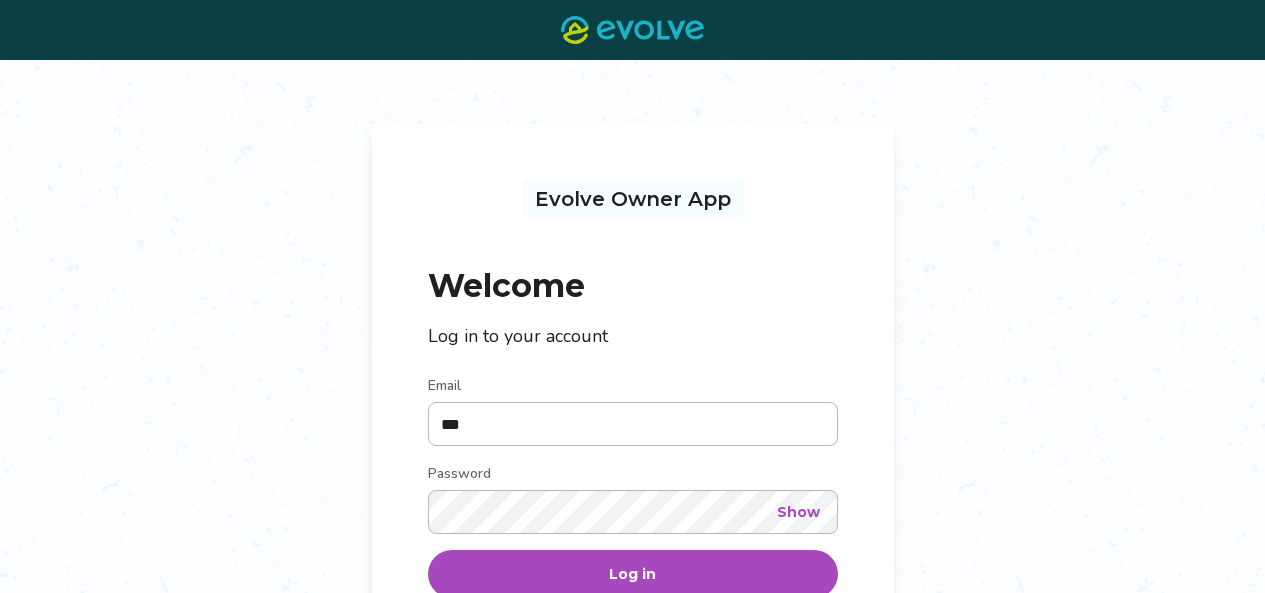 scroll, scrollTop: 0, scrollLeft: 0, axis: both 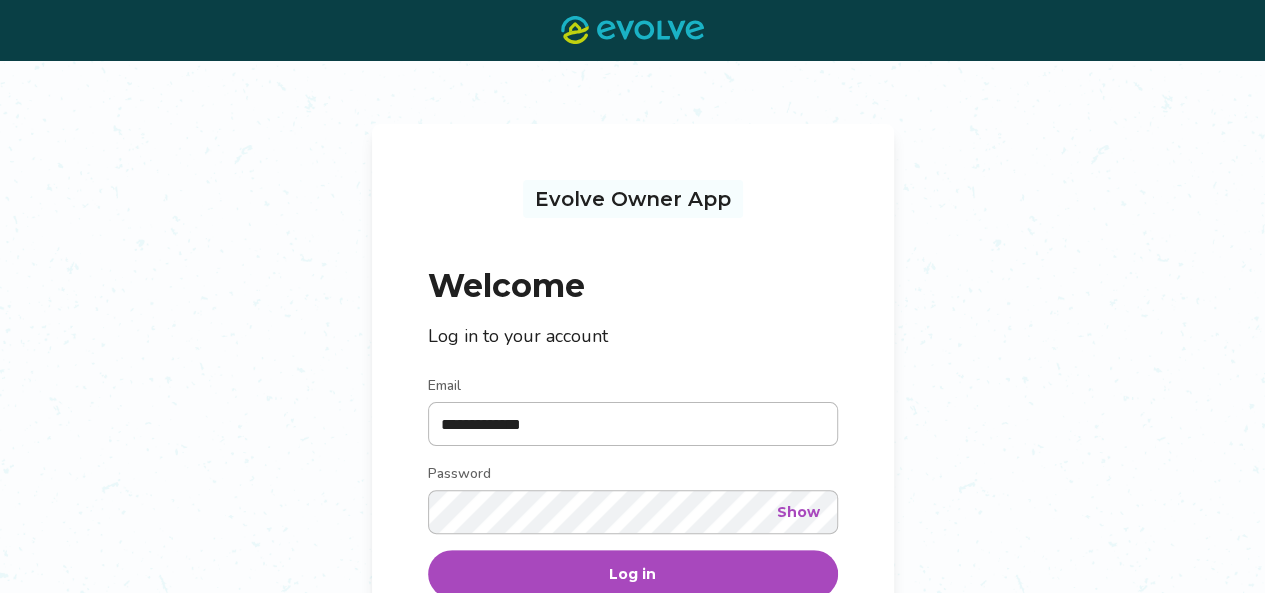 type on "**********" 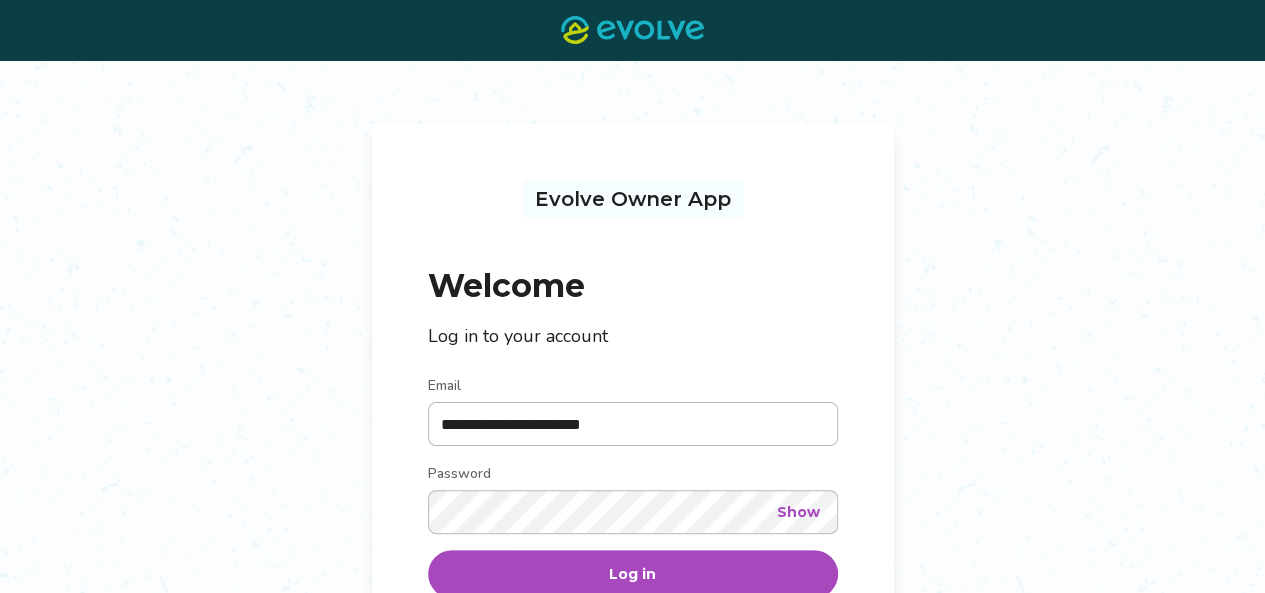 click on "Log in" at bounding box center [632, 574] 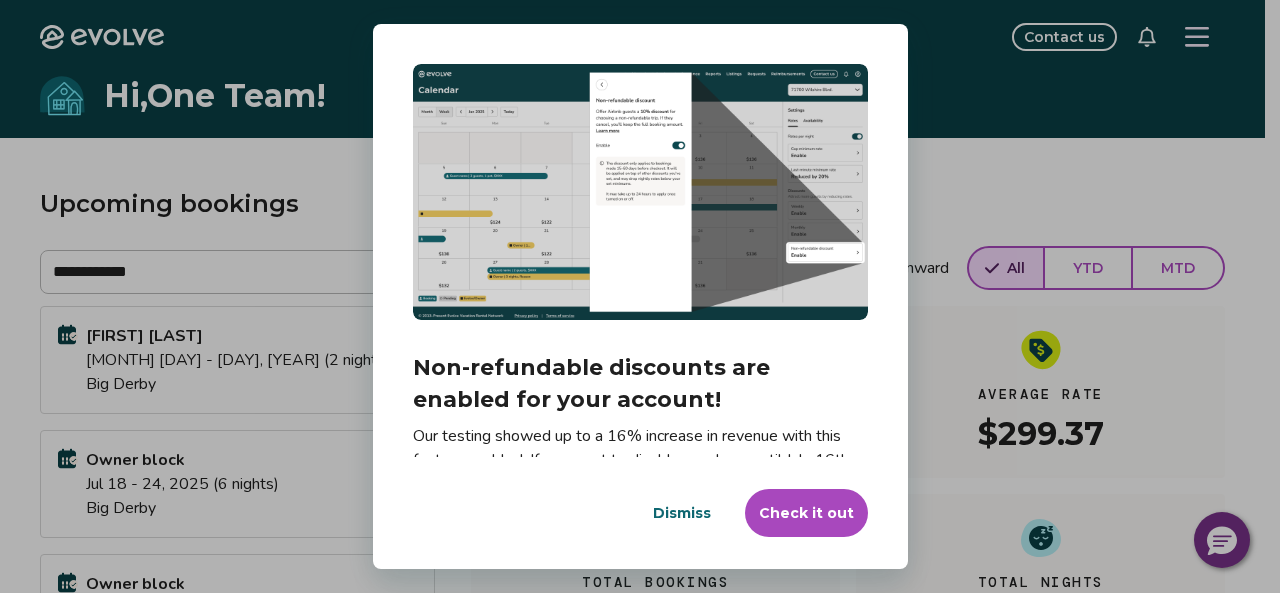 click on "Check it out" at bounding box center (806, 513) 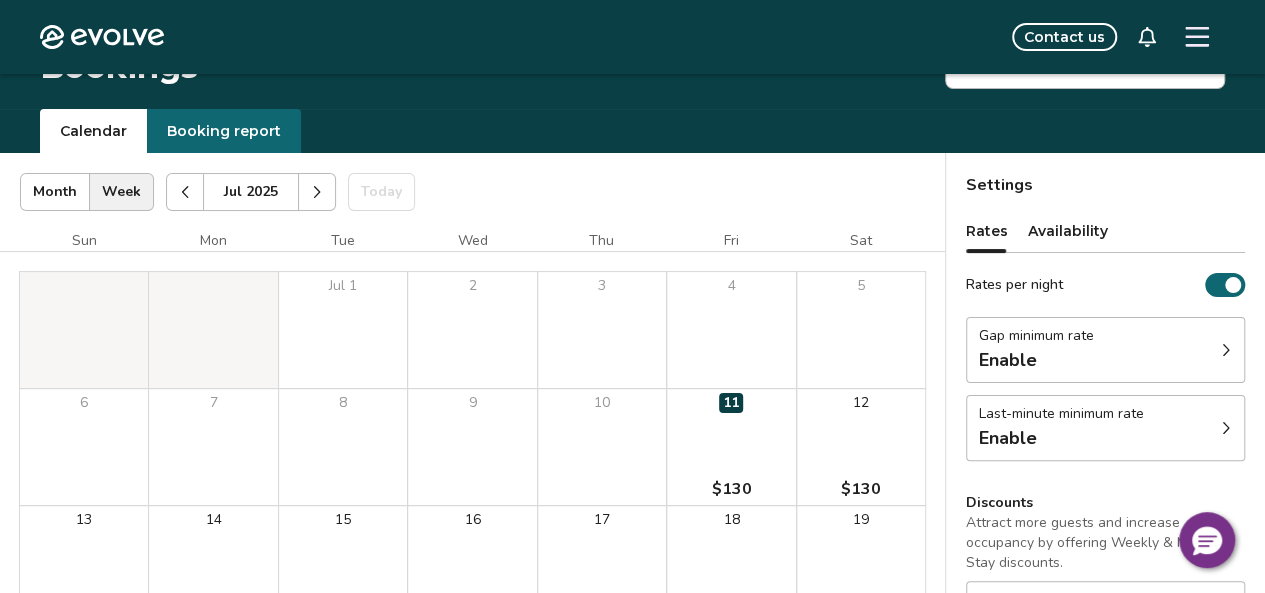 scroll, scrollTop: 0, scrollLeft: 0, axis: both 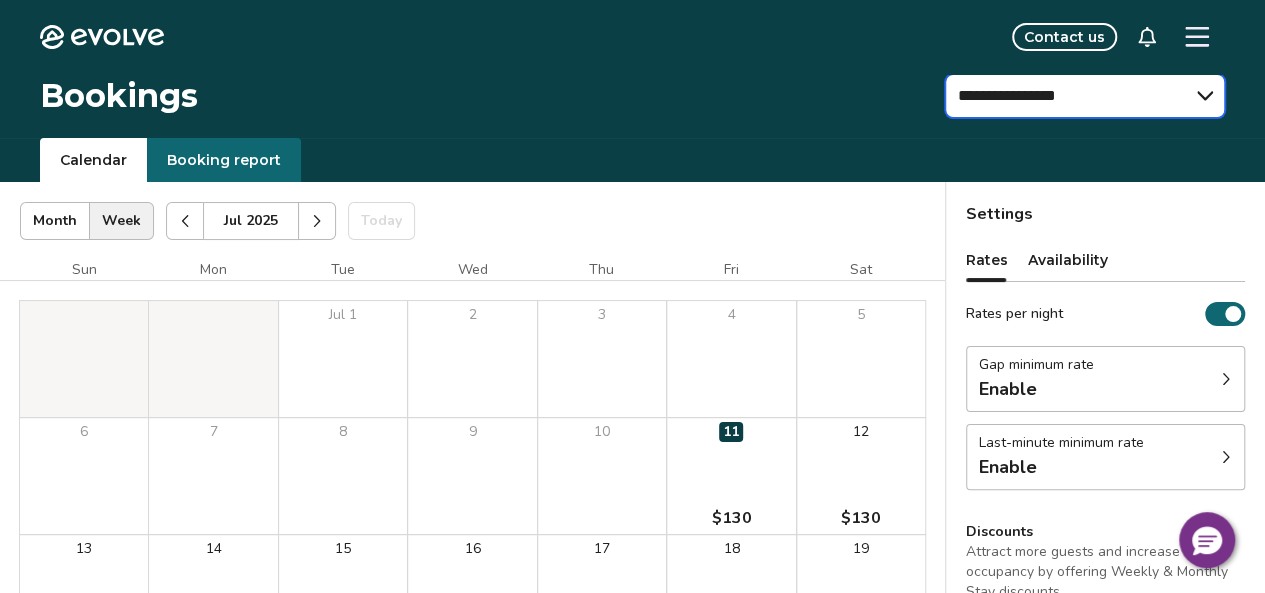 click on "**********" at bounding box center [1085, 96] 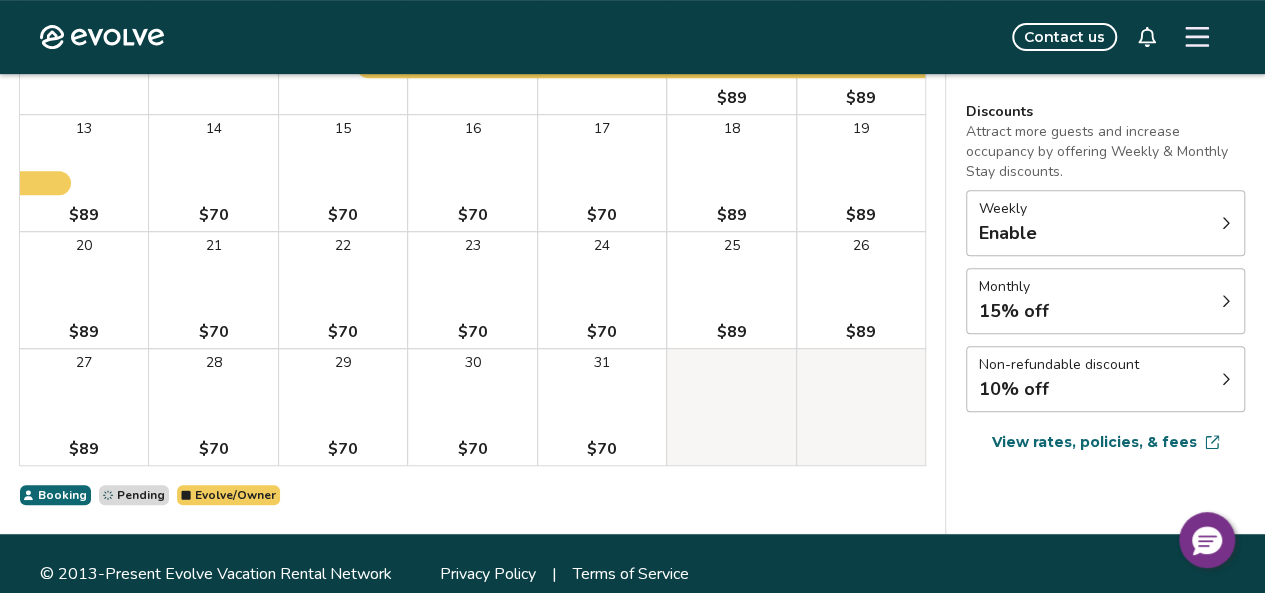 scroll, scrollTop: 428, scrollLeft: 0, axis: vertical 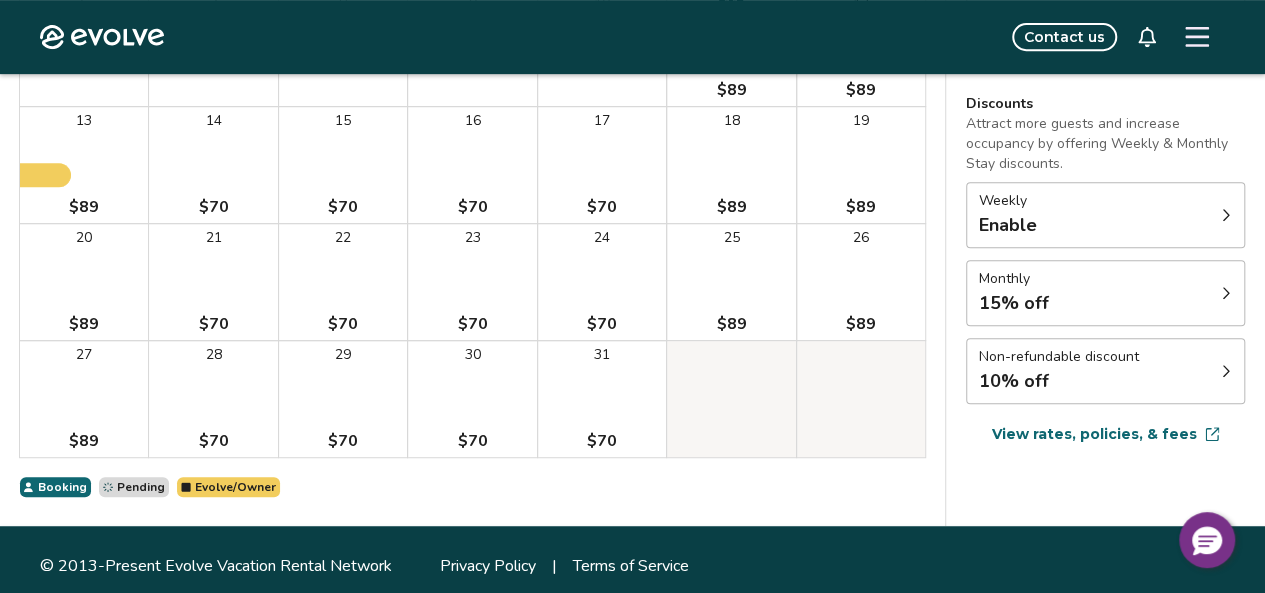 click 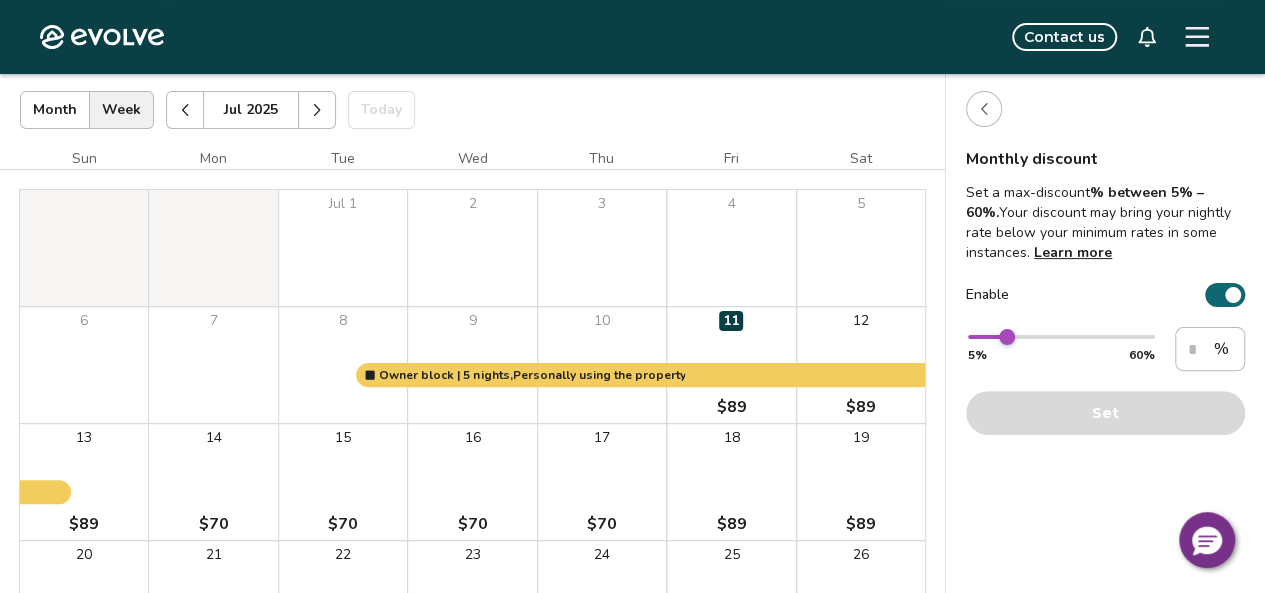 scroll, scrollTop: 101, scrollLeft: 0, axis: vertical 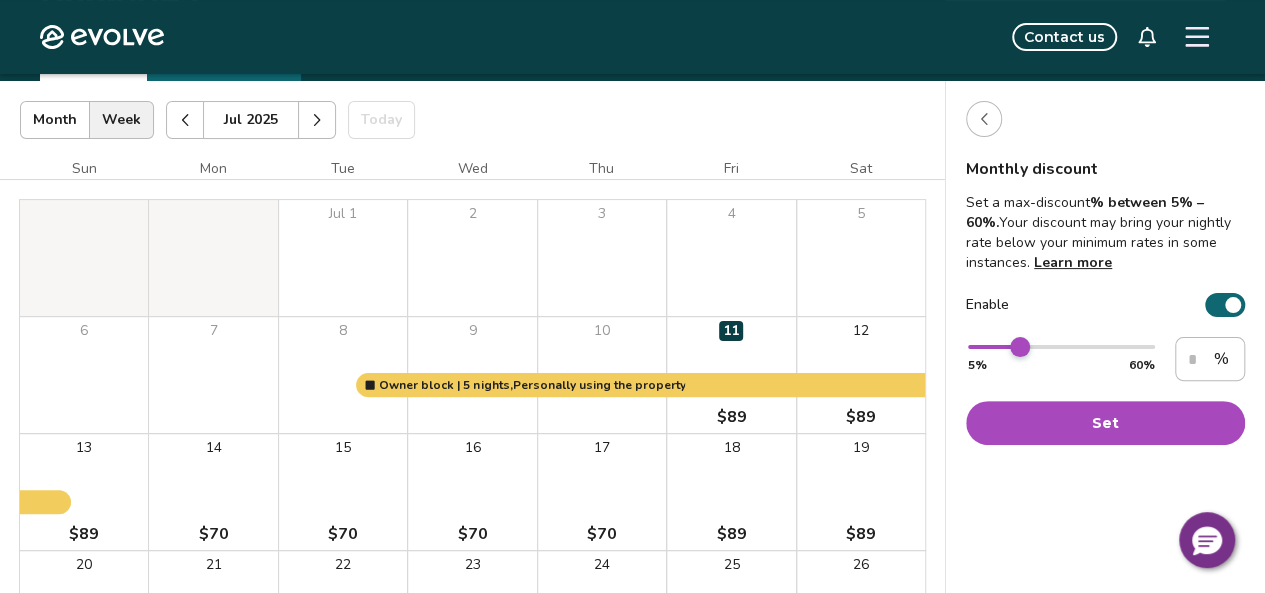 type on "**" 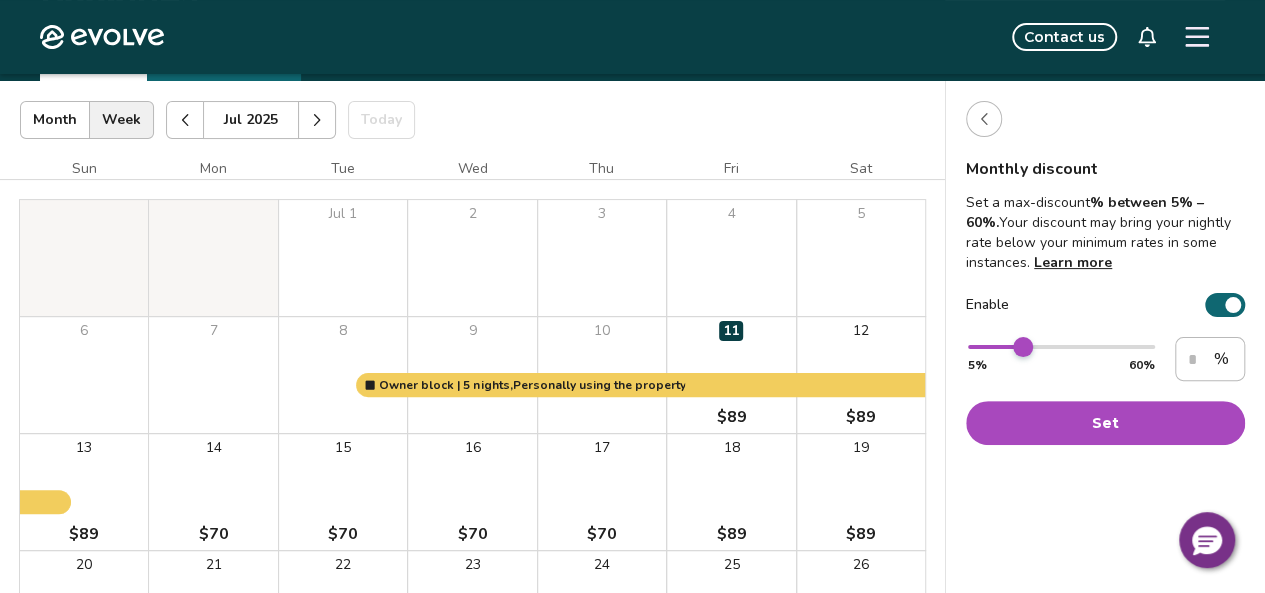 click at bounding box center (1023, 347) 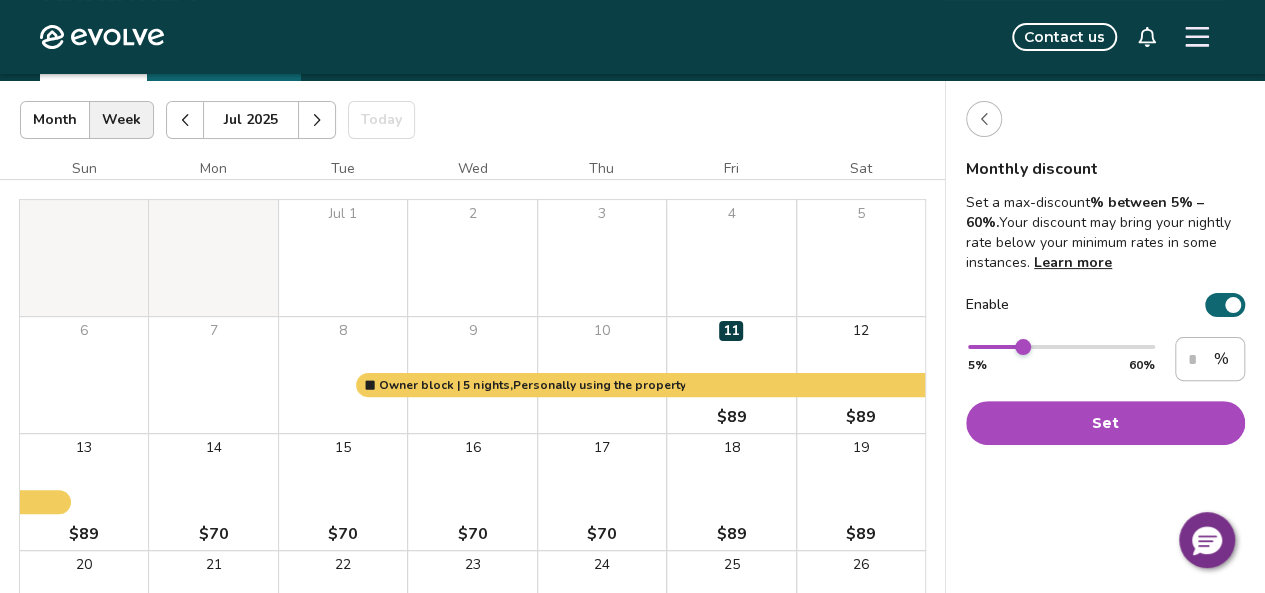click on "Set" at bounding box center [1105, 423] 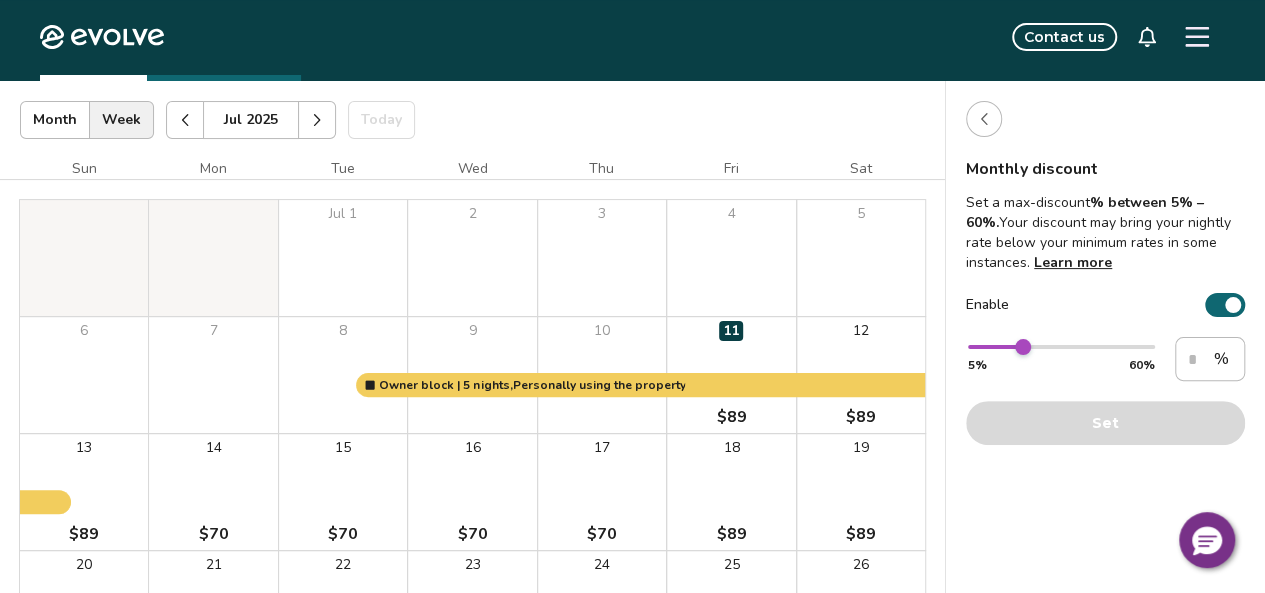 scroll, scrollTop: 0, scrollLeft: 0, axis: both 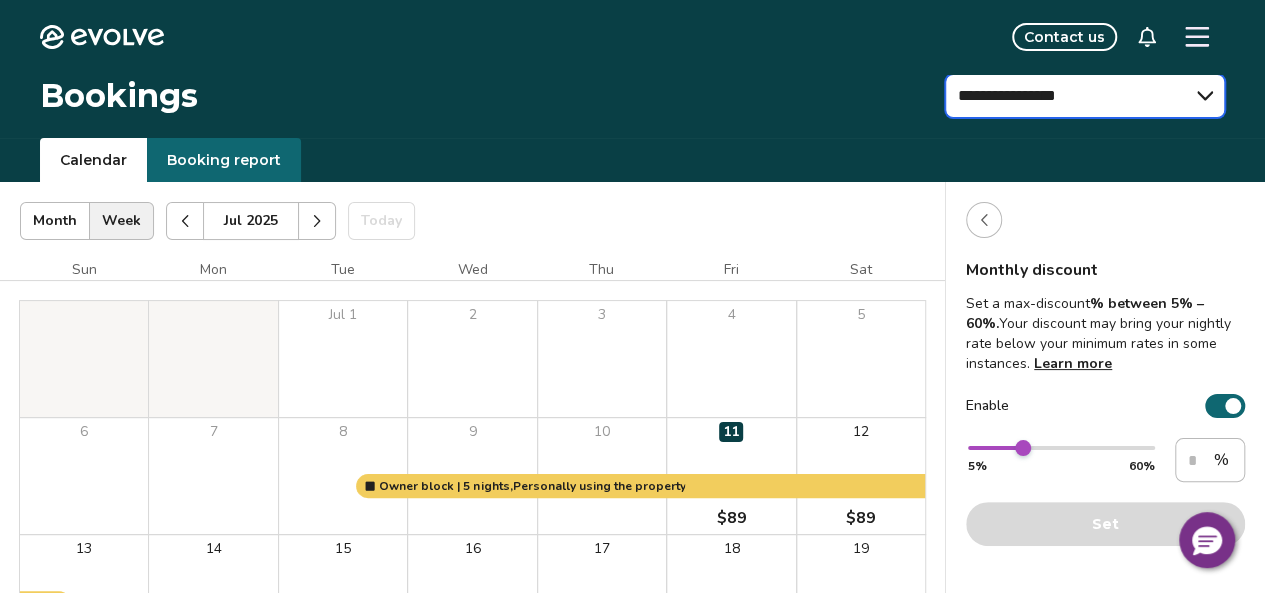 click on "**********" at bounding box center [1085, 96] 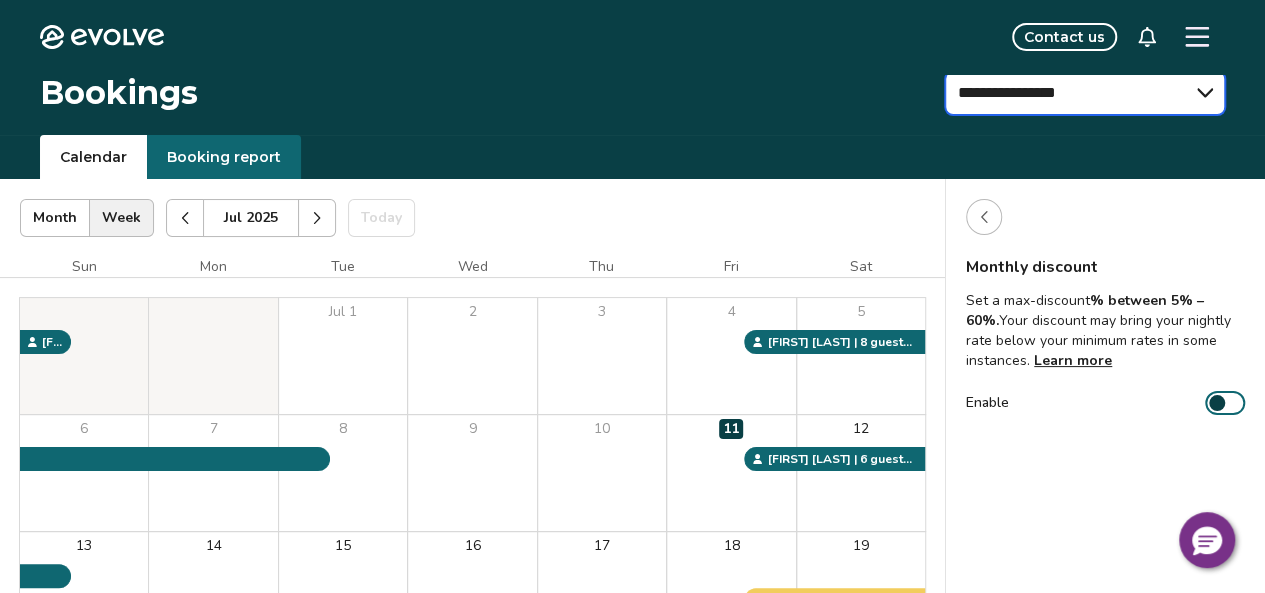 scroll, scrollTop: 0, scrollLeft: 0, axis: both 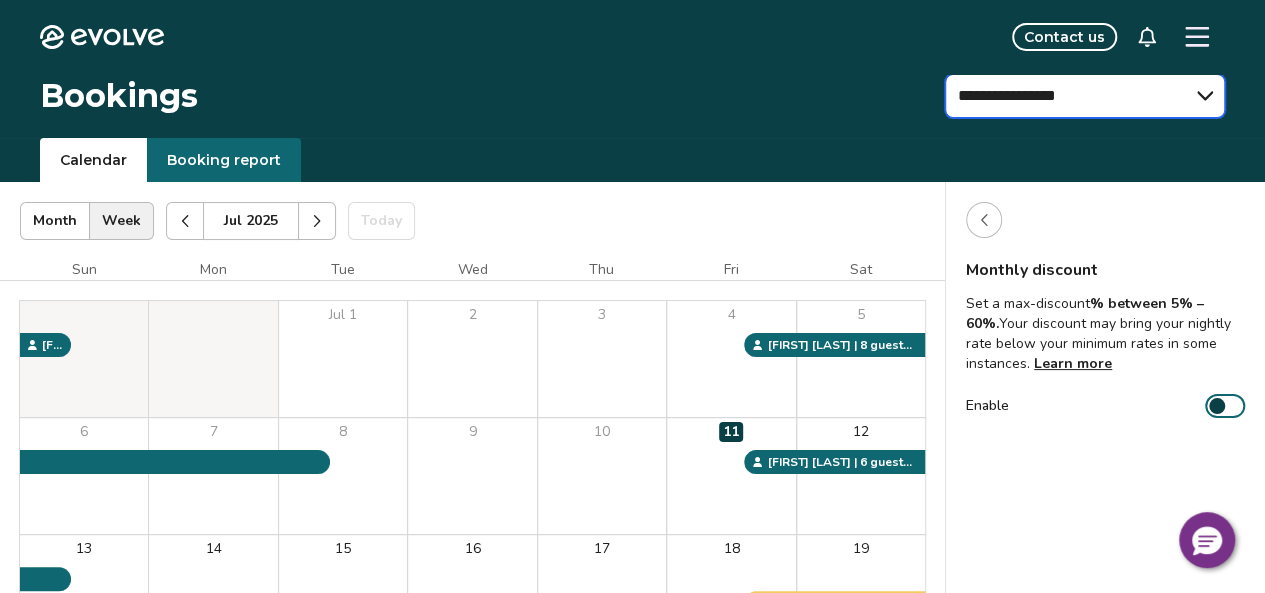 click on "**********" at bounding box center (1085, 96) 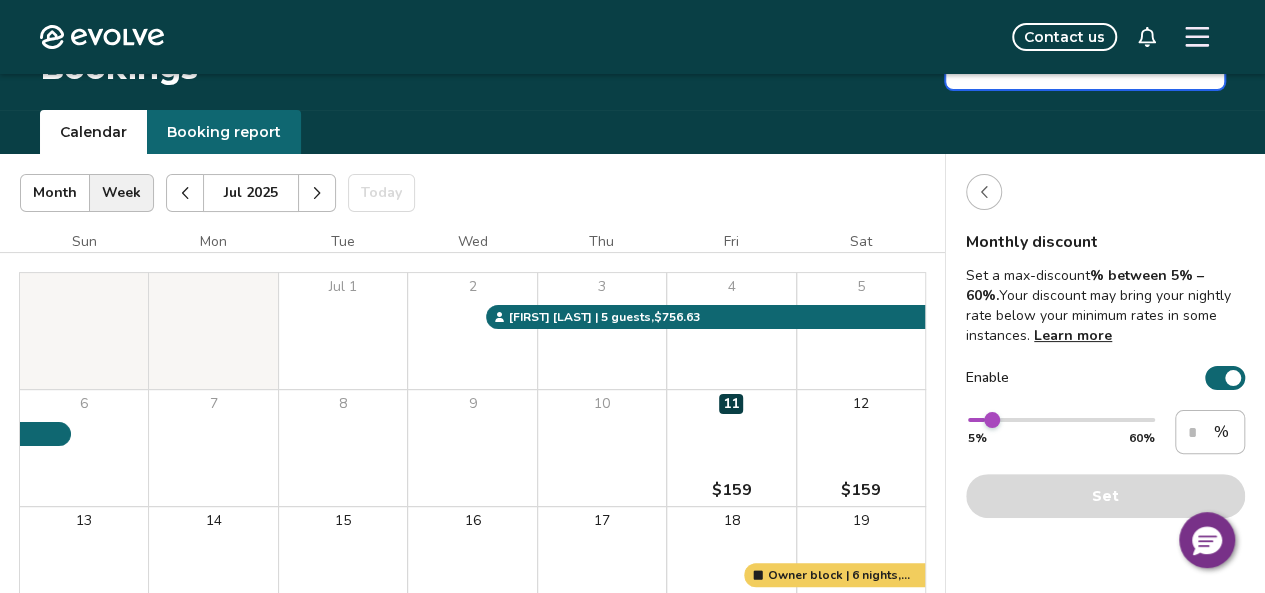 scroll, scrollTop: 26, scrollLeft: 0, axis: vertical 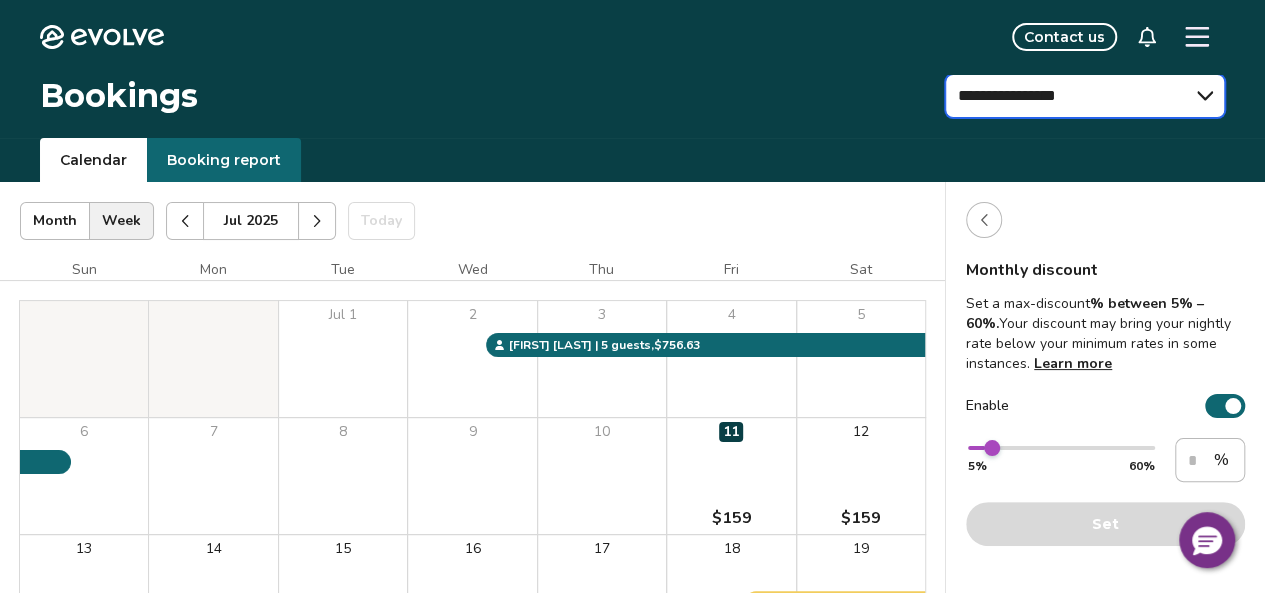 click on "**********" at bounding box center [1085, 96] 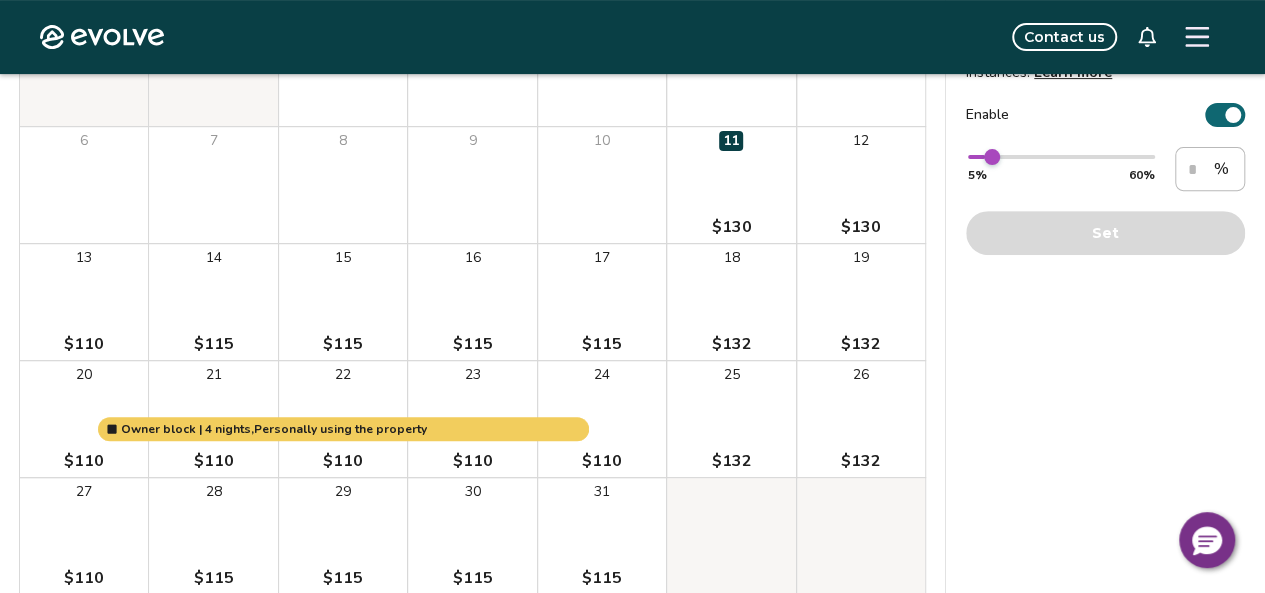 scroll, scrollTop: 29, scrollLeft: 0, axis: vertical 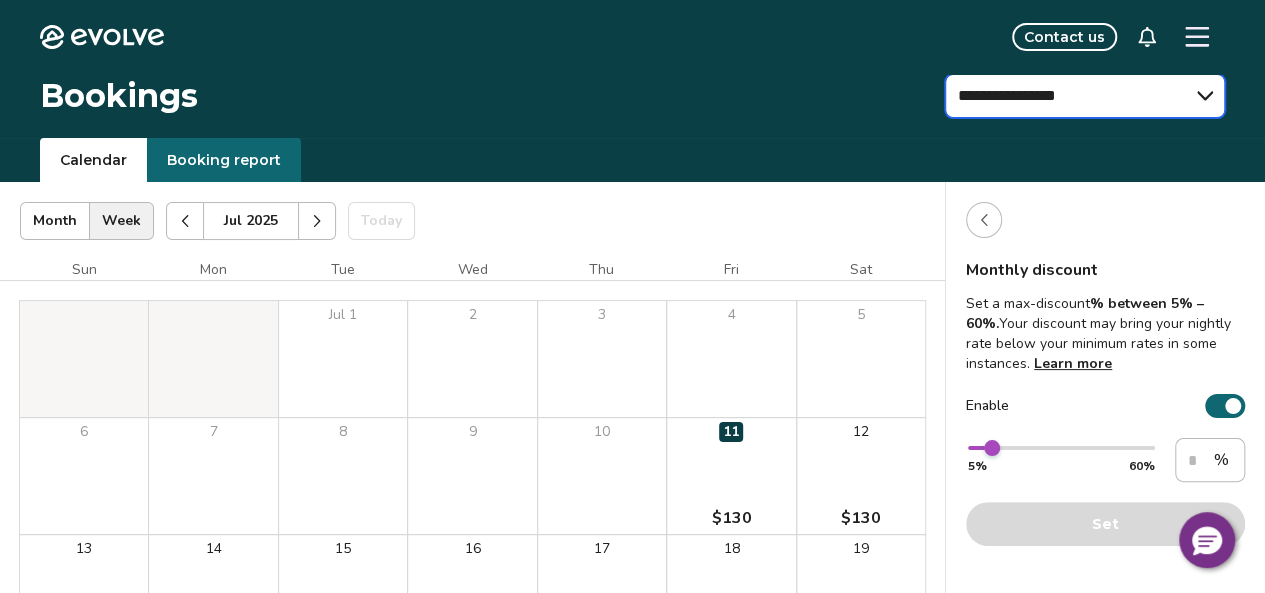 click on "**********" at bounding box center (1085, 96) 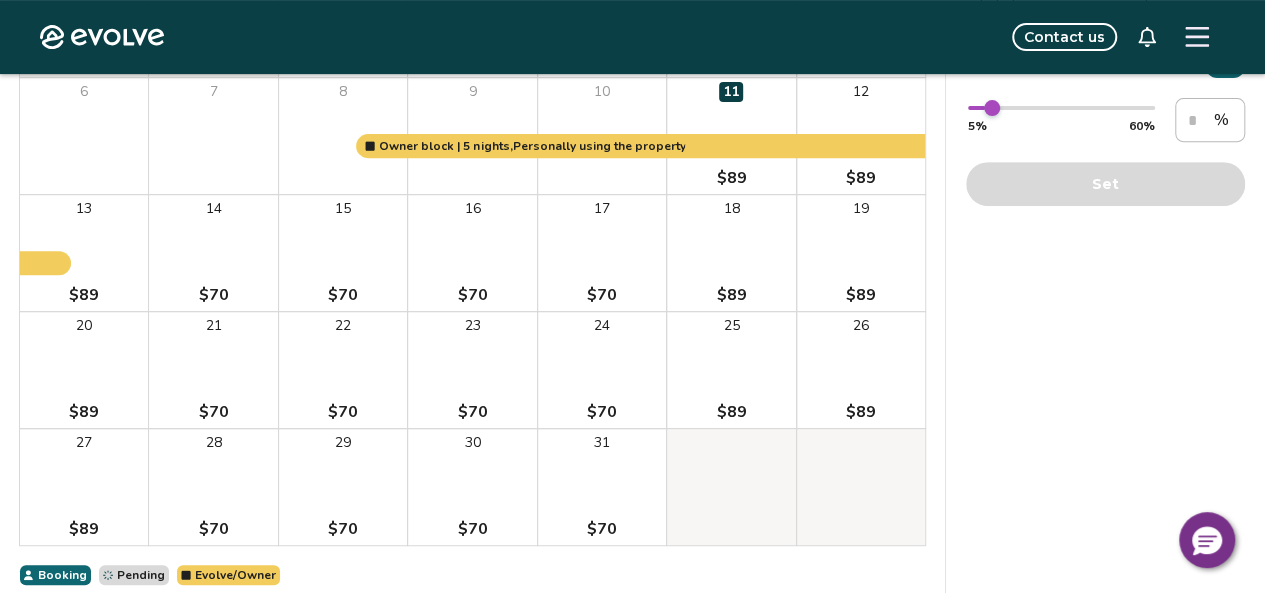 scroll, scrollTop: 0, scrollLeft: 0, axis: both 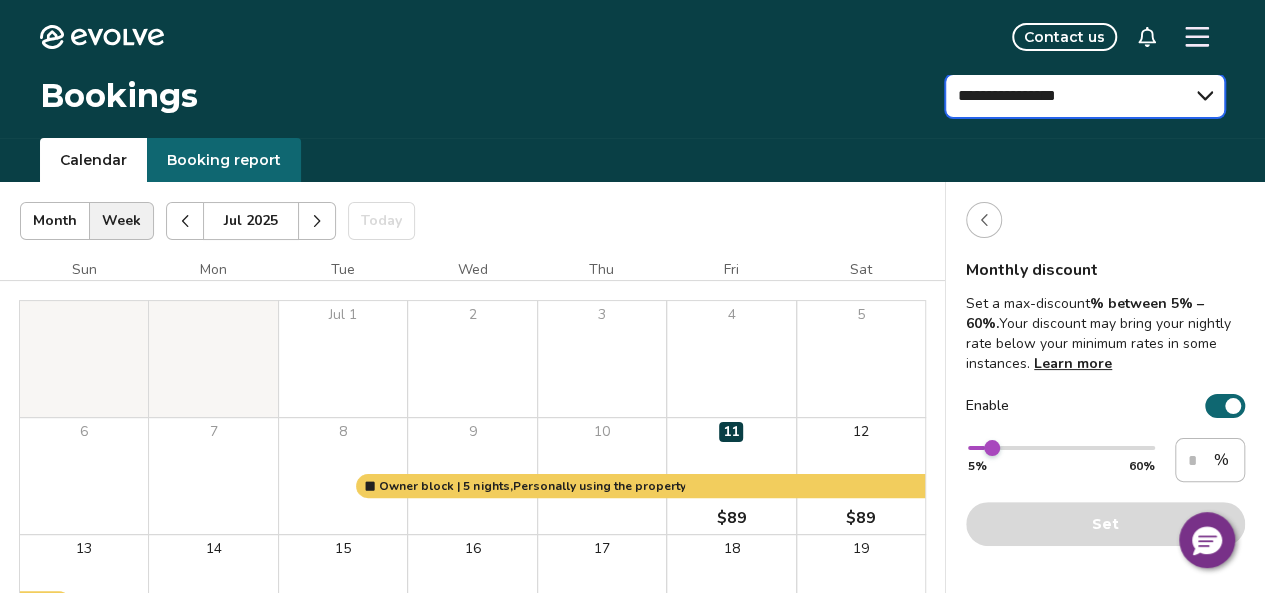 click on "**********" at bounding box center [1085, 96] 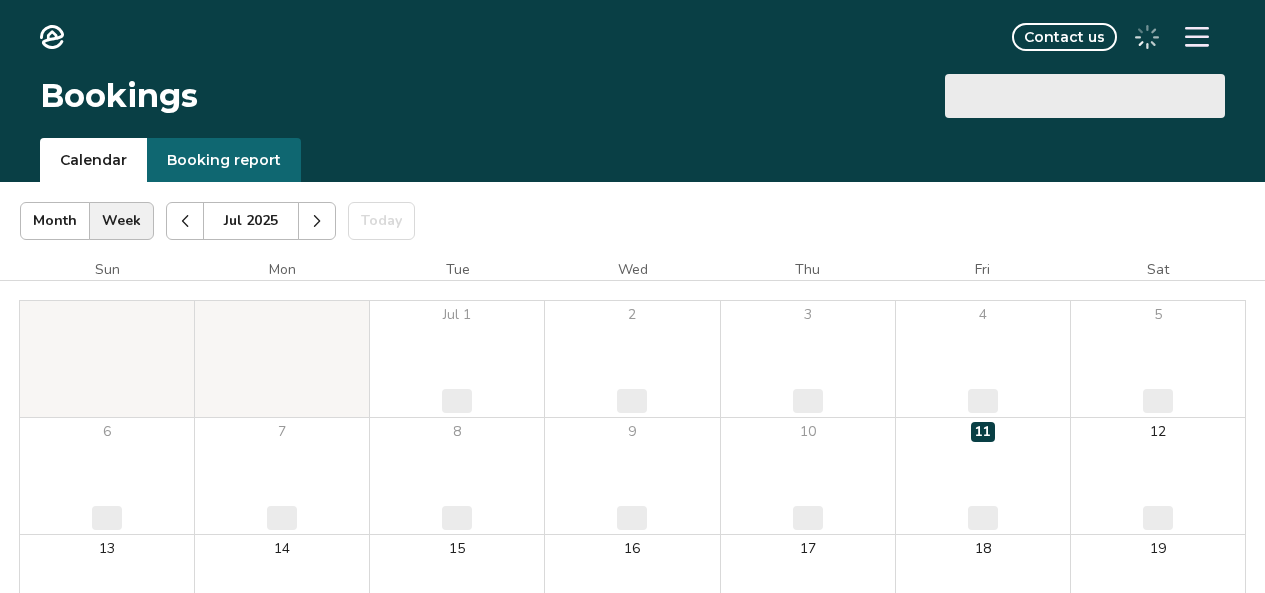 scroll, scrollTop: 0, scrollLeft: 0, axis: both 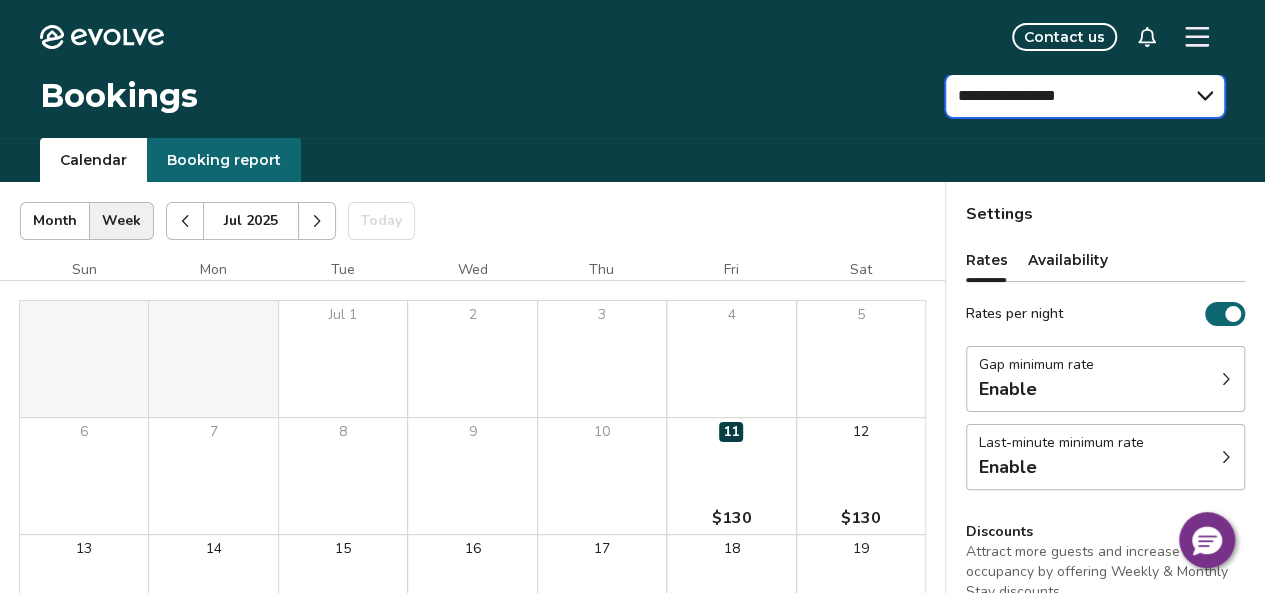 click on "**********" at bounding box center (1085, 96) 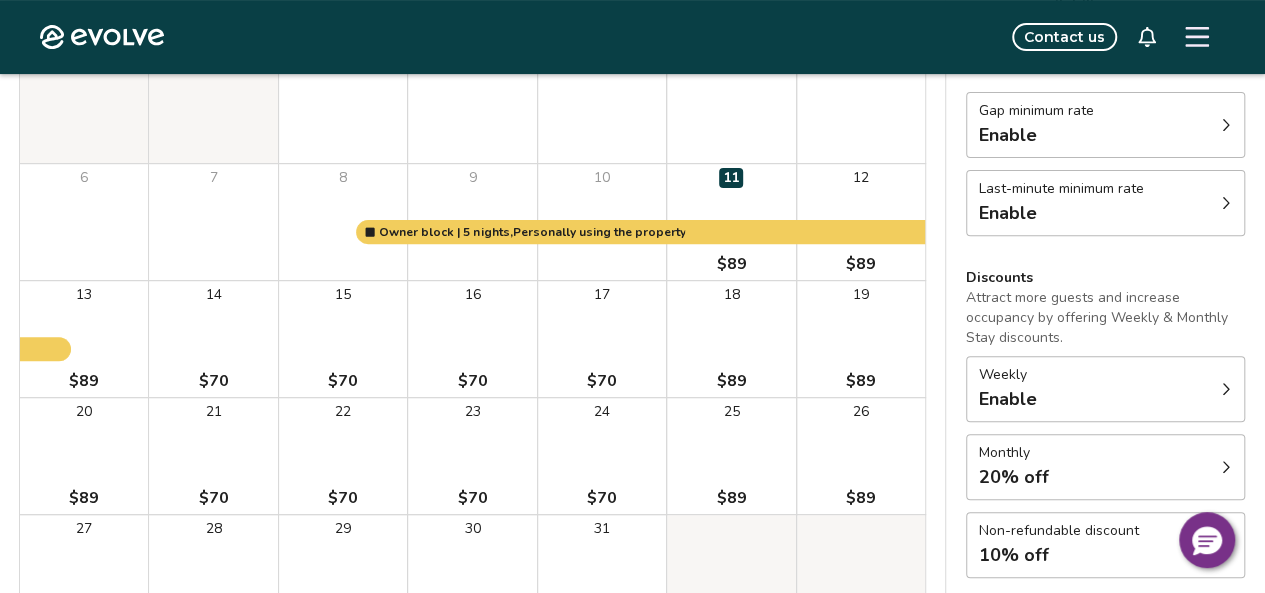 scroll, scrollTop: 256, scrollLeft: 0, axis: vertical 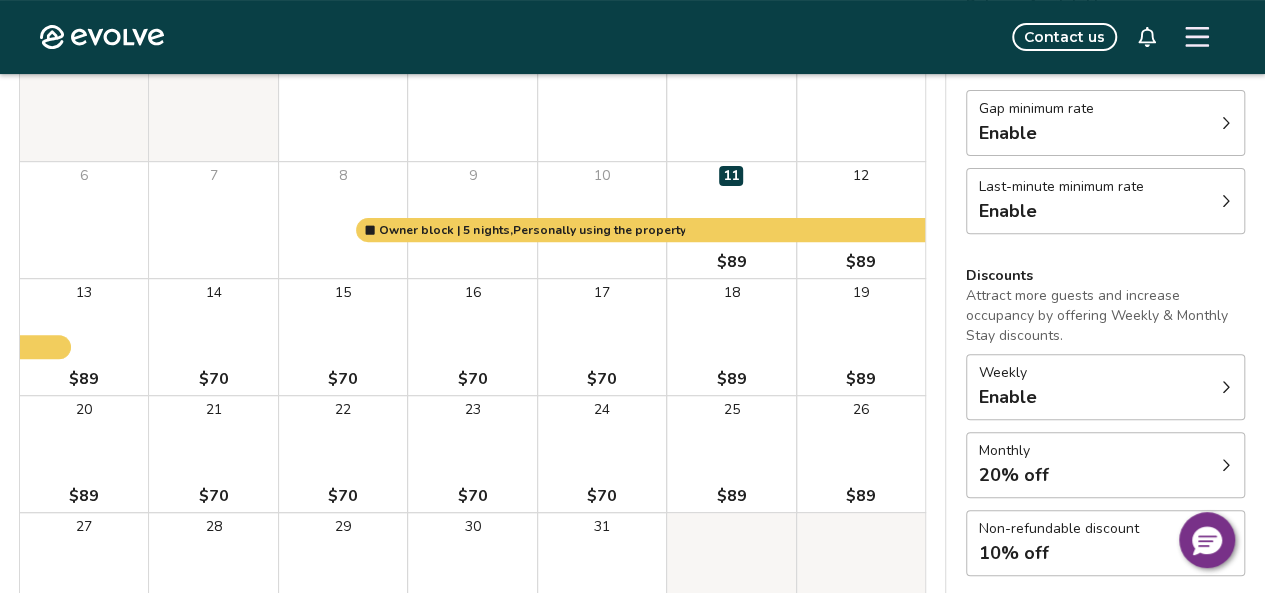 drag, startPoint x: 1269, startPoint y: 278, endPoint x: 1261, endPoint y: 85, distance: 193.16573 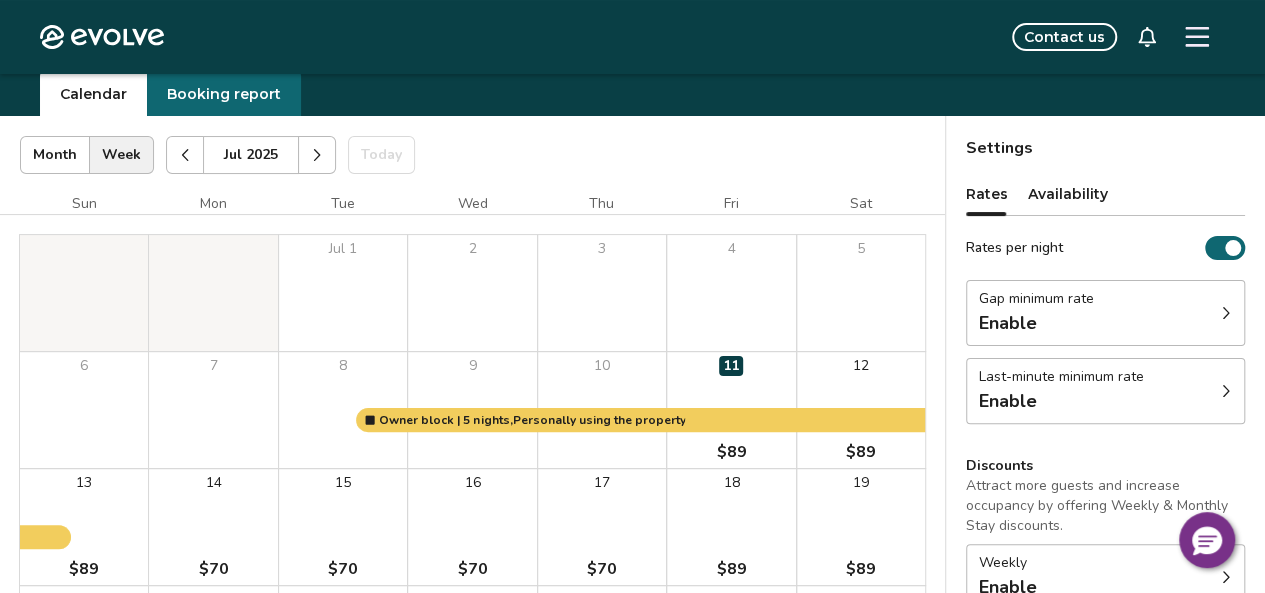 scroll, scrollTop: 78, scrollLeft: 0, axis: vertical 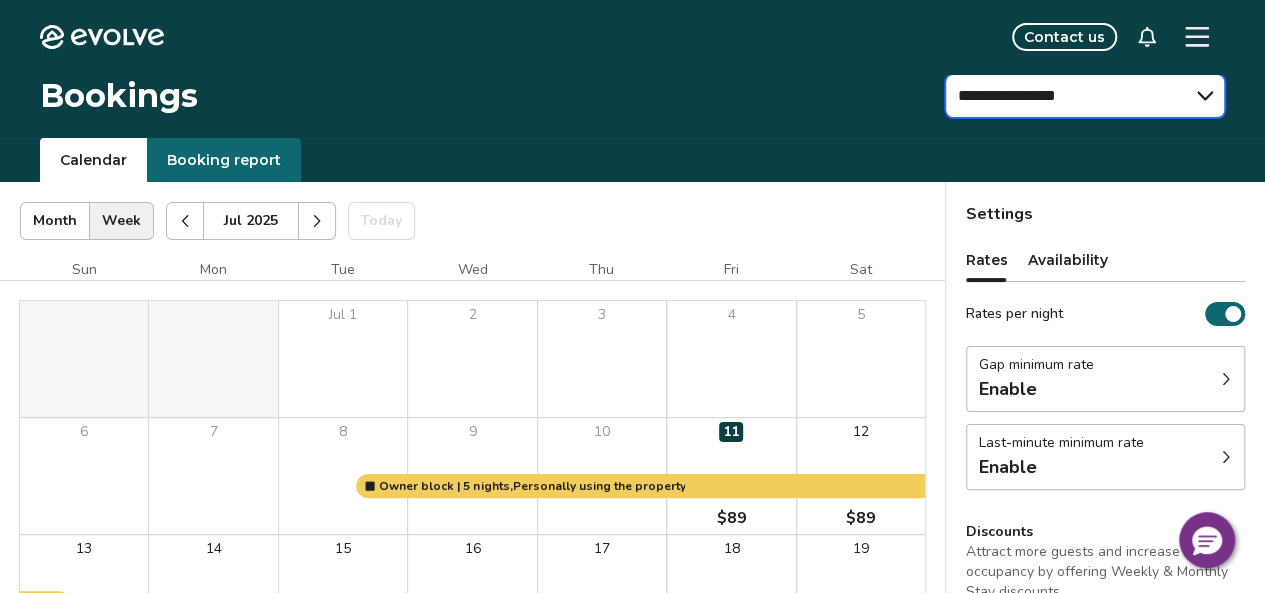 click on "**********" at bounding box center (1085, 96) 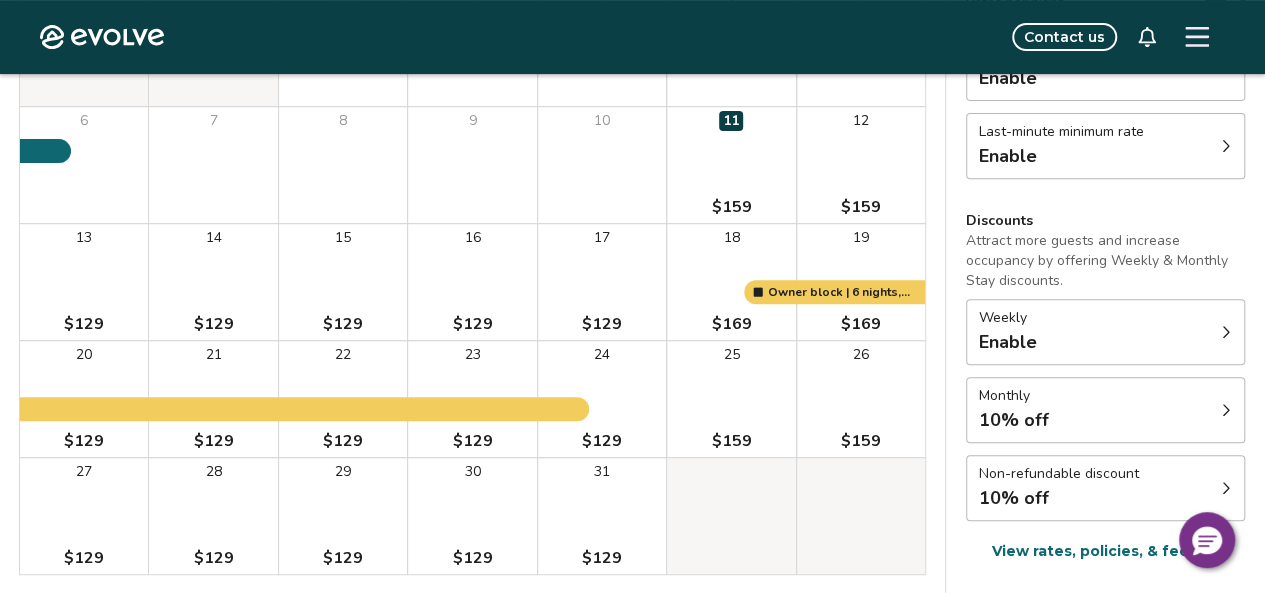 scroll, scrollTop: 275, scrollLeft: 0, axis: vertical 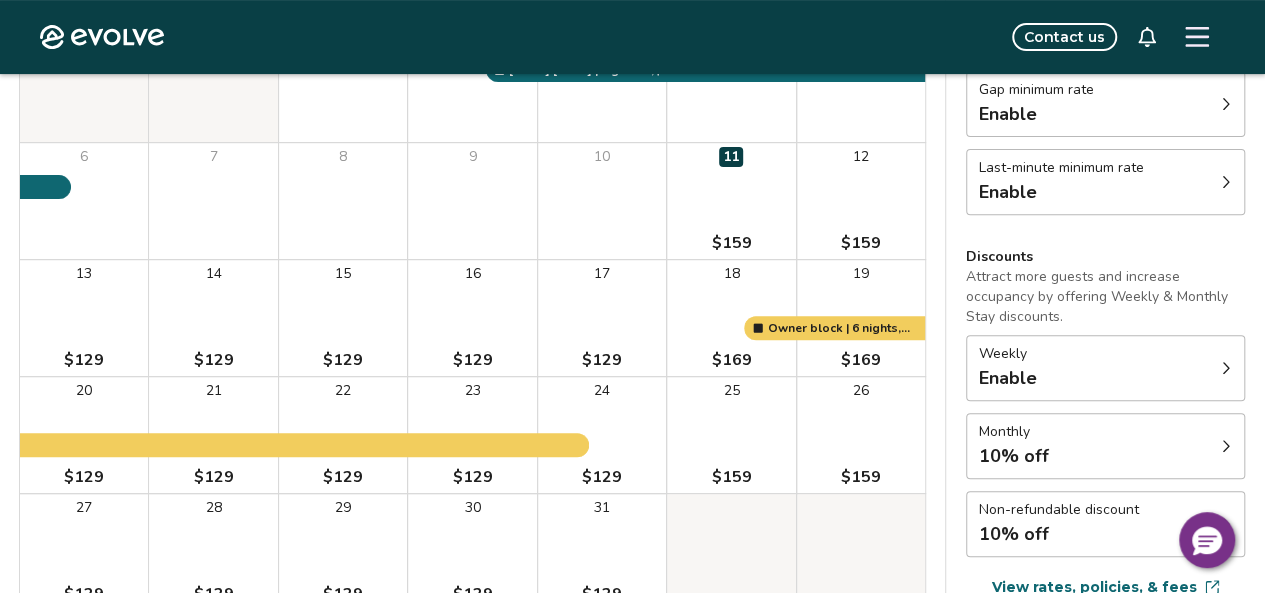 click 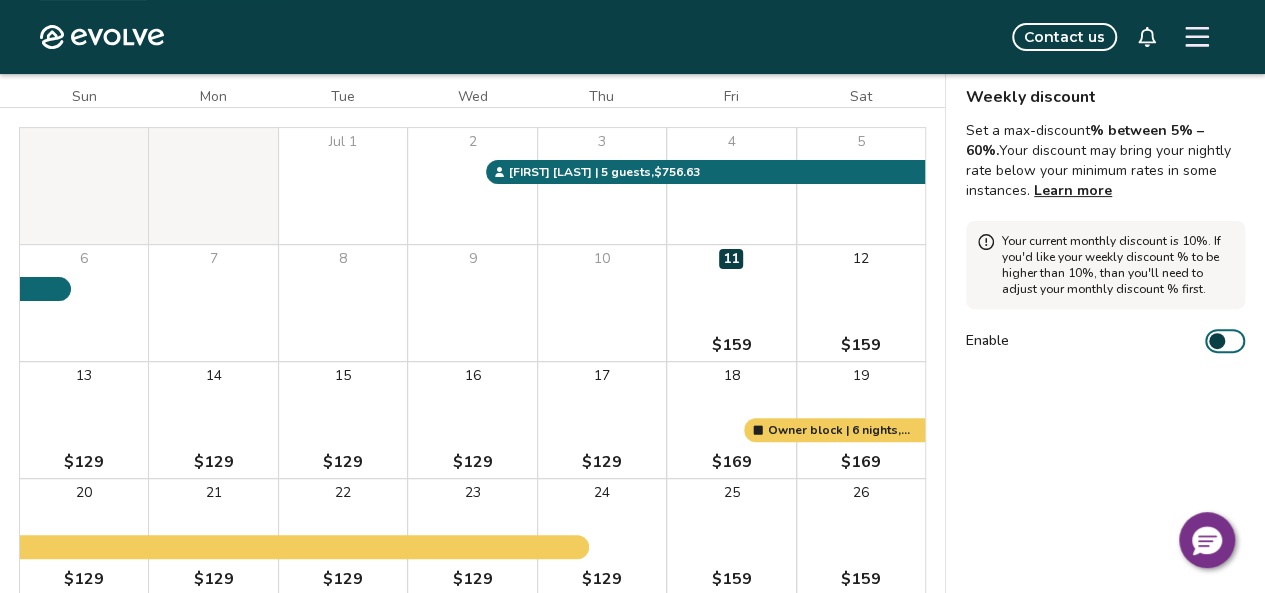 scroll, scrollTop: 172, scrollLeft: 0, axis: vertical 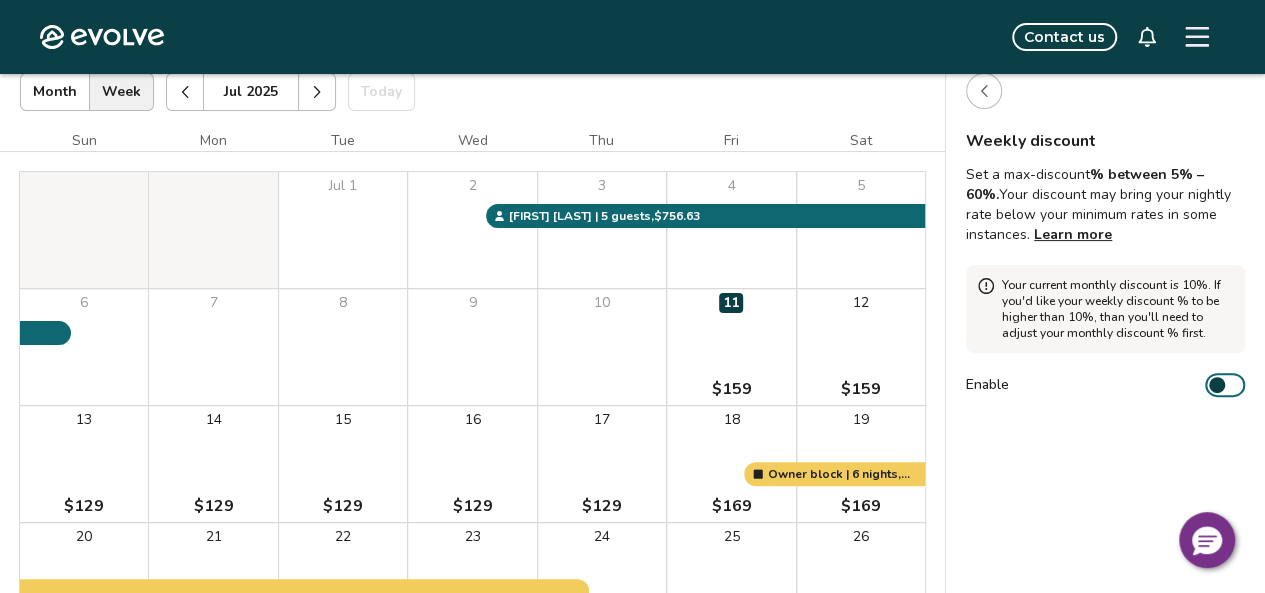 click at bounding box center (1217, 385) 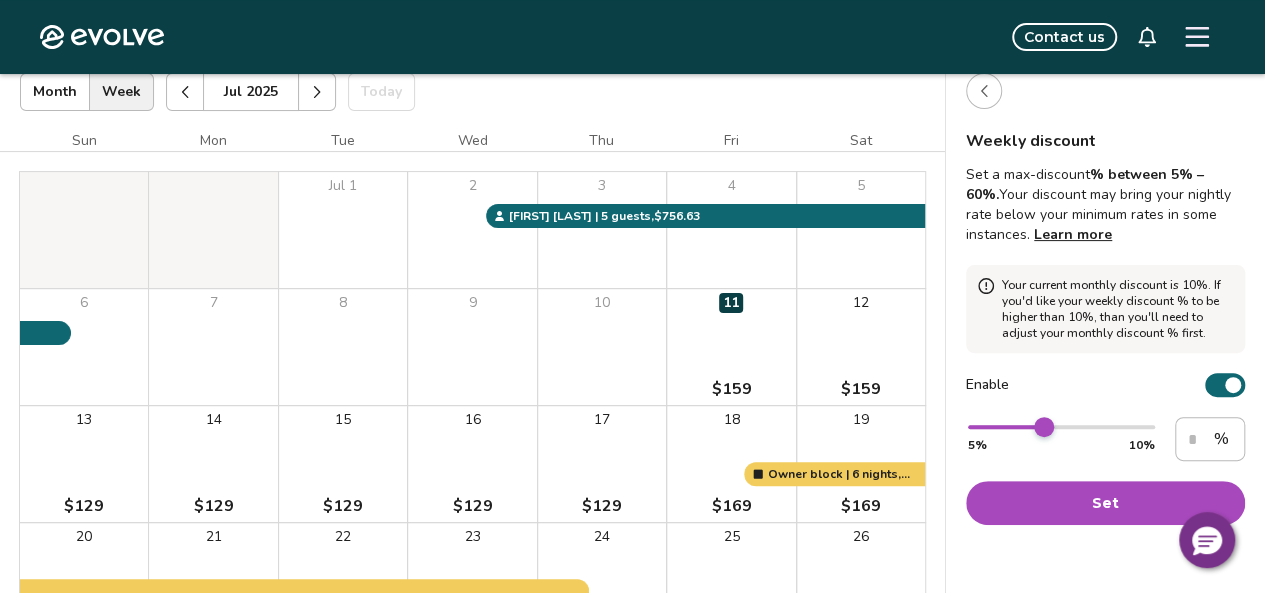 click at bounding box center [1044, 427] 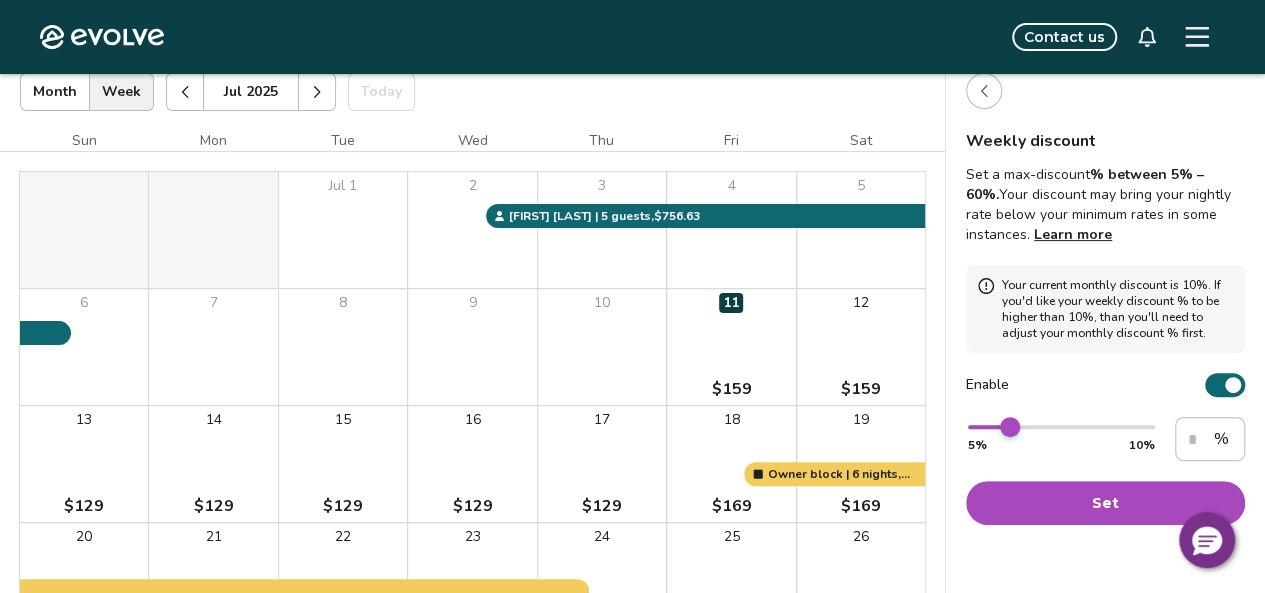 type on "*" 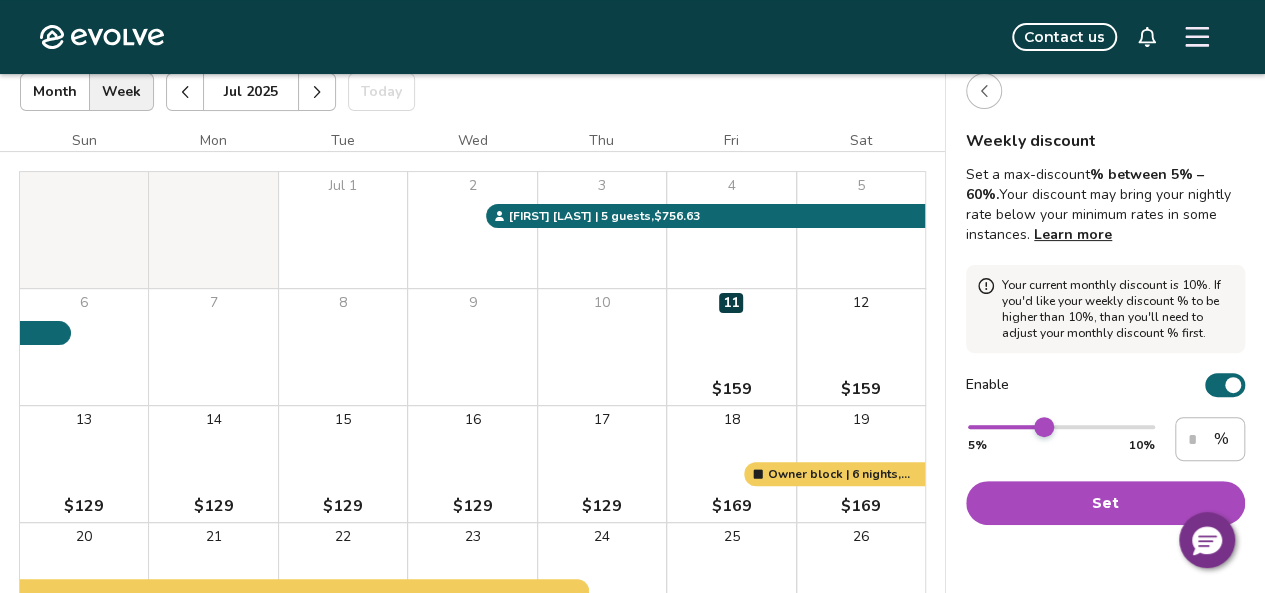 click at bounding box center (1044, 427) 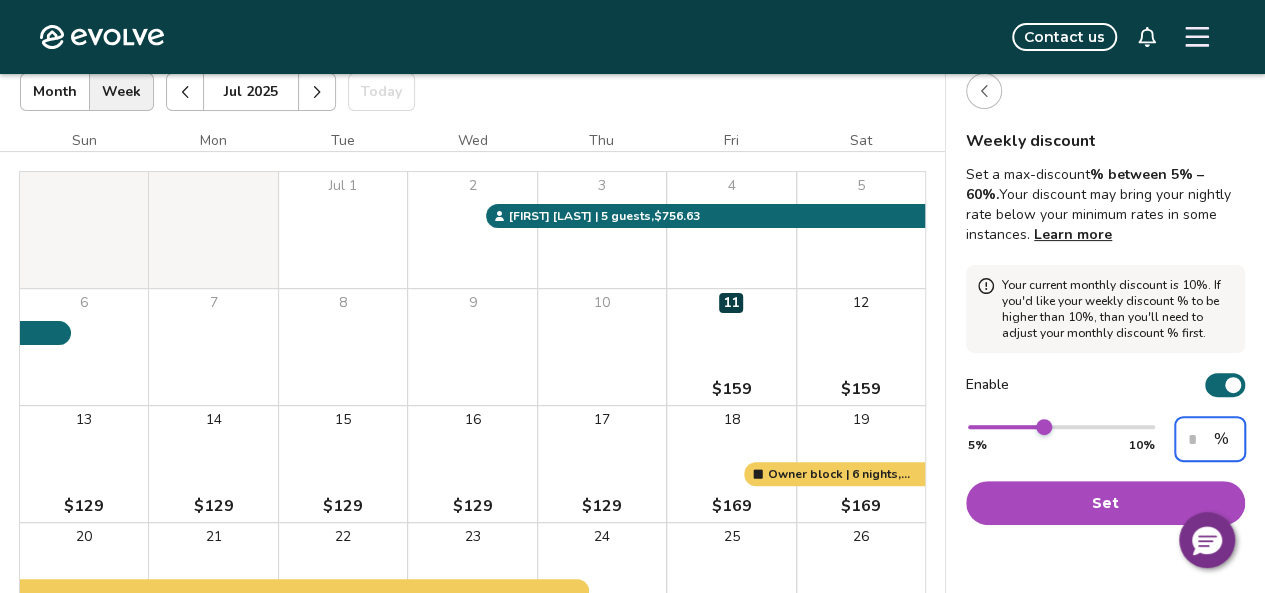 click on "*" at bounding box center (1210, 439) 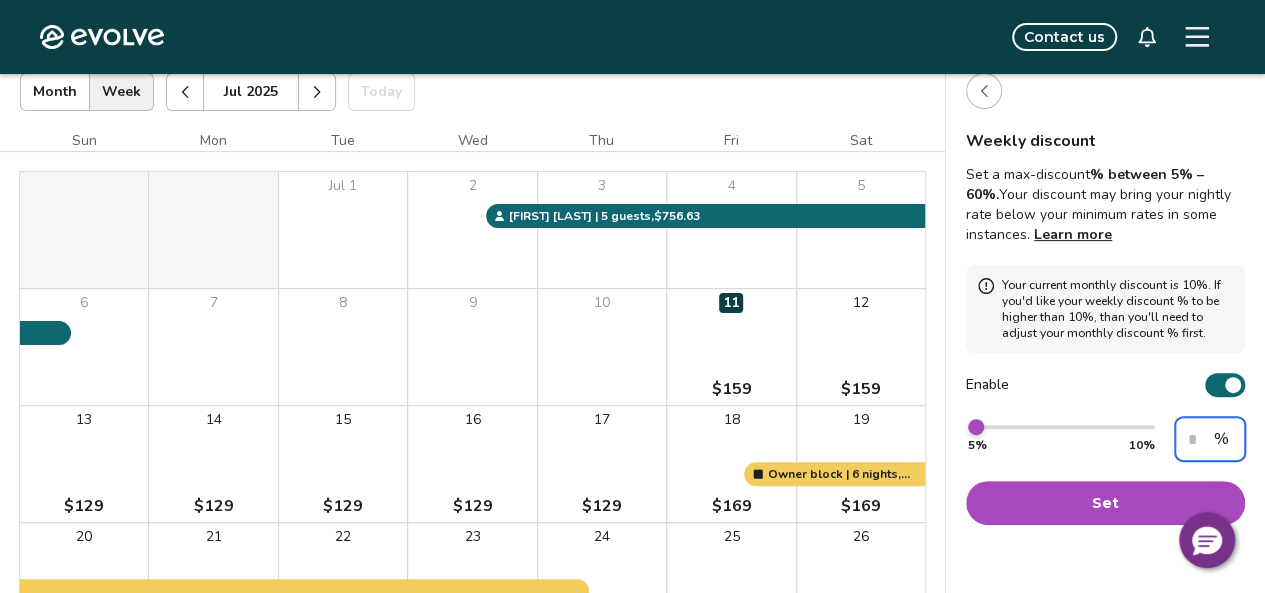 type on "*" 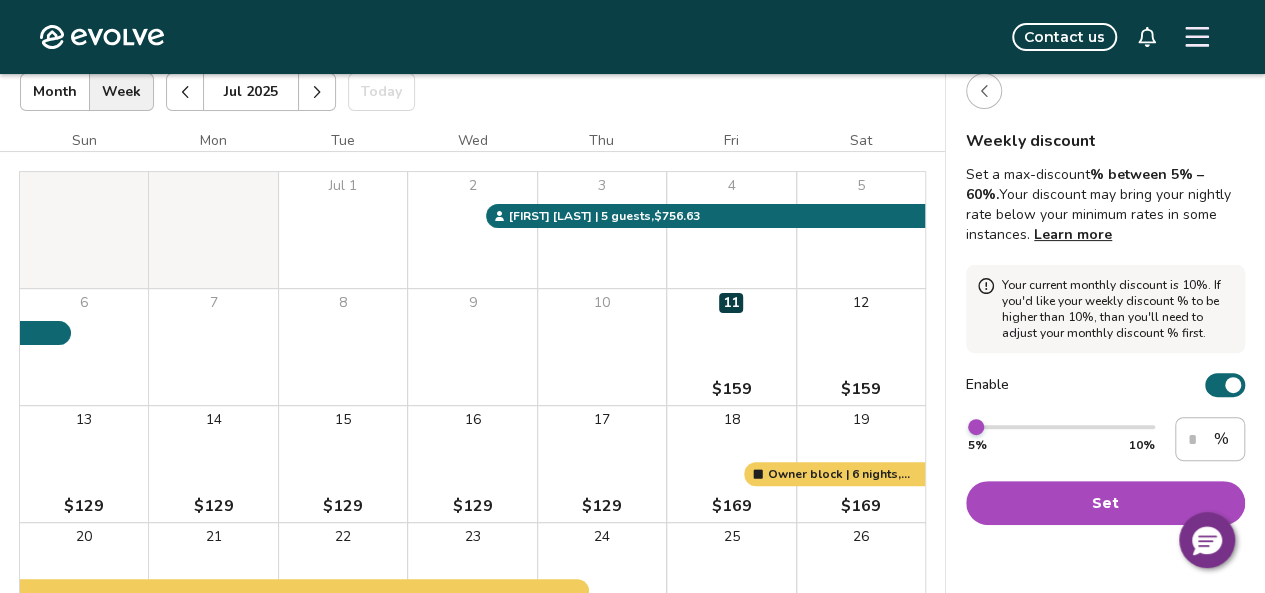 click on "Set" at bounding box center (1105, 503) 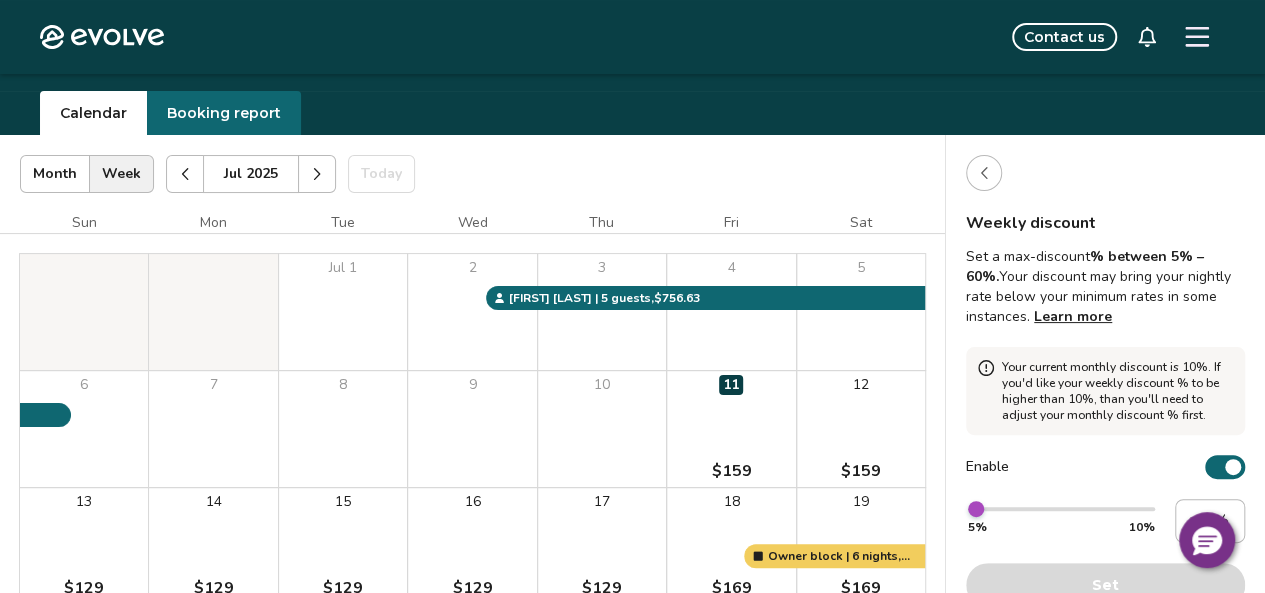 scroll, scrollTop: 0, scrollLeft: 0, axis: both 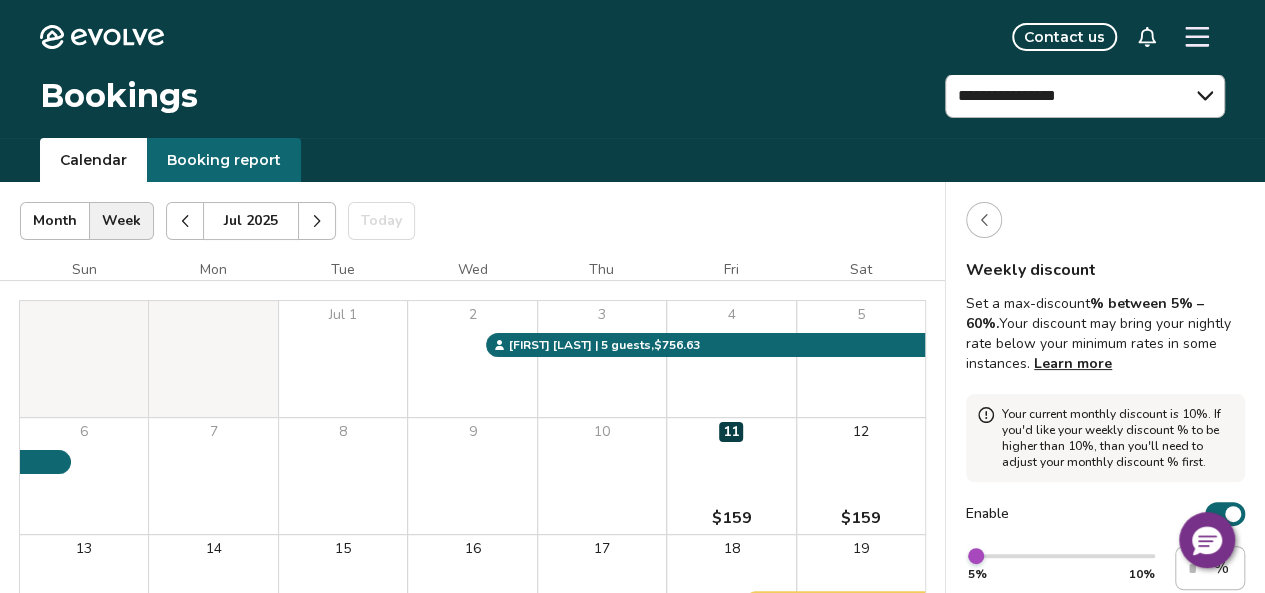 click at bounding box center (984, 220) 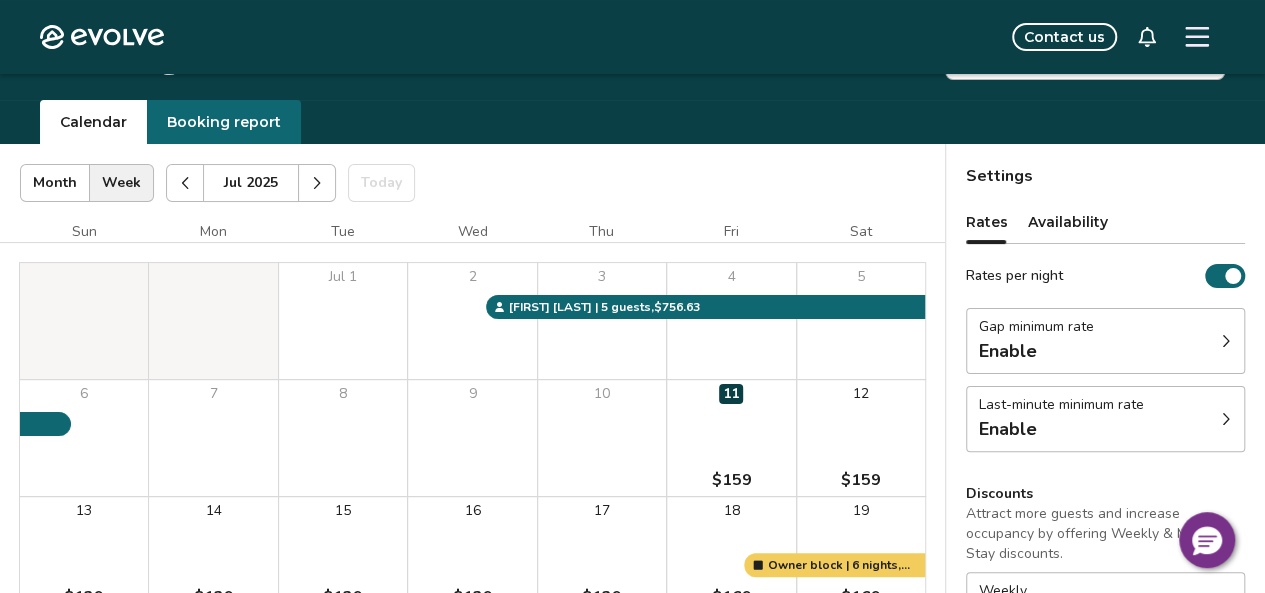 scroll, scrollTop: 67, scrollLeft: 0, axis: vertical 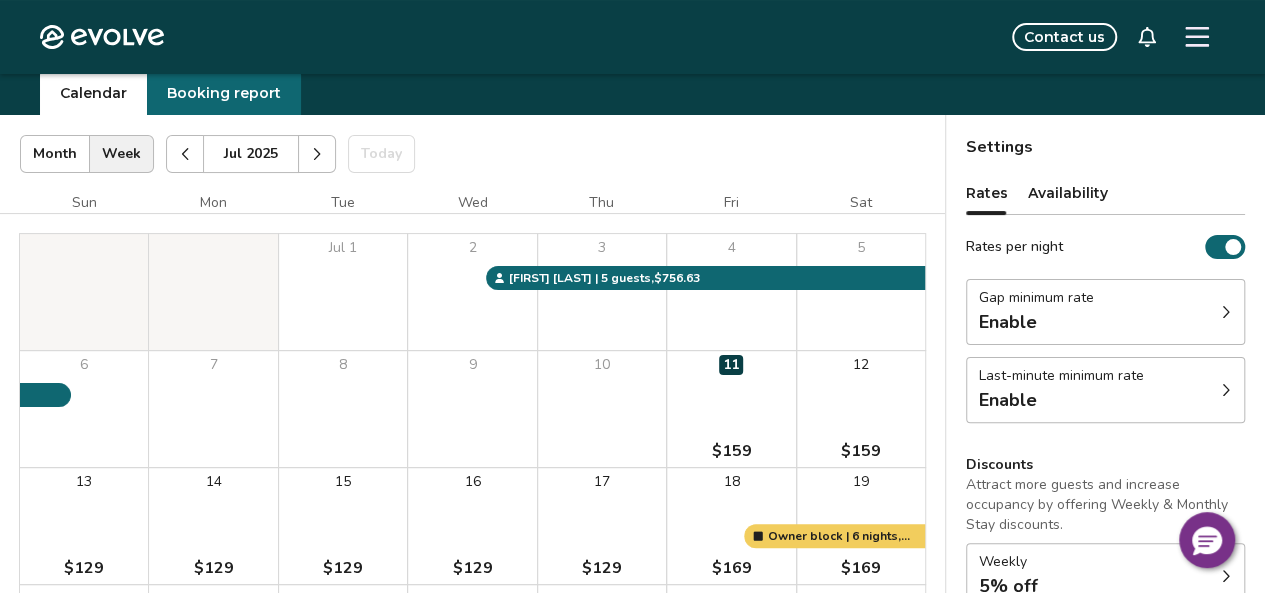 click 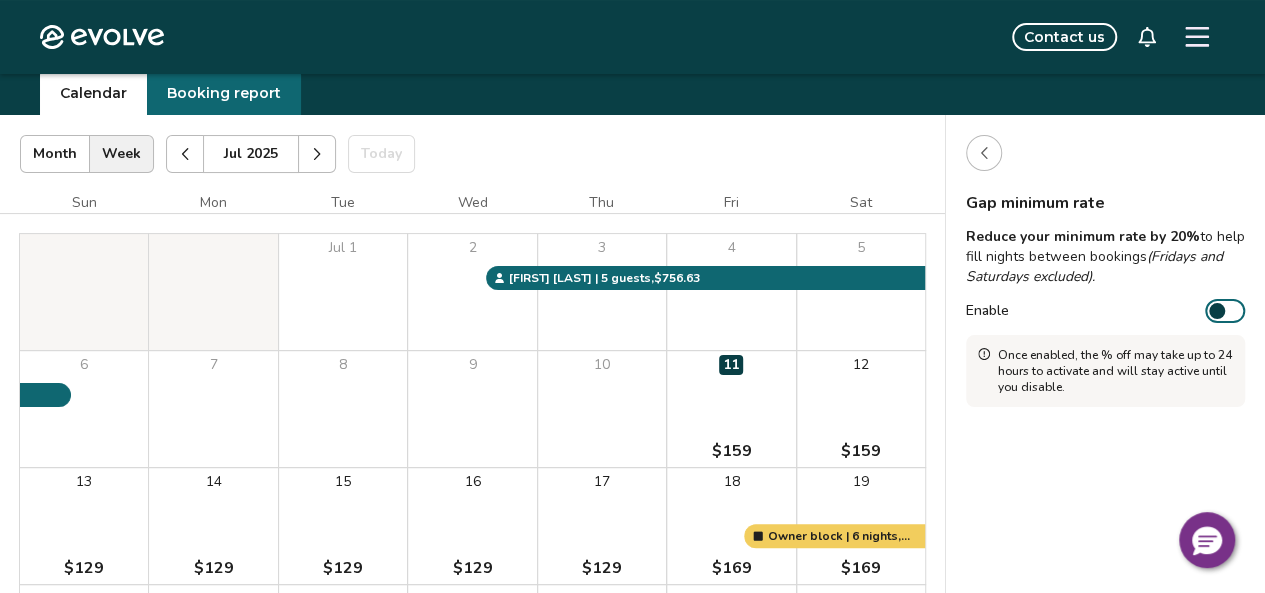 click at bounding box center [984, 153] 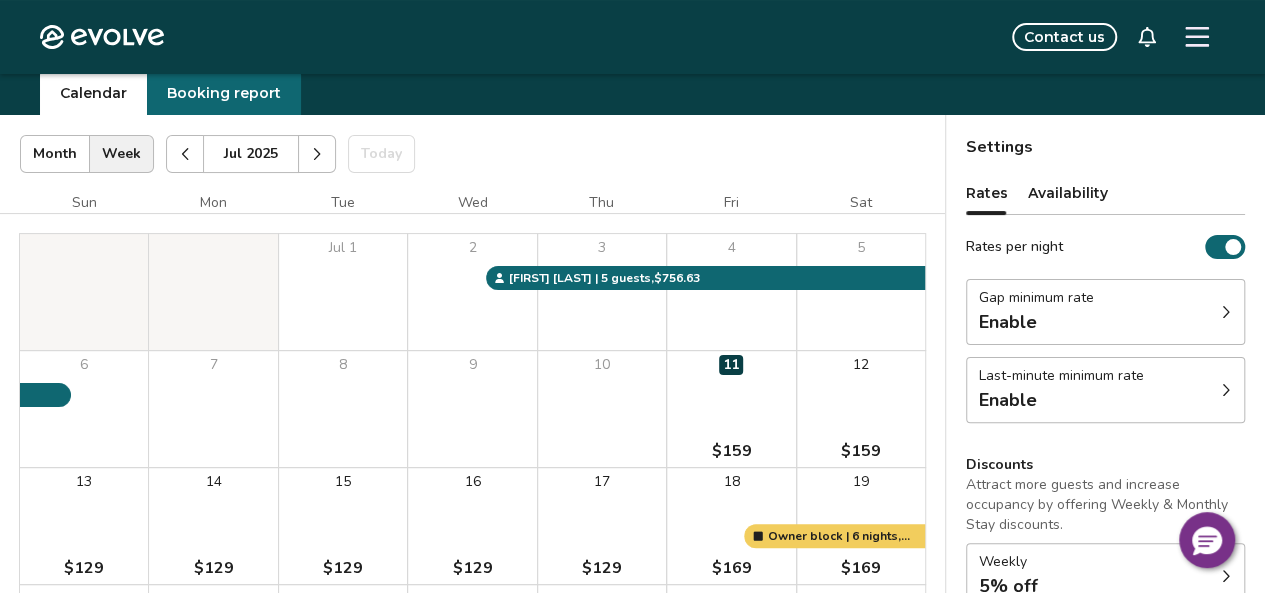 click at bounding box center [1226, 390] 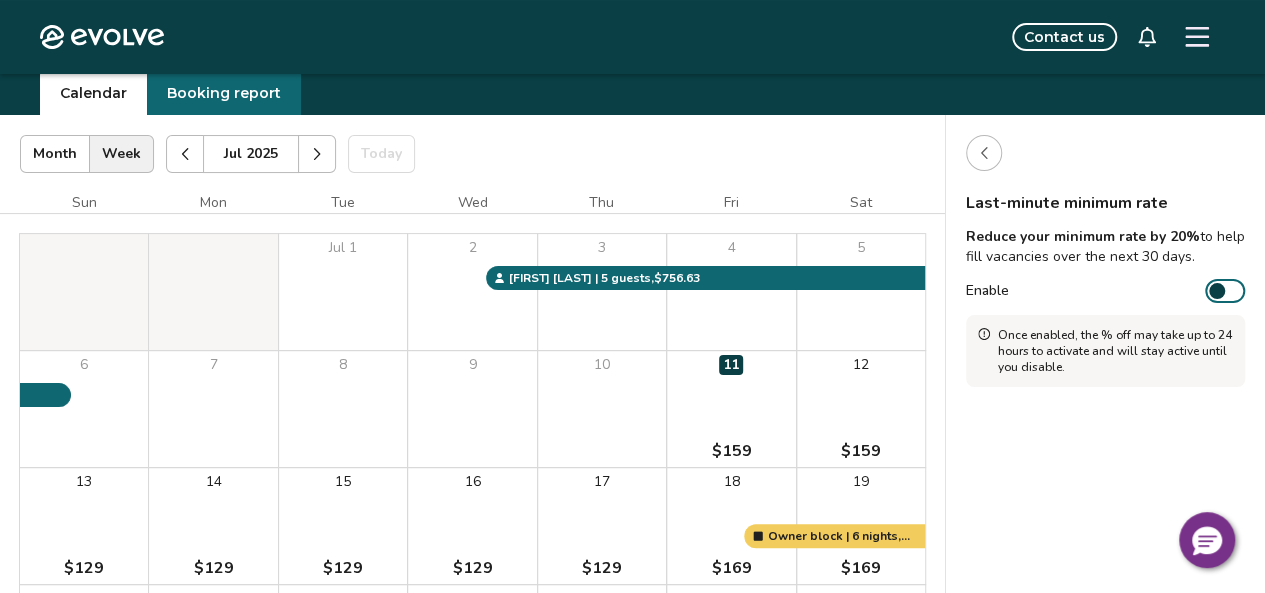 click at bounding box center [1217, 291] 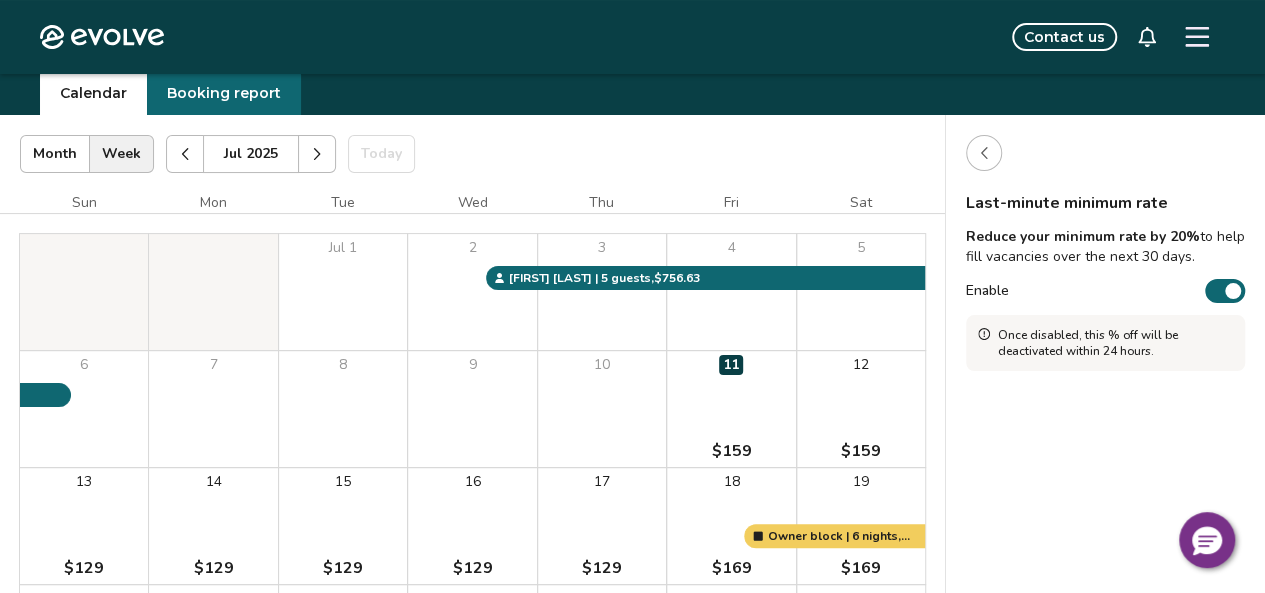 click on "Enable" at bounding box center (1225, 291) 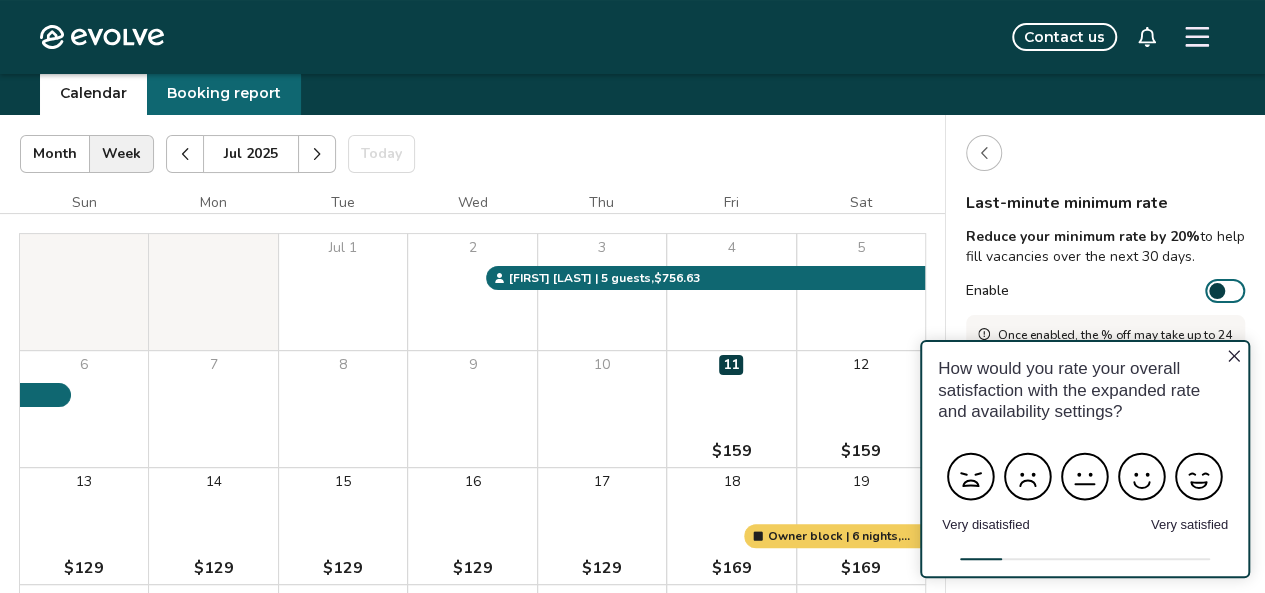 scroll, scrollTop: 0, scrollLeft: 0, axis: both 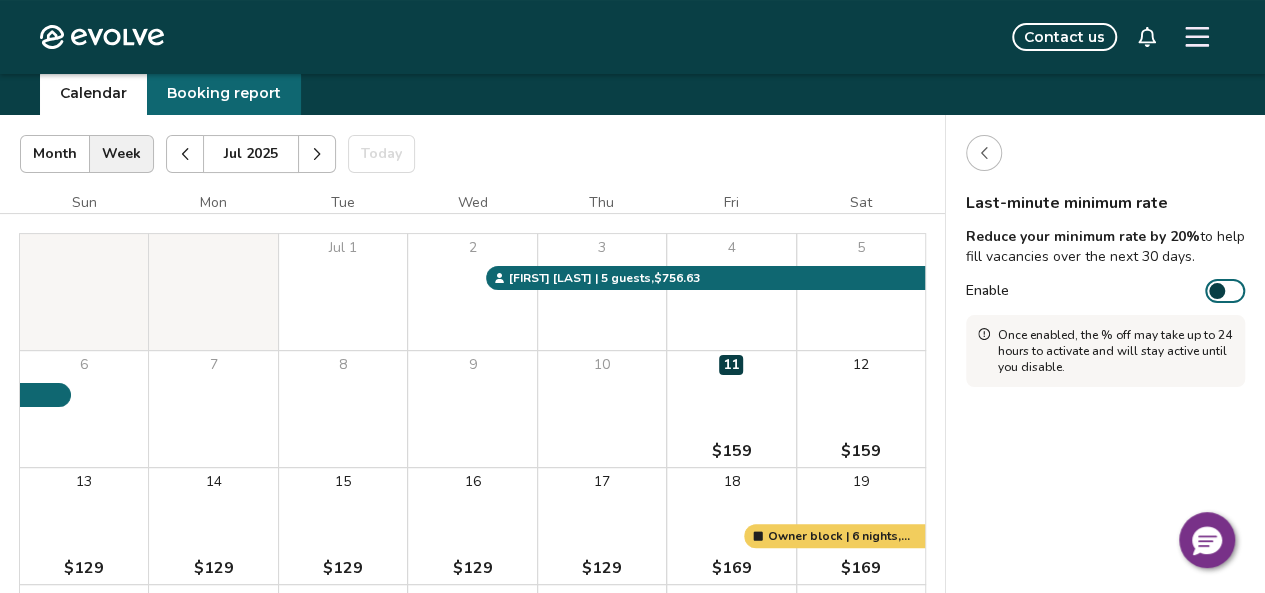 click 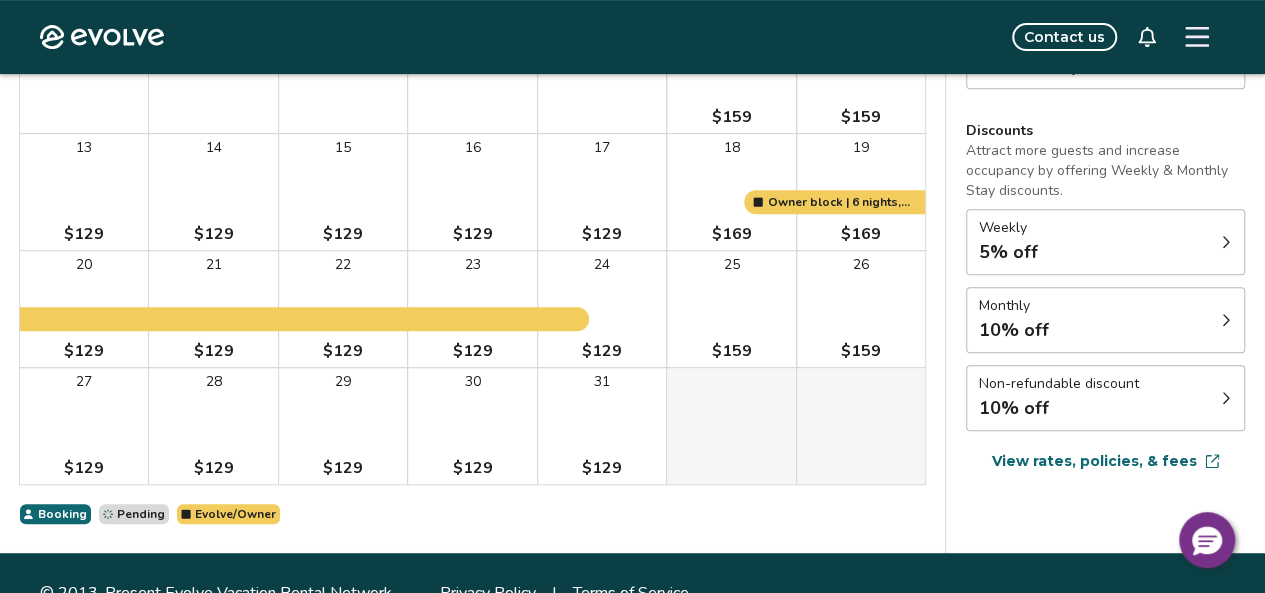 scroll, scrollTop: 402, scrollLeft: 0, axis: vertical 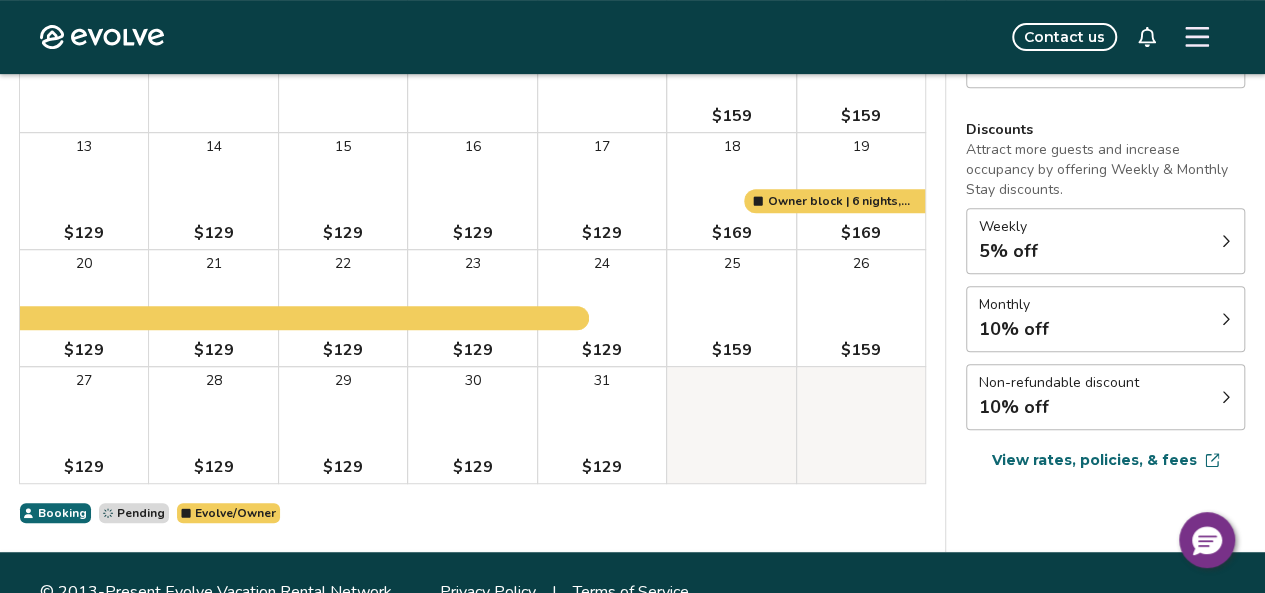 click 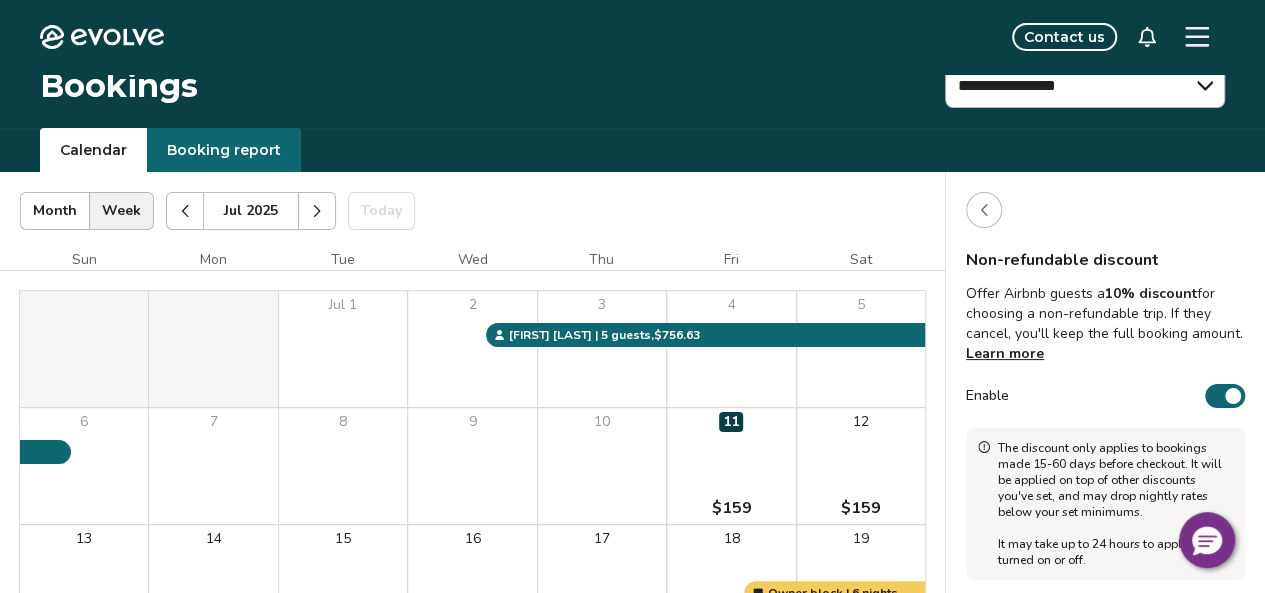 scroll, scrollTop: 0, scrollLeft: 0, axis: both 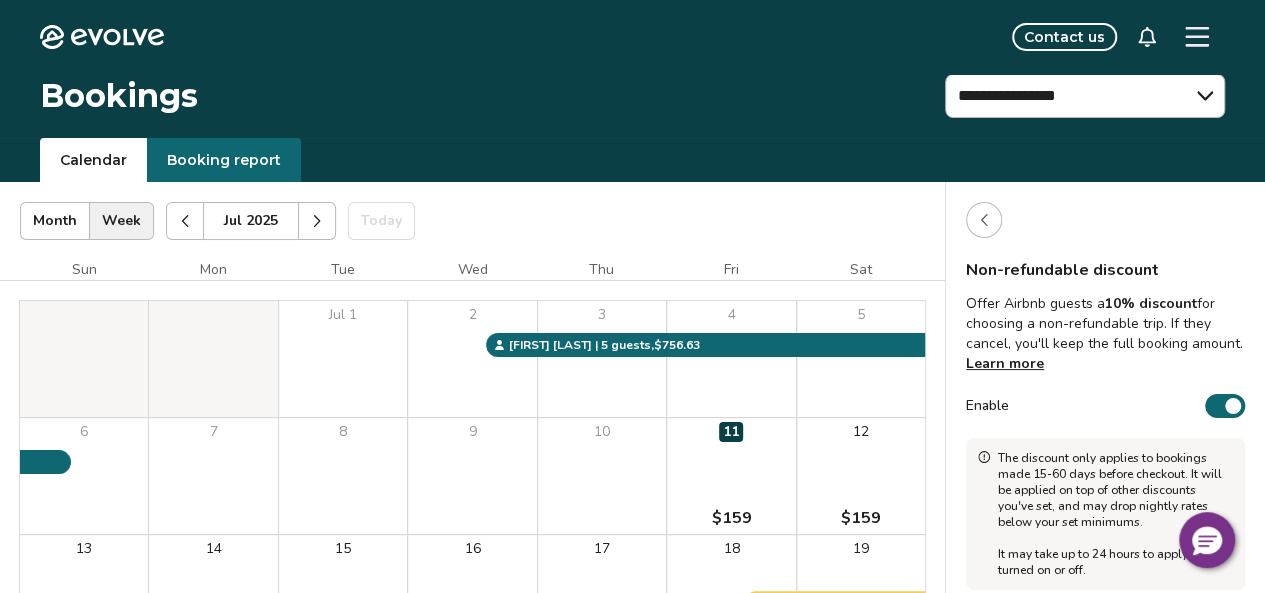 click 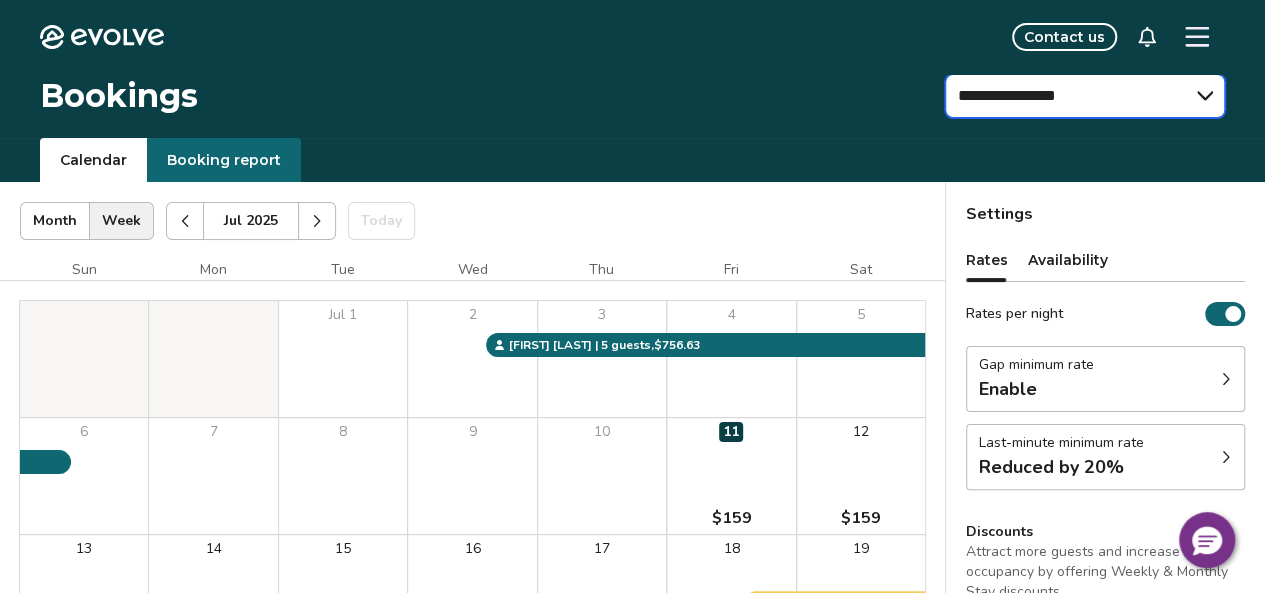 click on "**********" at bounding box center (1085, 96) 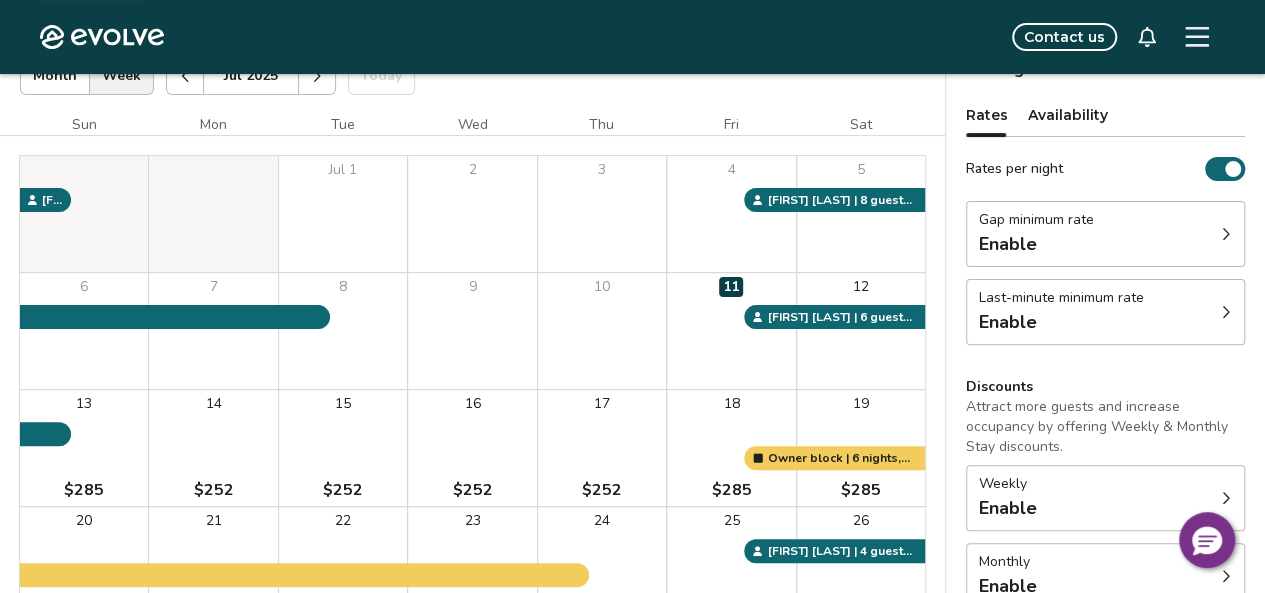 scroll, scrollTop: 191, scrollLeft: 0, axis: vertical 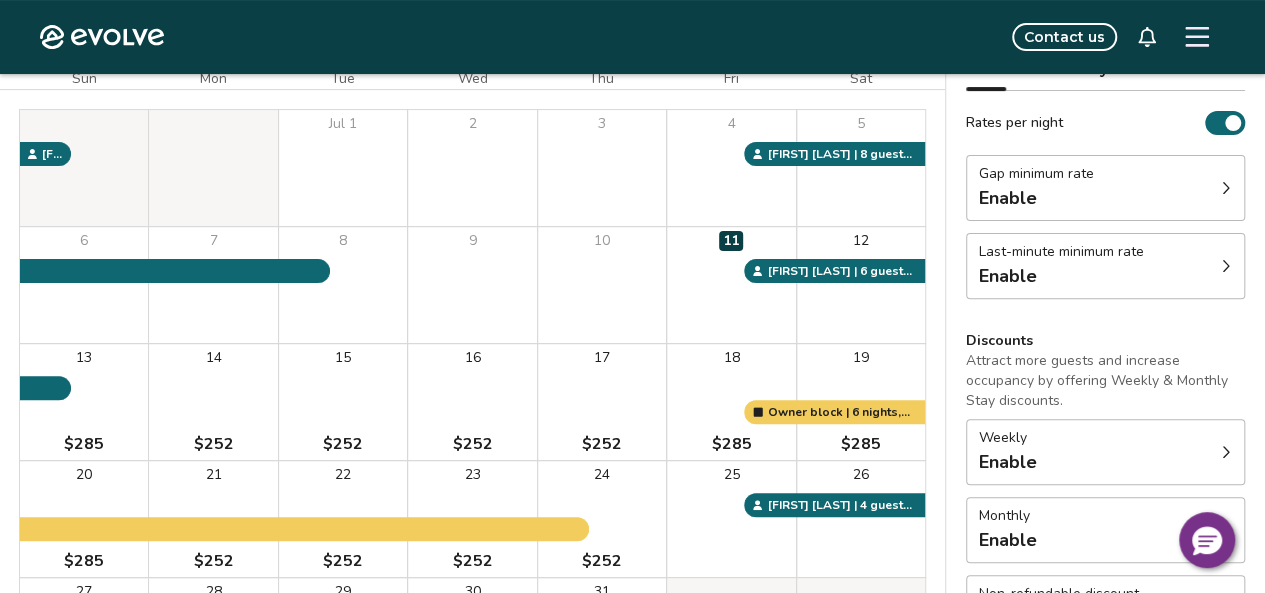 click on "Gap minimum rate Enable" at bounding box center [1105, 188] 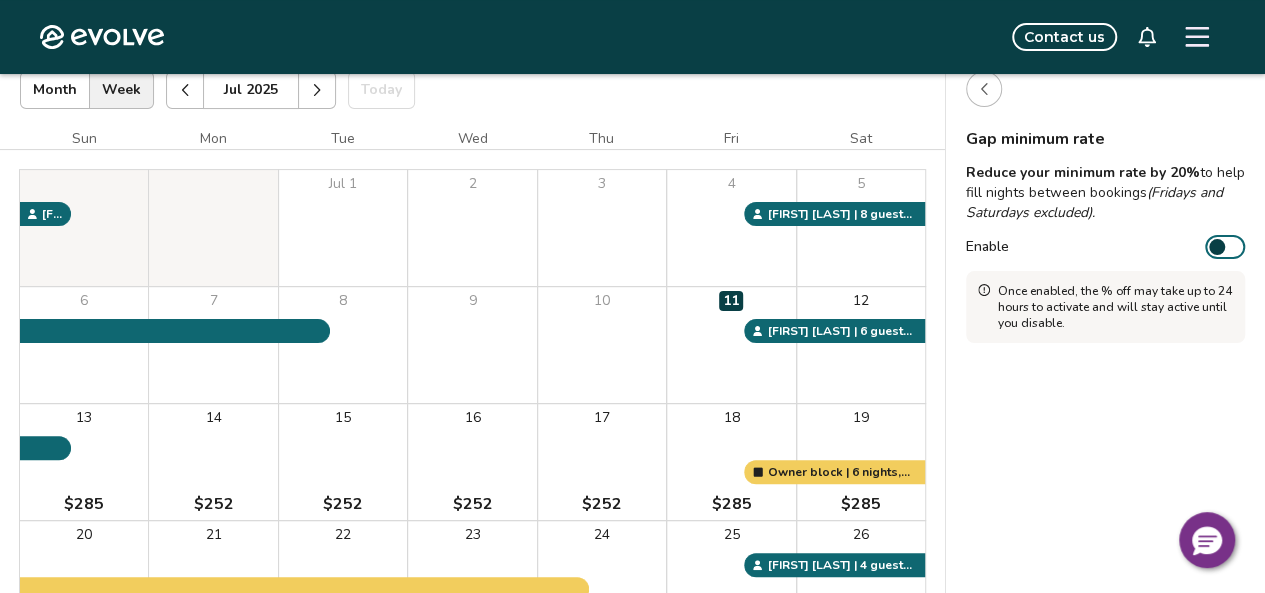 scroll, scrollTop: 86, scrollLeft: 0, axis: vertical 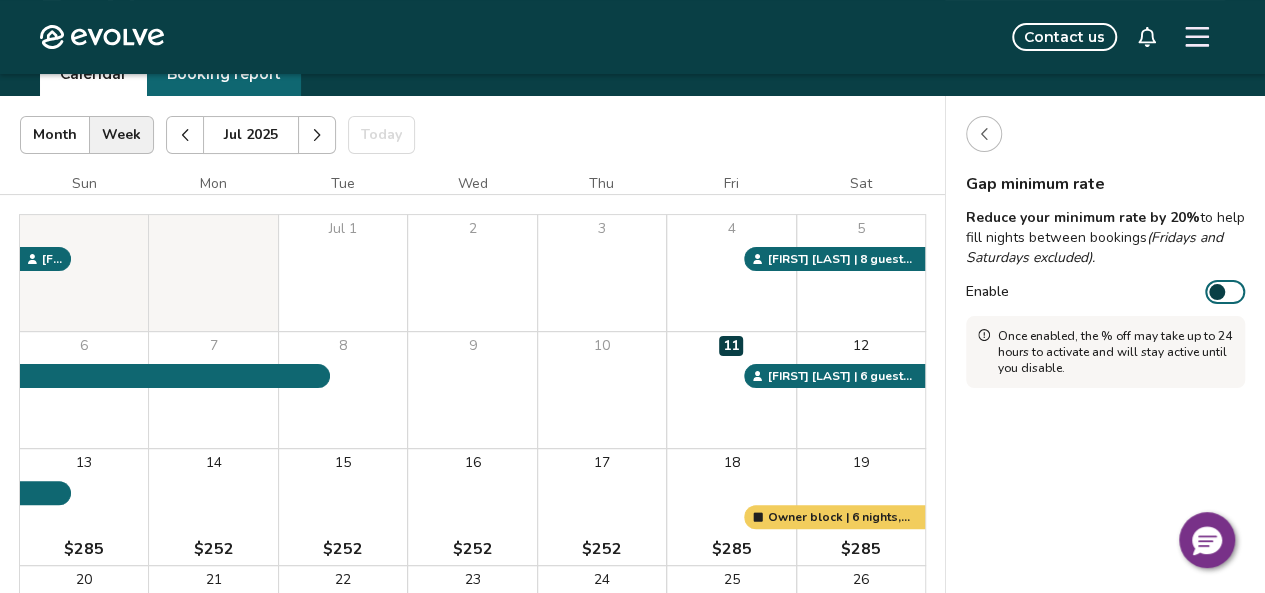 click 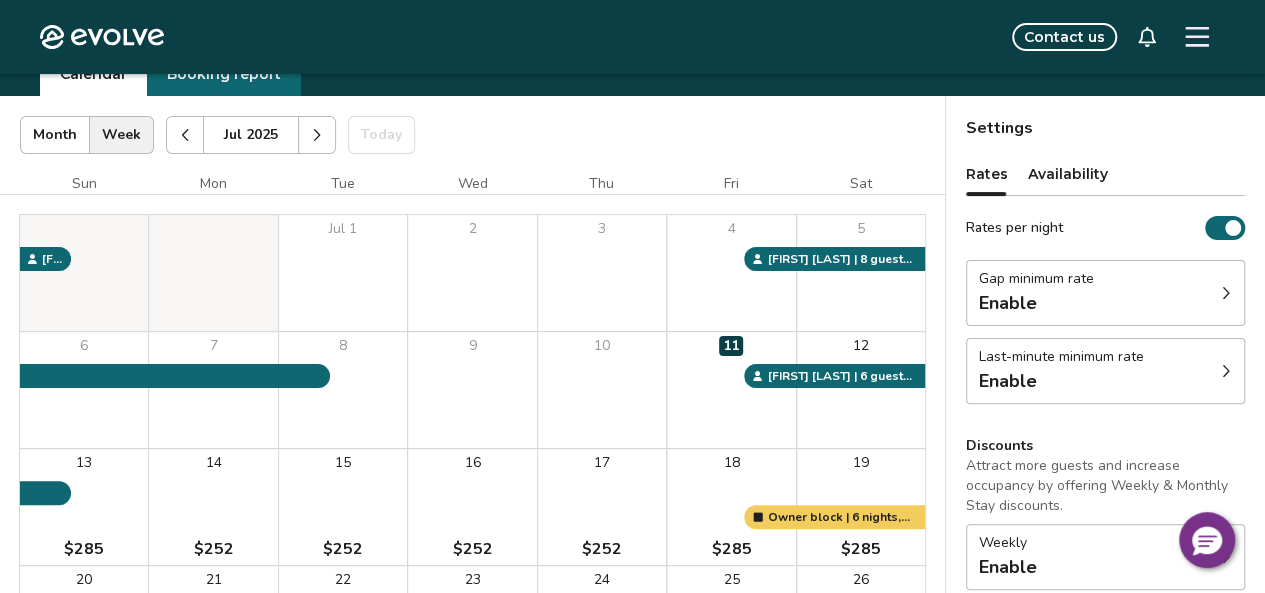 click on "Last-minute minimum rate Enable" at bounding box center (1105, 371) 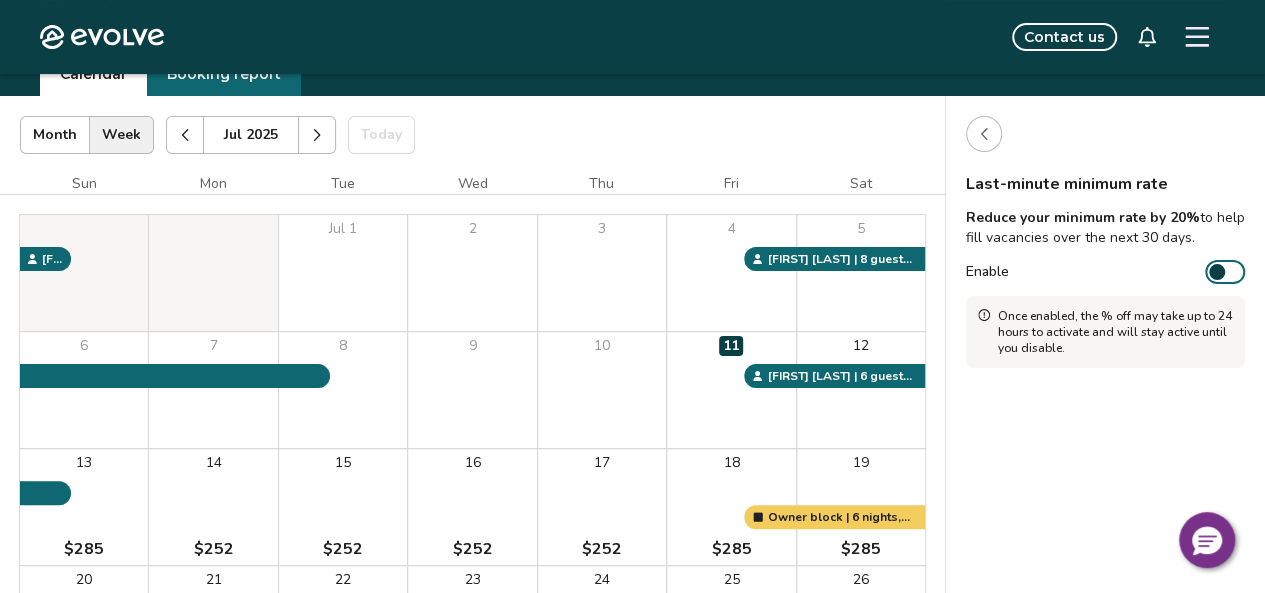 click 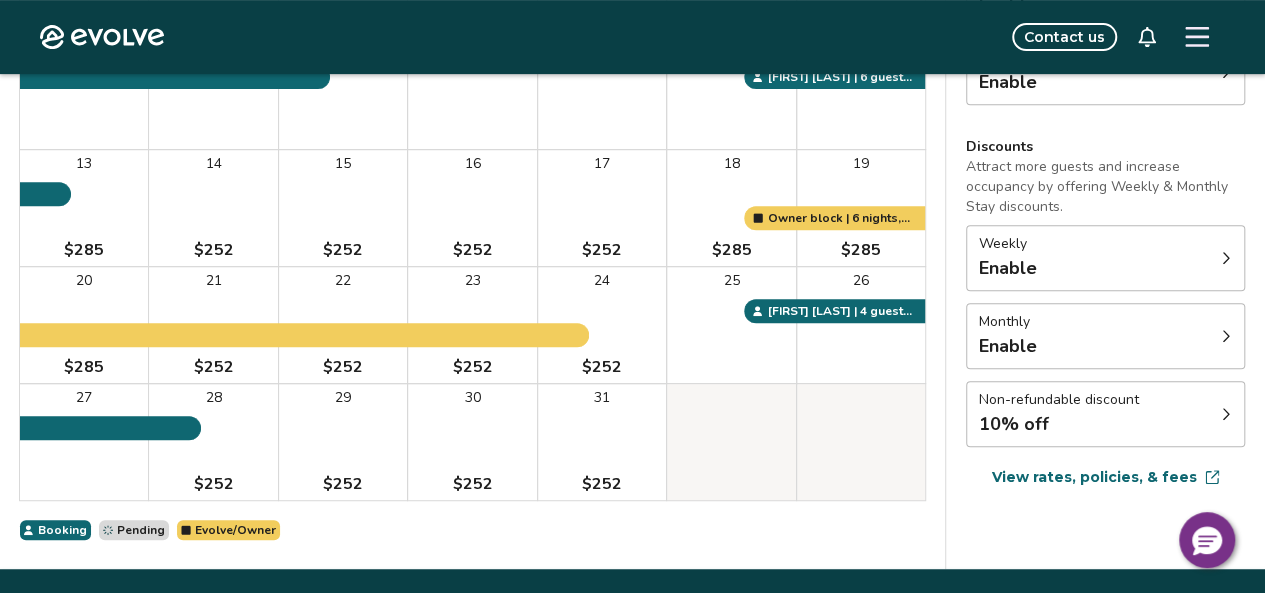scroll, scrollTop: 405, scrollLeft: 0, axis: vertical 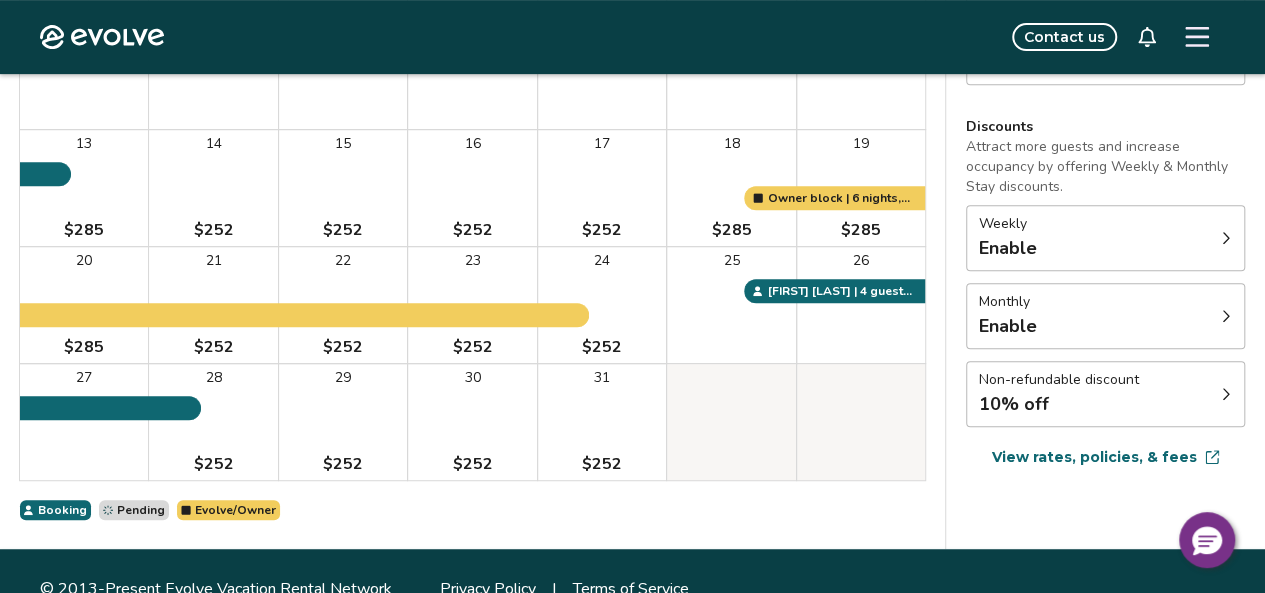 click 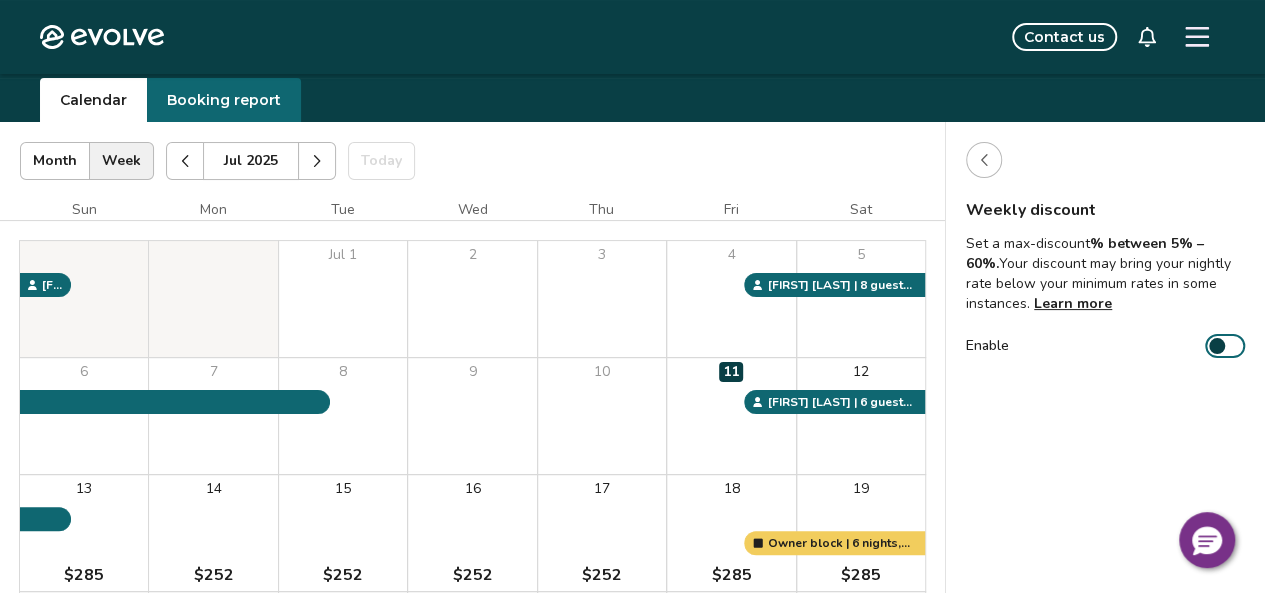 scroll, scrollTop: 62, scrollLeft: 0, axis: vertical 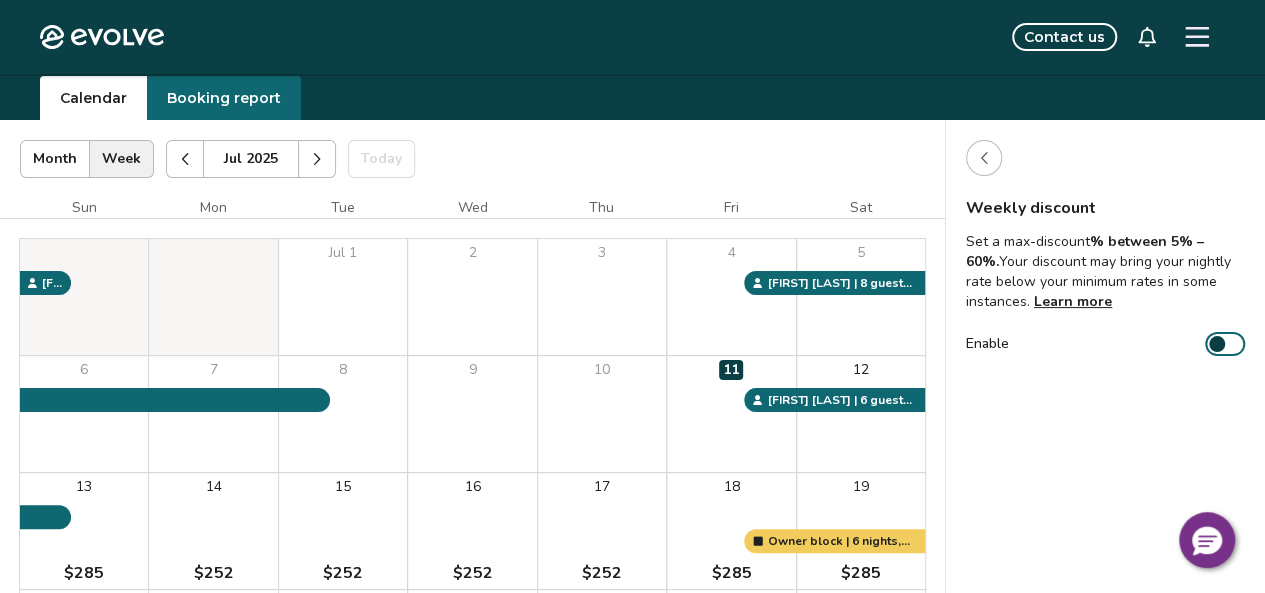click at bounding box center (1217, 344) 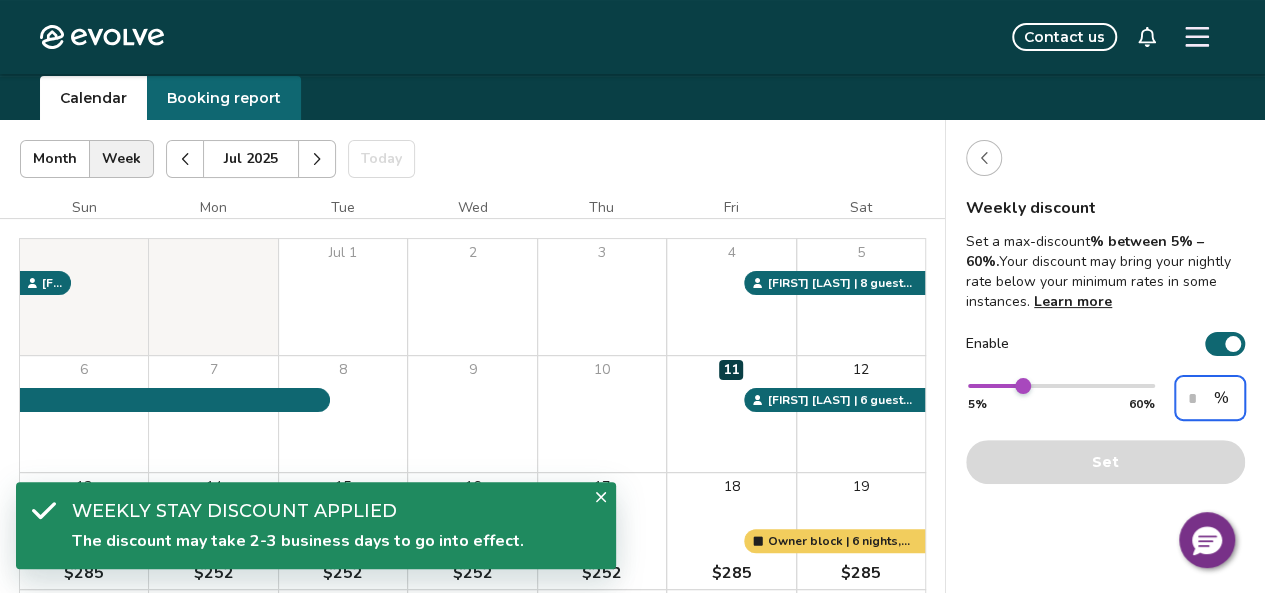 click on "**" at bounding box center (1210, 398) 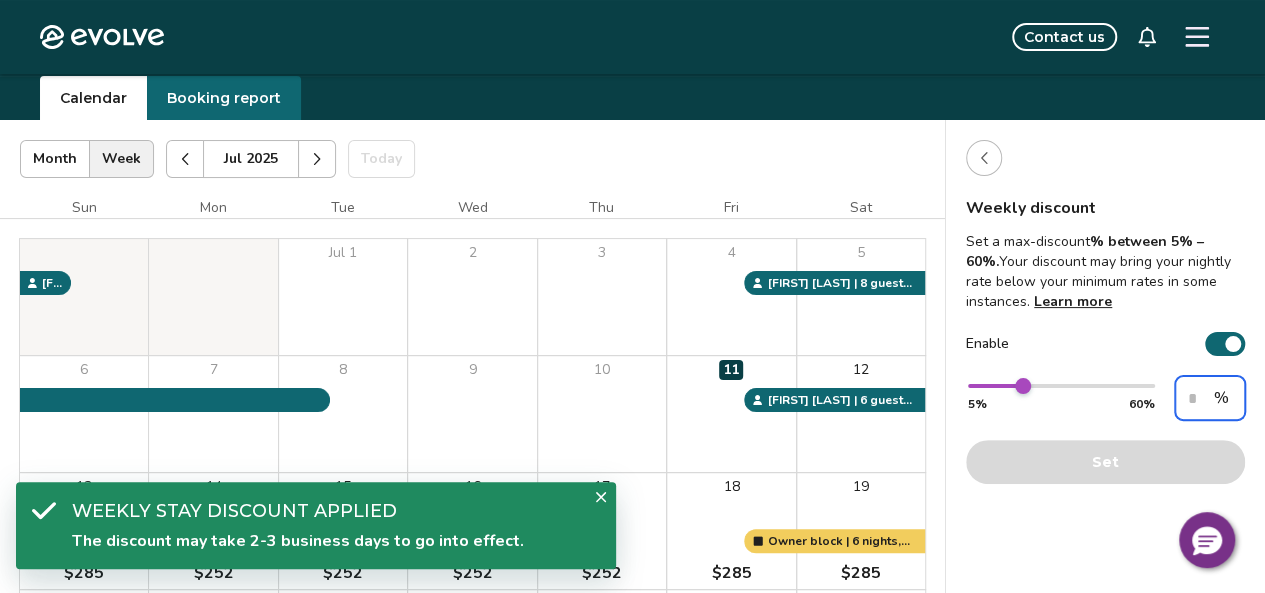 type on "*" 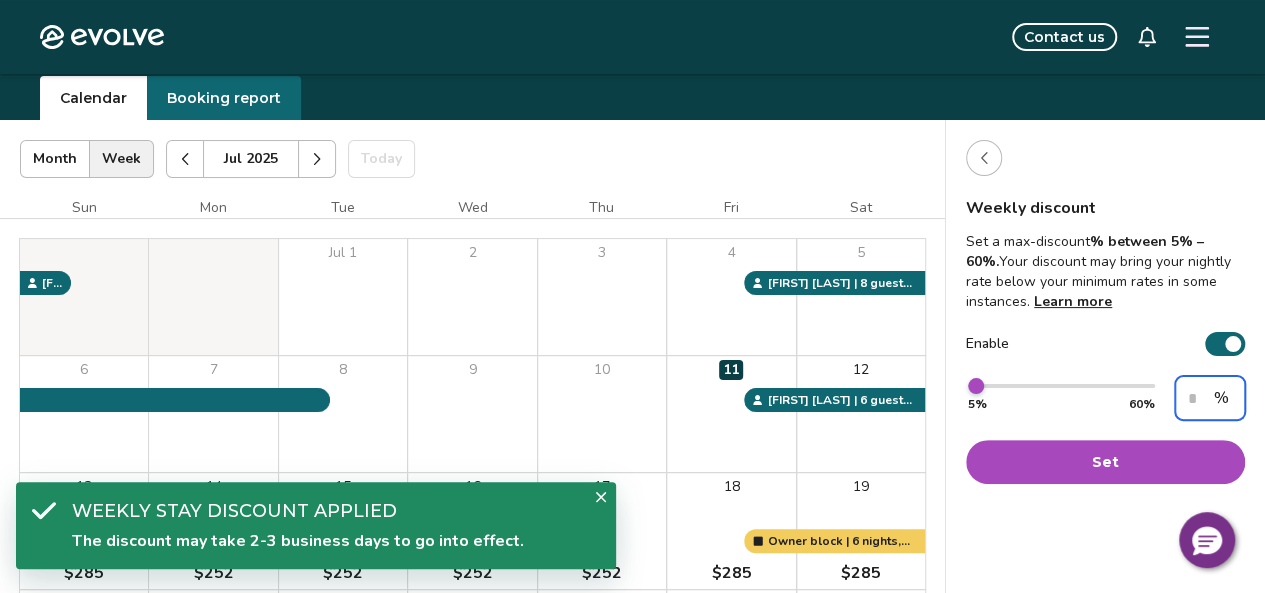 type on "*" 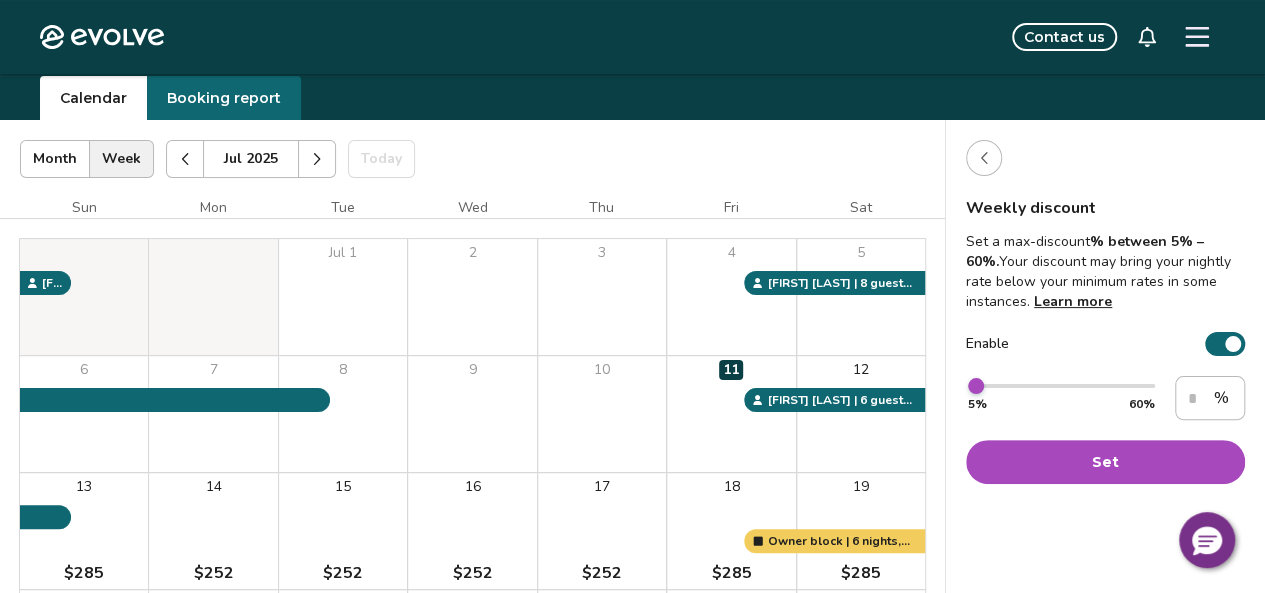 click on "Set" at bounding box center [1105, 462] 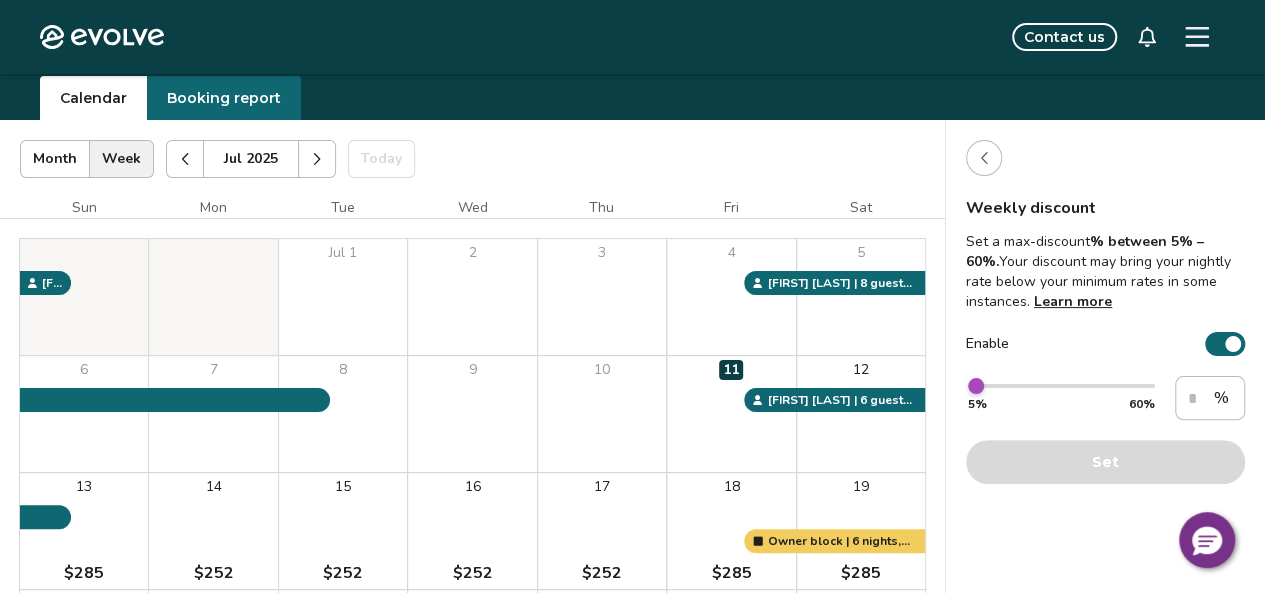click 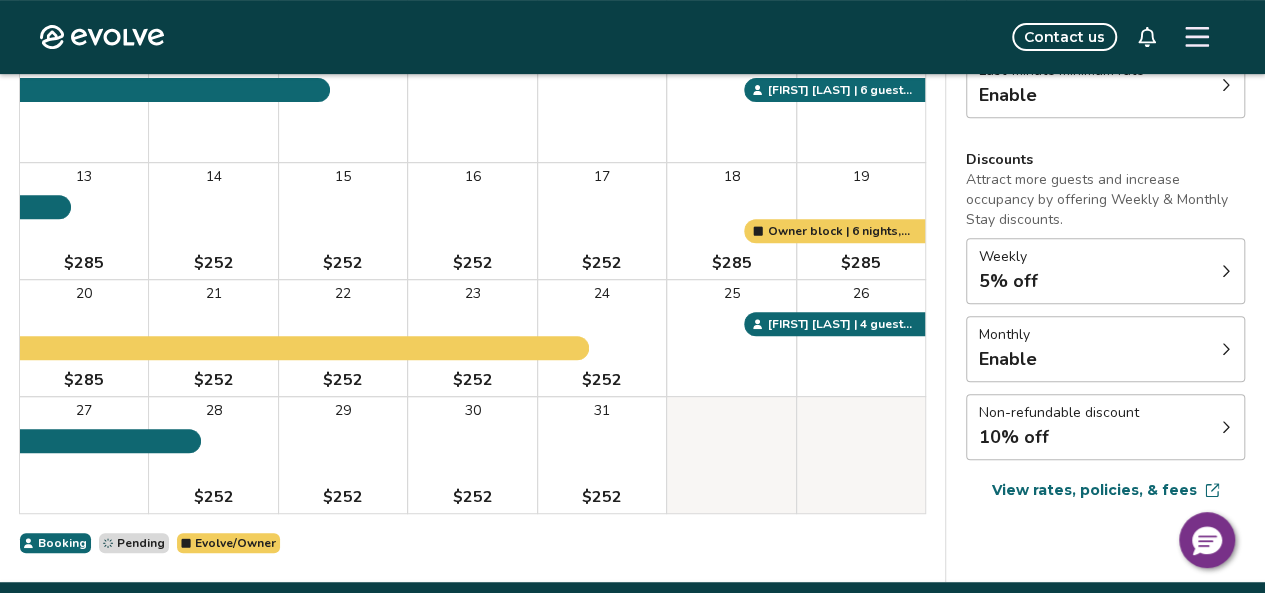 scroll, scrollTop: 374, scrollLeft: 0, axis: vertical 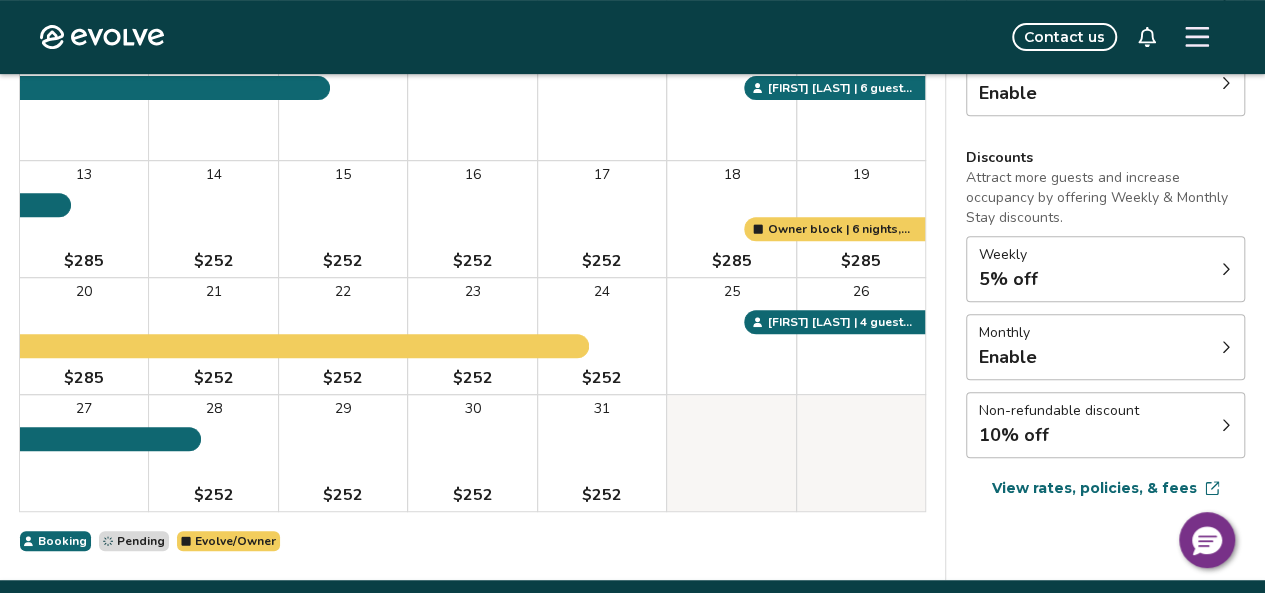 click on "Monthly Enable" at bounding box center (1105, 347) 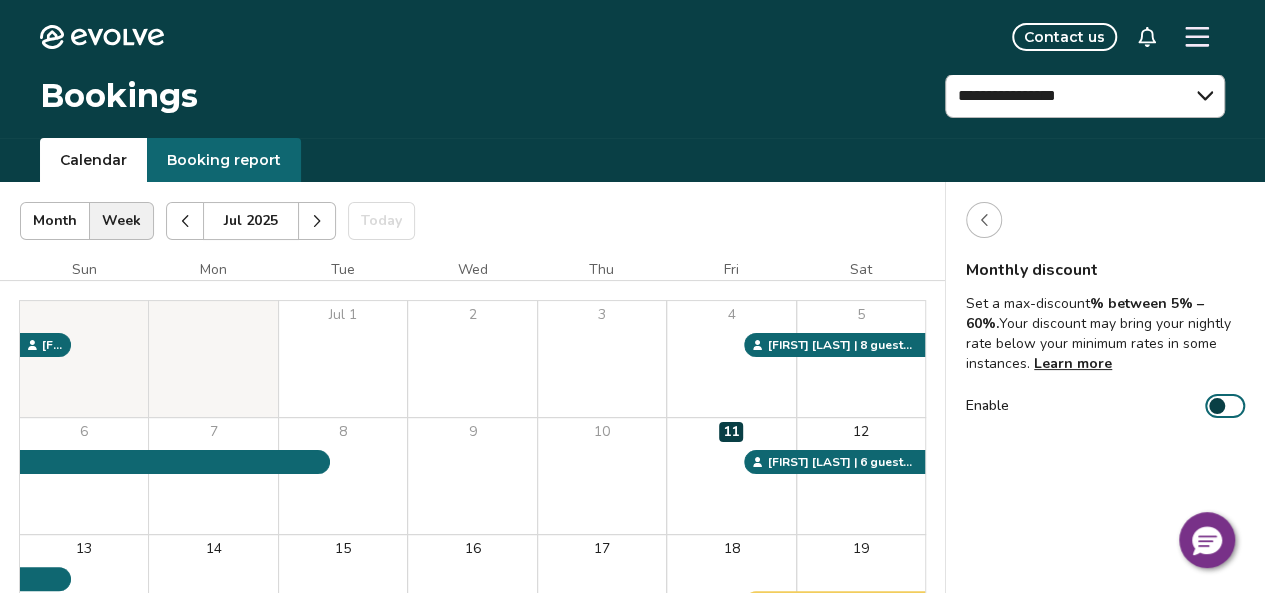 scroll, scrollTop: 109, scrollLeft: 0, axis: vertical 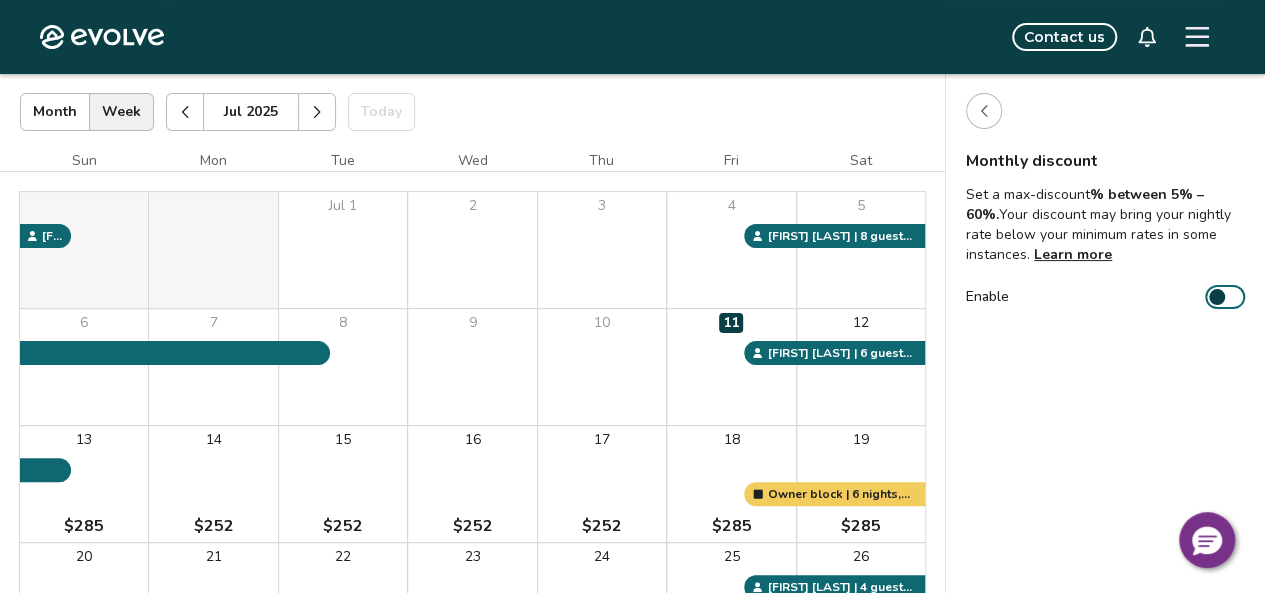 click at bounding box center (1217, 297) 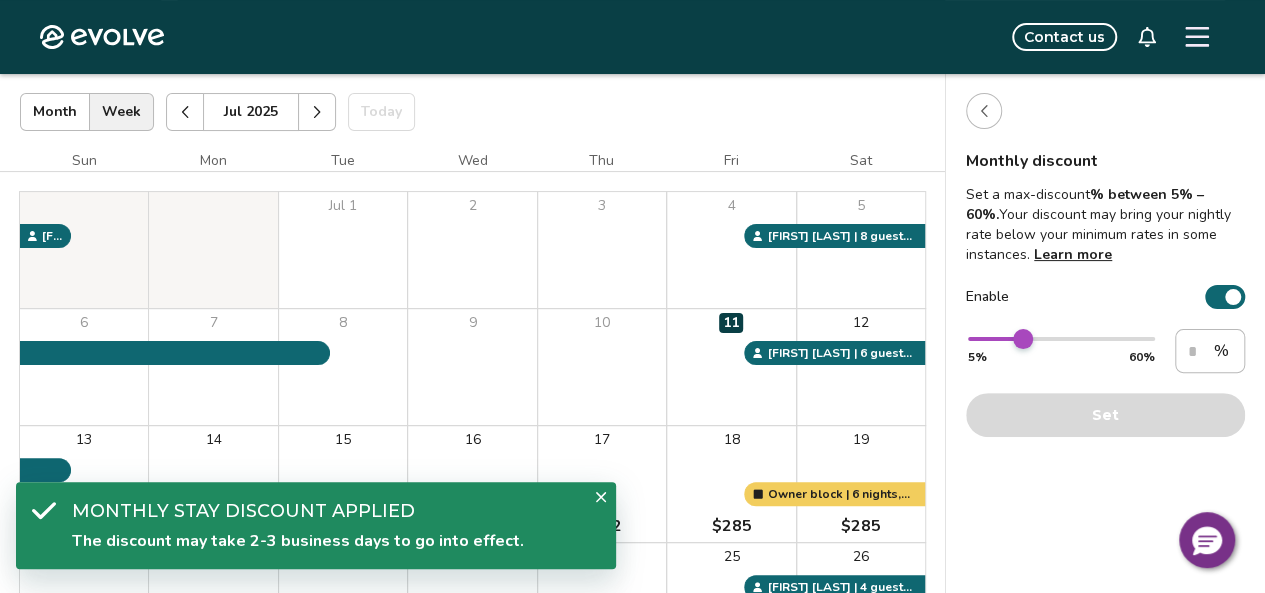 click at bounding box center (1023, 339) 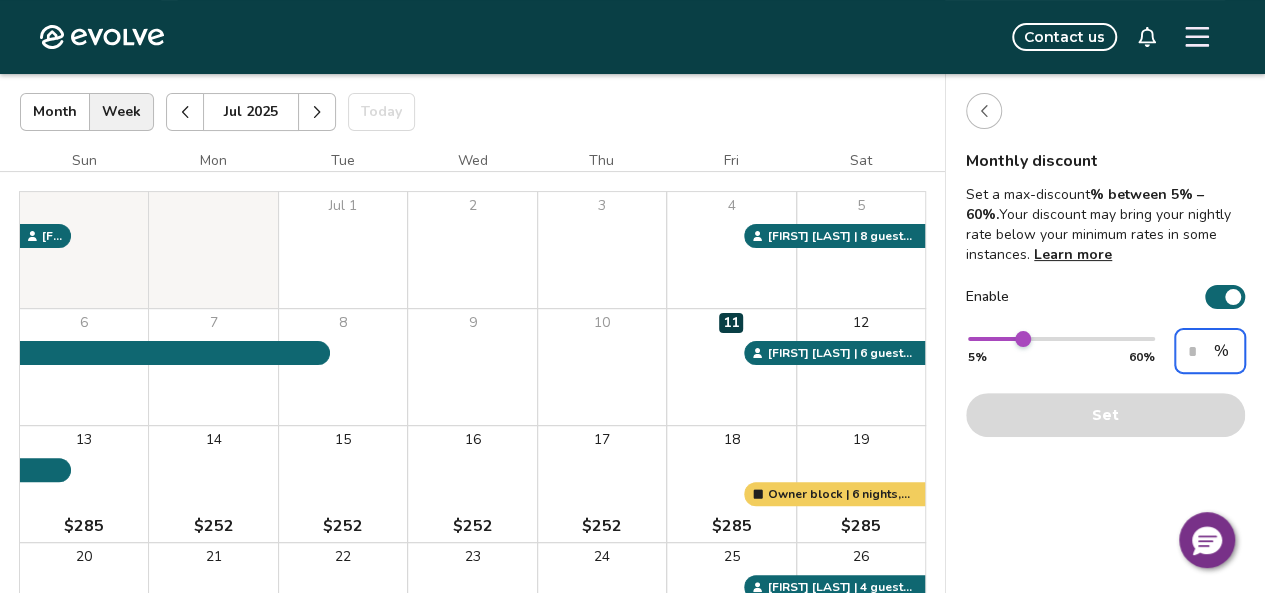 click on "**" at bounding box center [1210, 351] 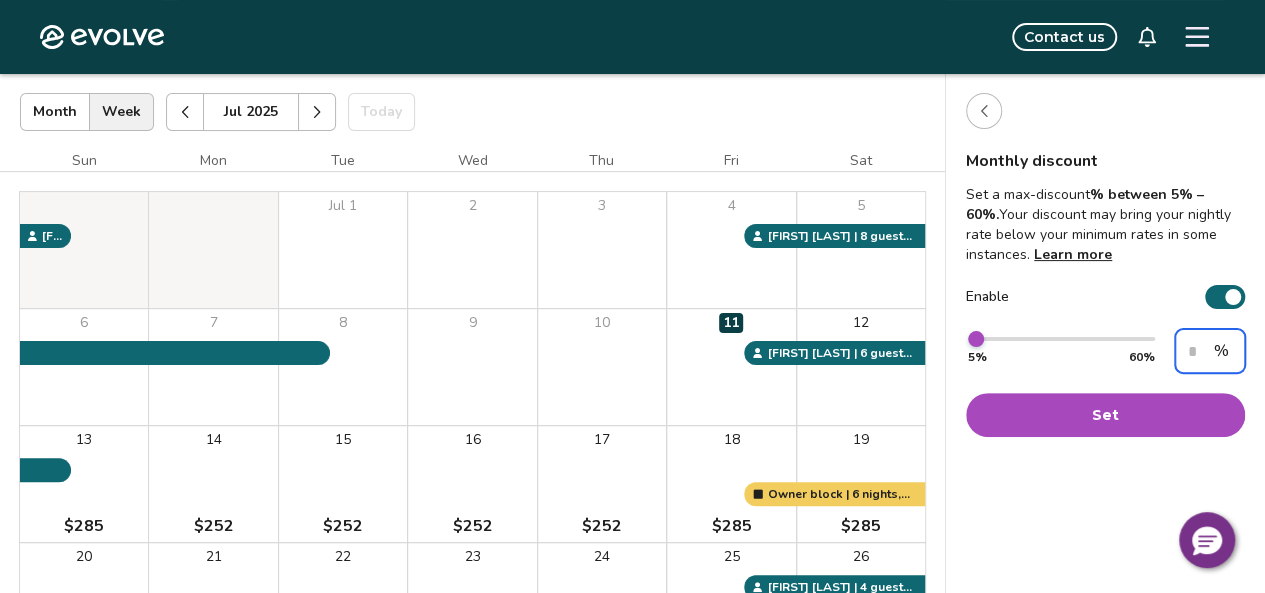 type on "*" 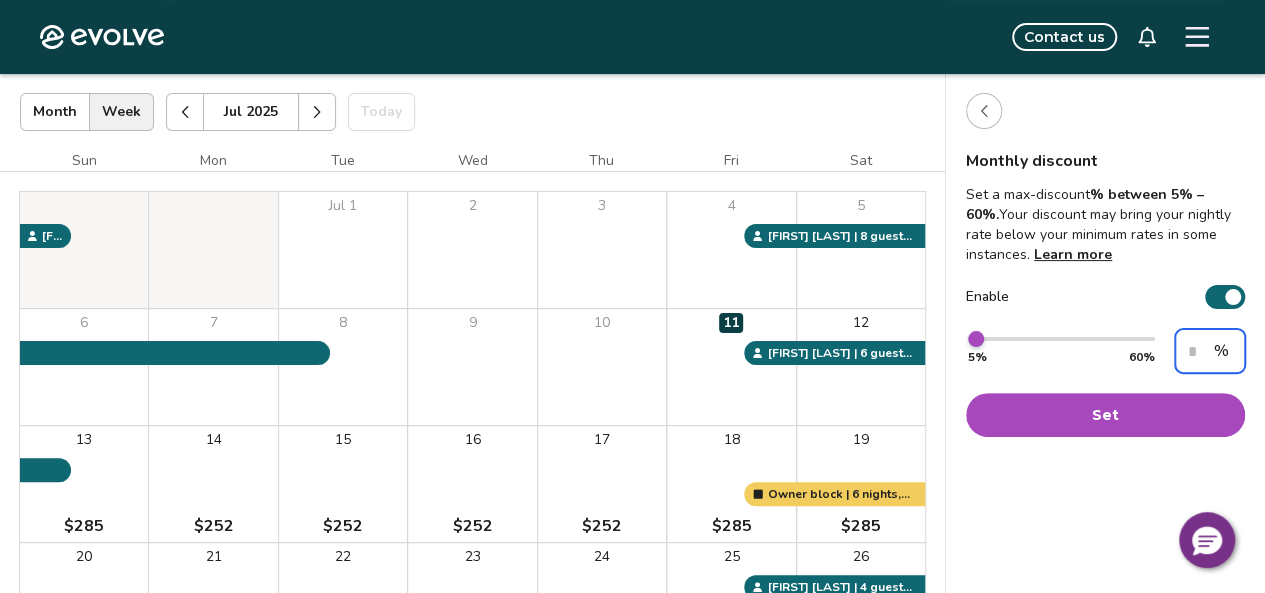 type on "*" 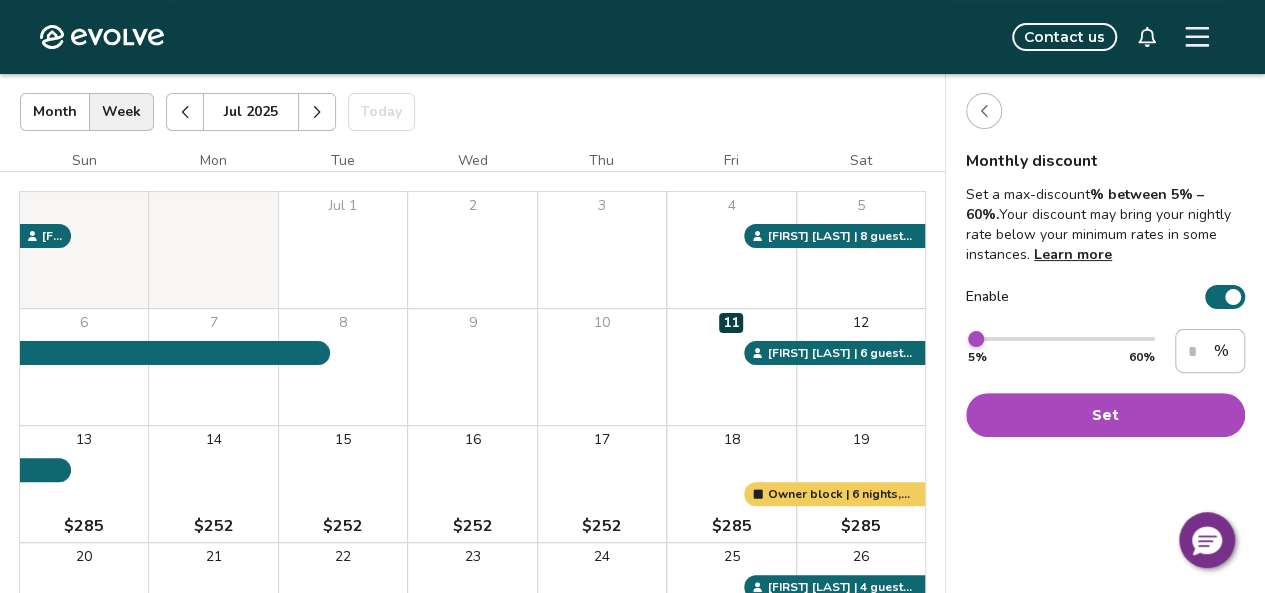 click on "Set" at bounding box center (1105, 415) 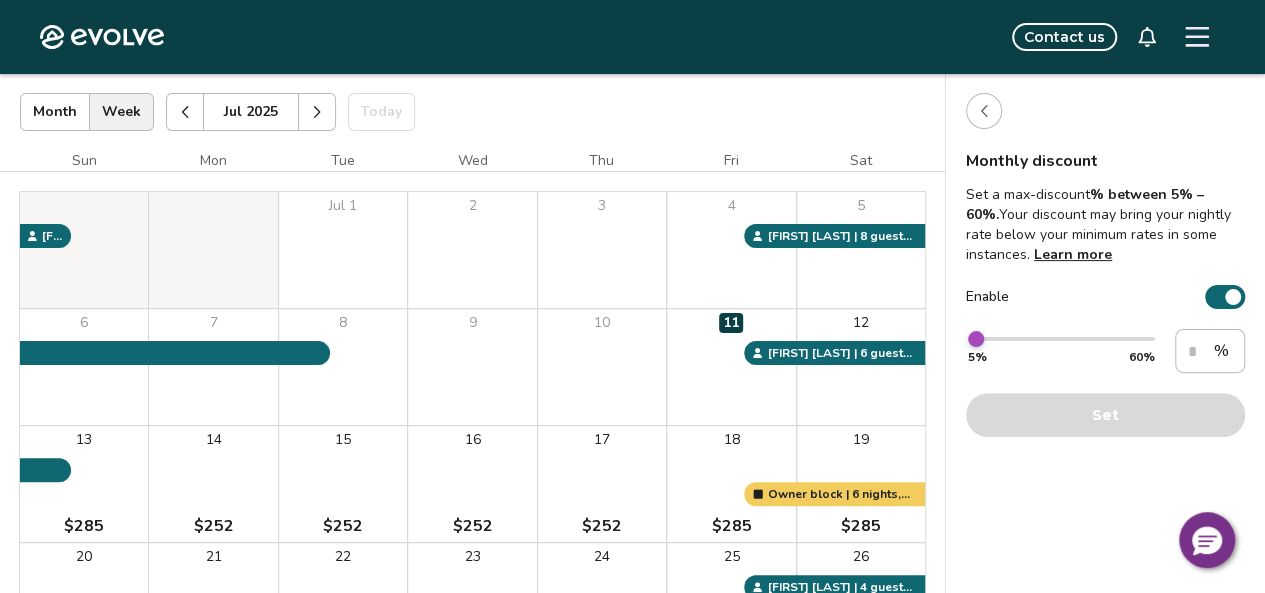 click at bounding box center (984, 111) 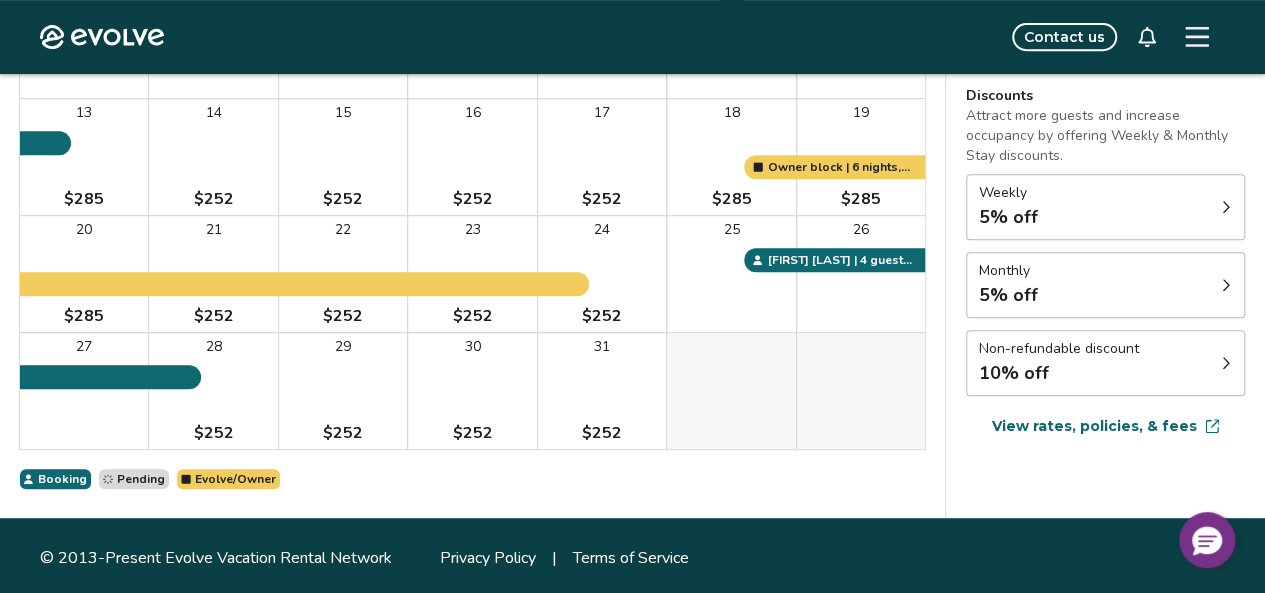 scroll, scrollTop: 440, scrollLeft: 0, axis: vertical 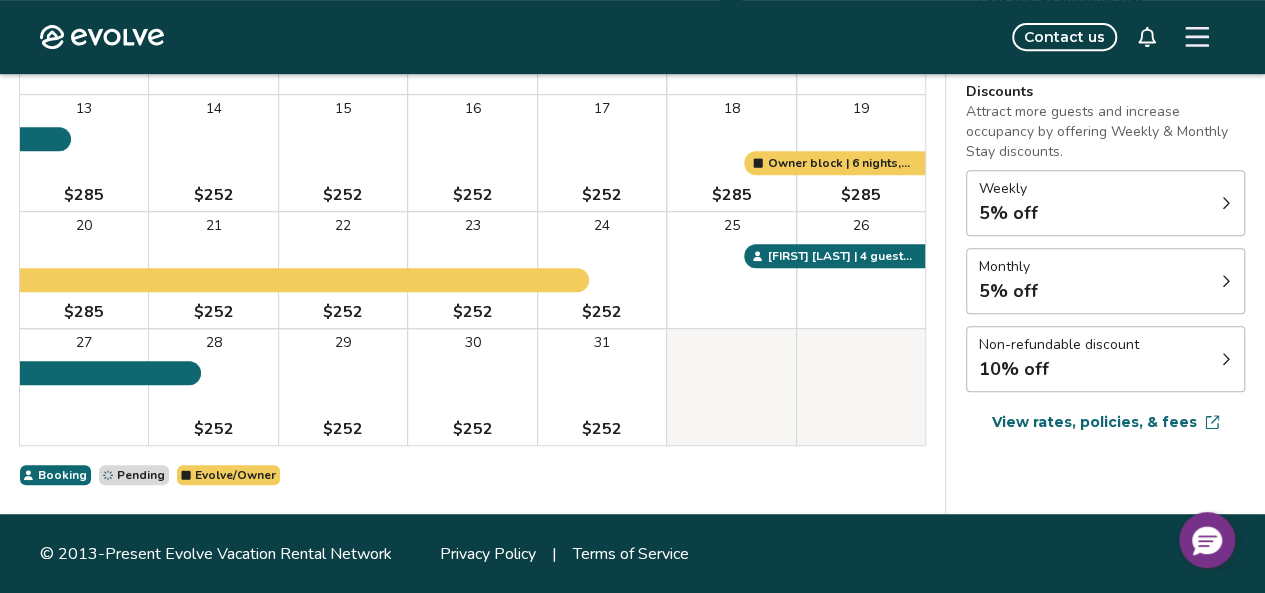 click on "Non-refundable discount 10% off" at bounding box center [1105, 359] 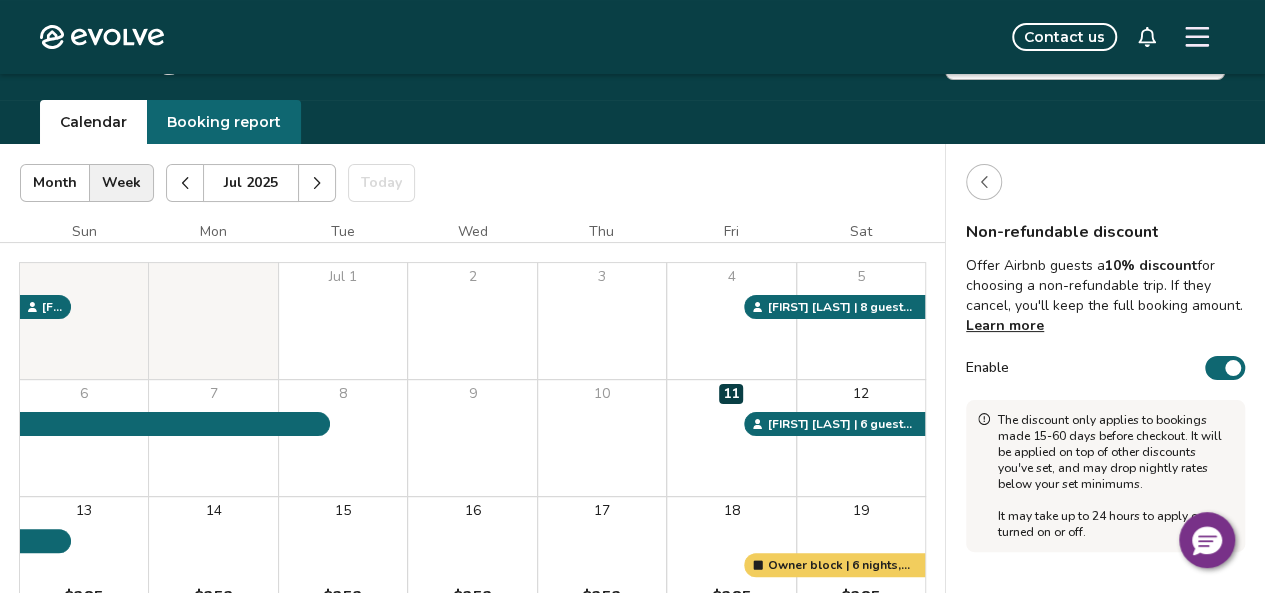 scroll, scrollTop: 41, scrollLeft: 0, axis: vertical 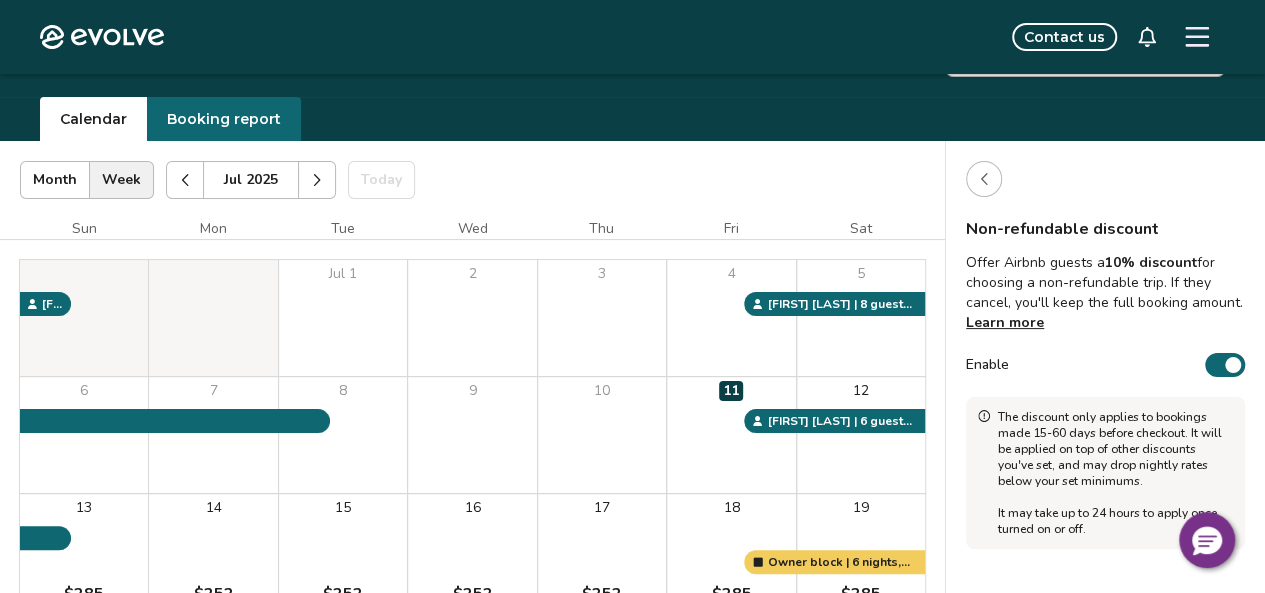 click at bounding box center (1233, 365) 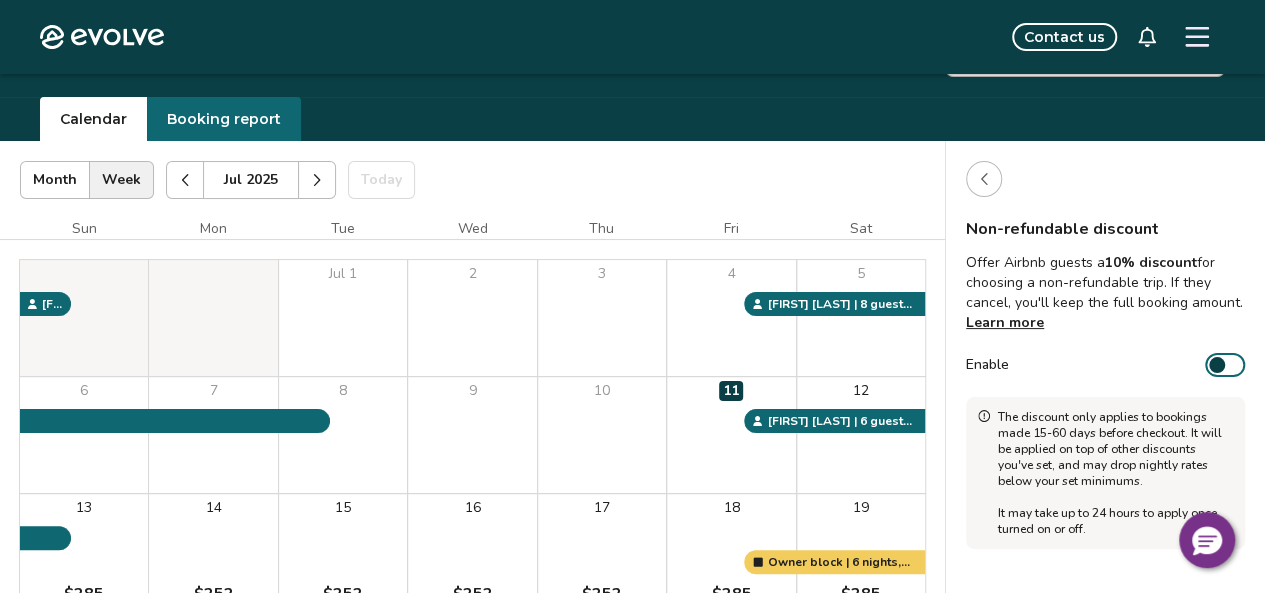 click 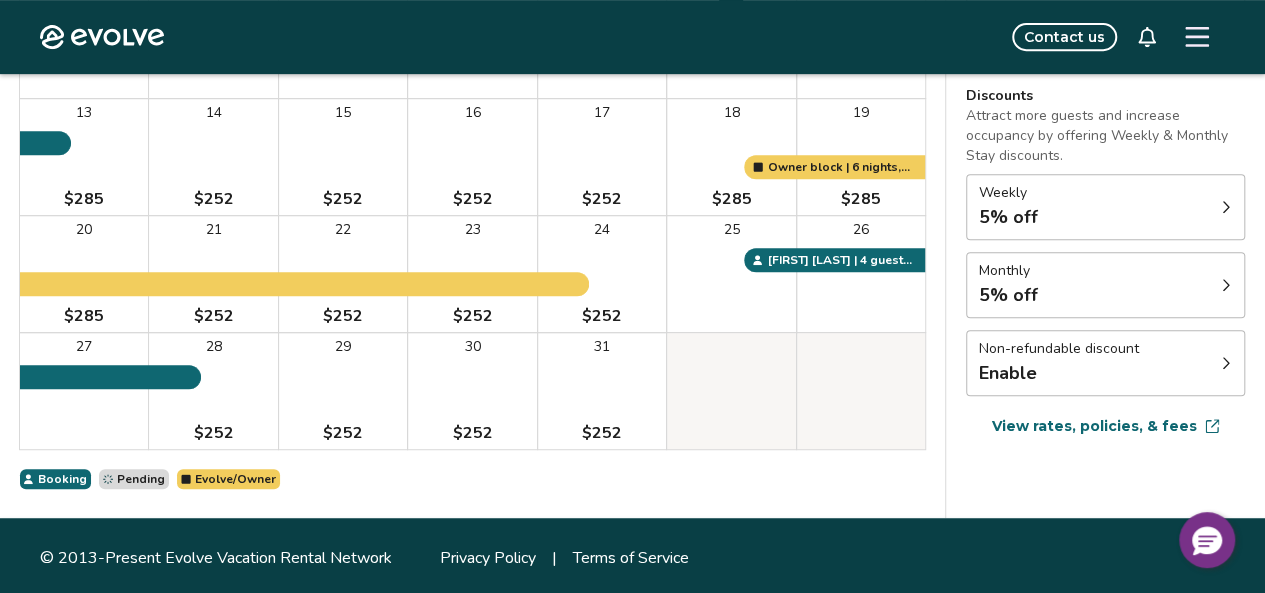 scroll, scrollTop: 440, scrollLeft: 0, axis: vertical 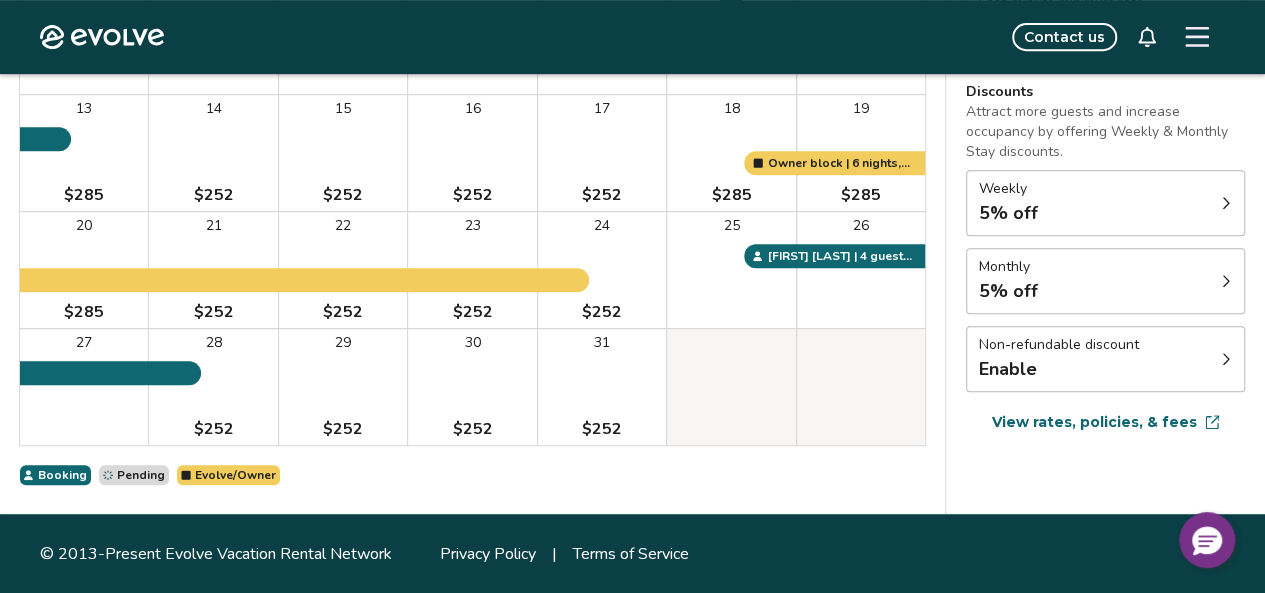 click 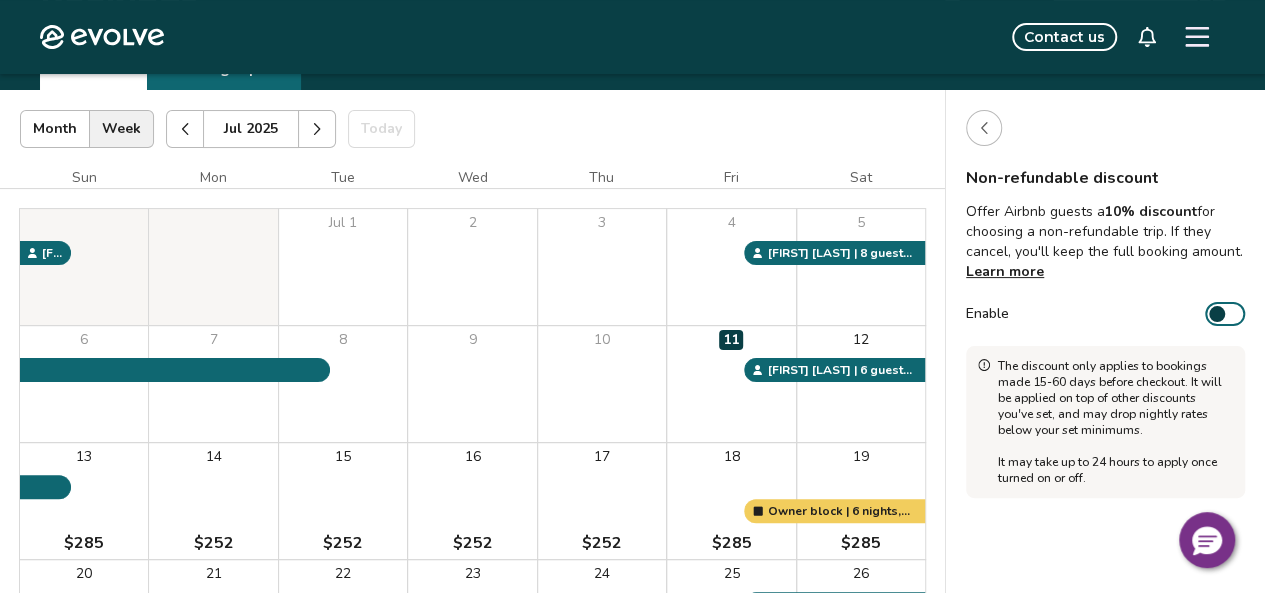 scroll, scrollTop: 0, scrollLeft: 0, axis: both 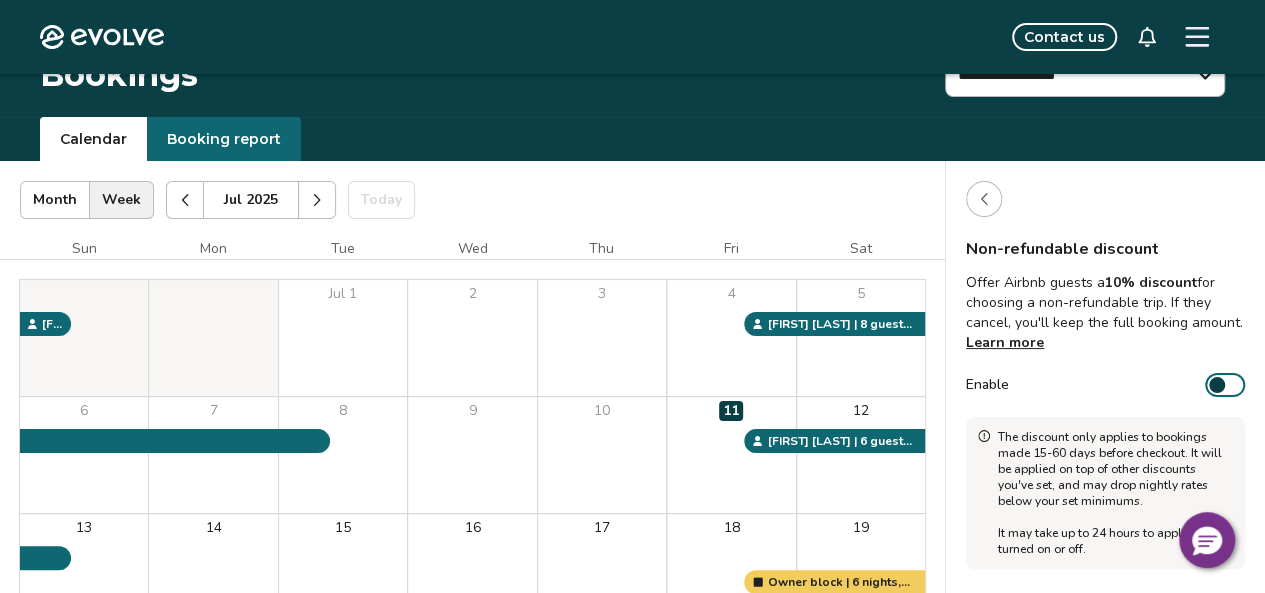 click 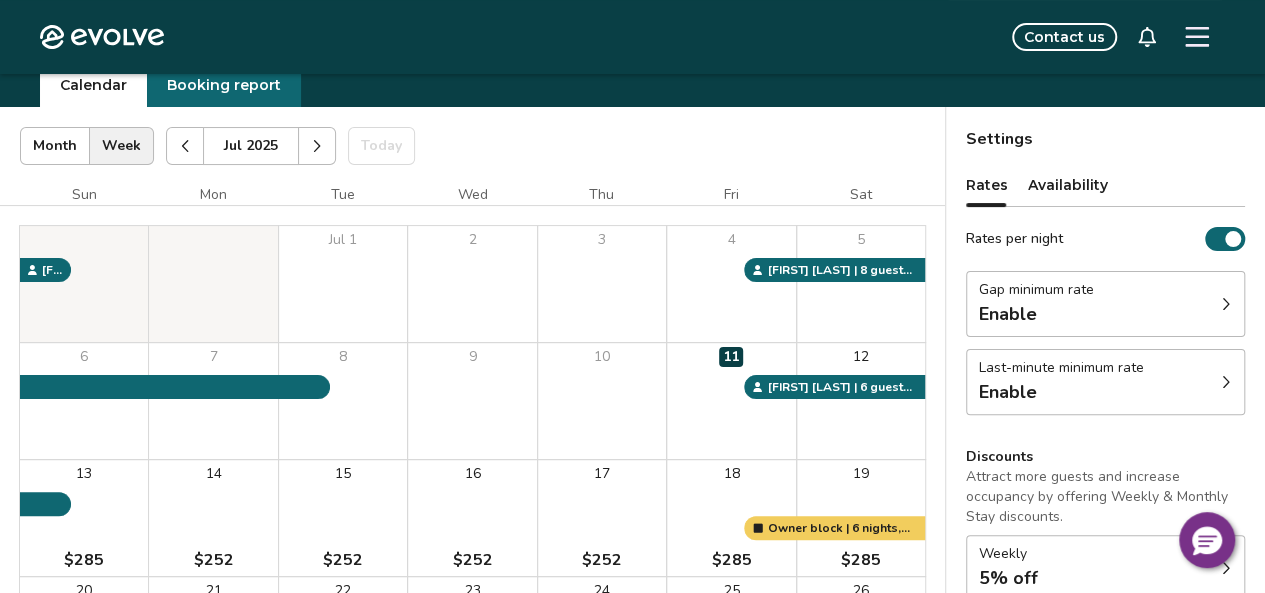 scroll, scrollTop: 66, scrollLeft: 0, axis: vertical 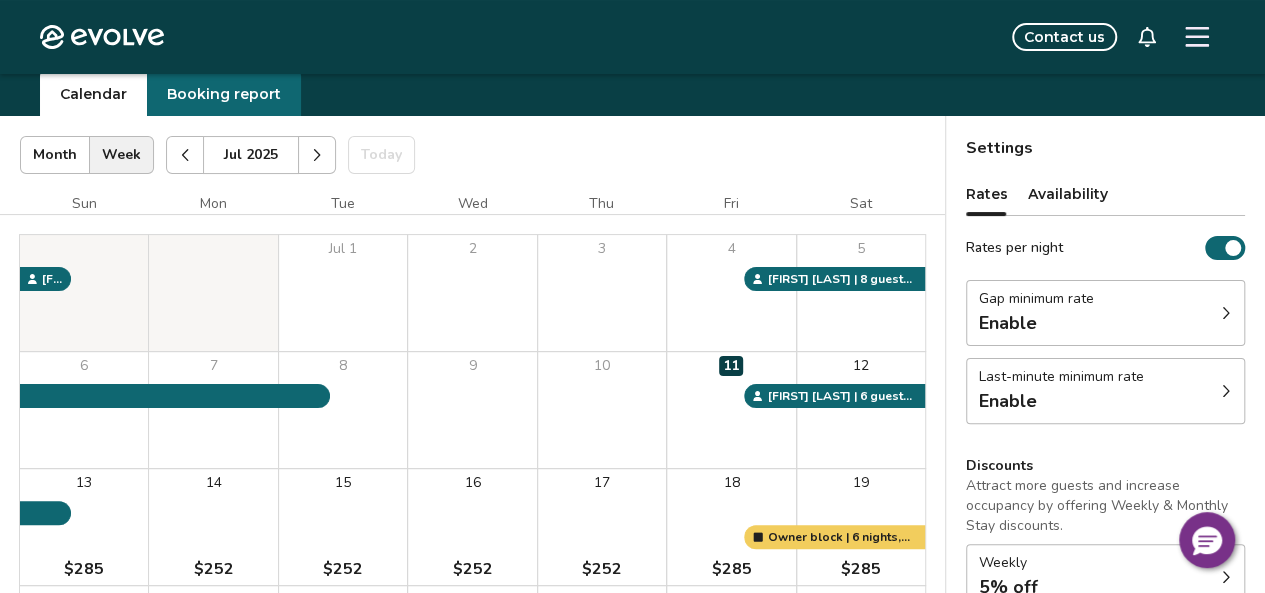click on "Availability" at bounding box center [1068, 194] 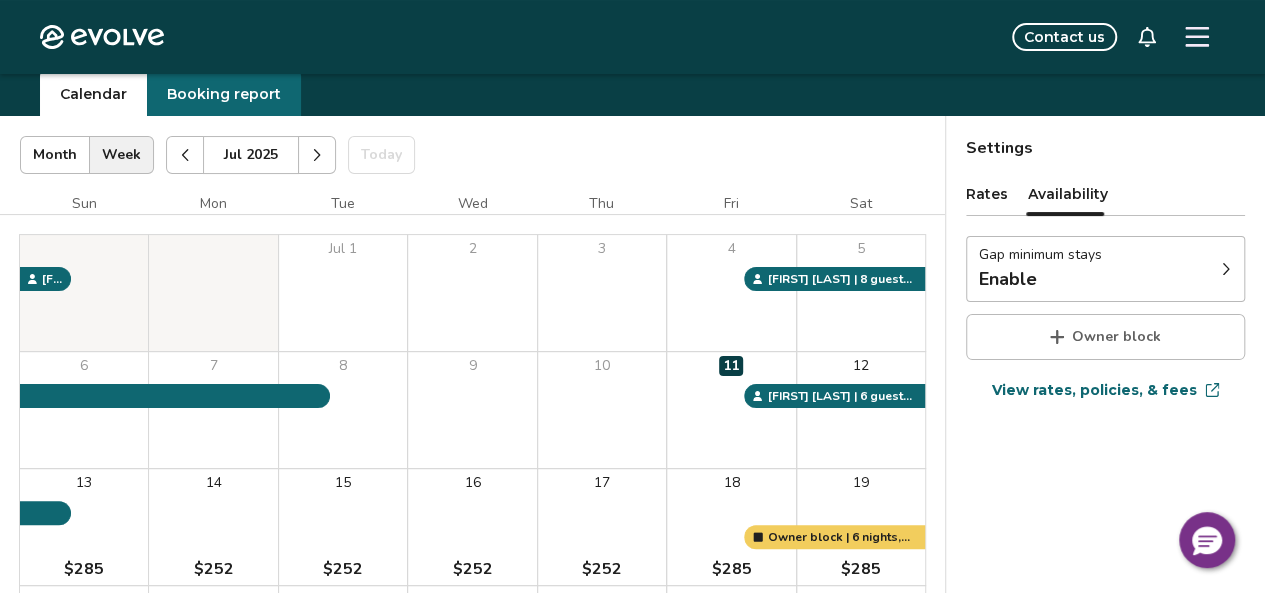 click on "Gap minimum stays Enable" at bounding box center [1105, 269] 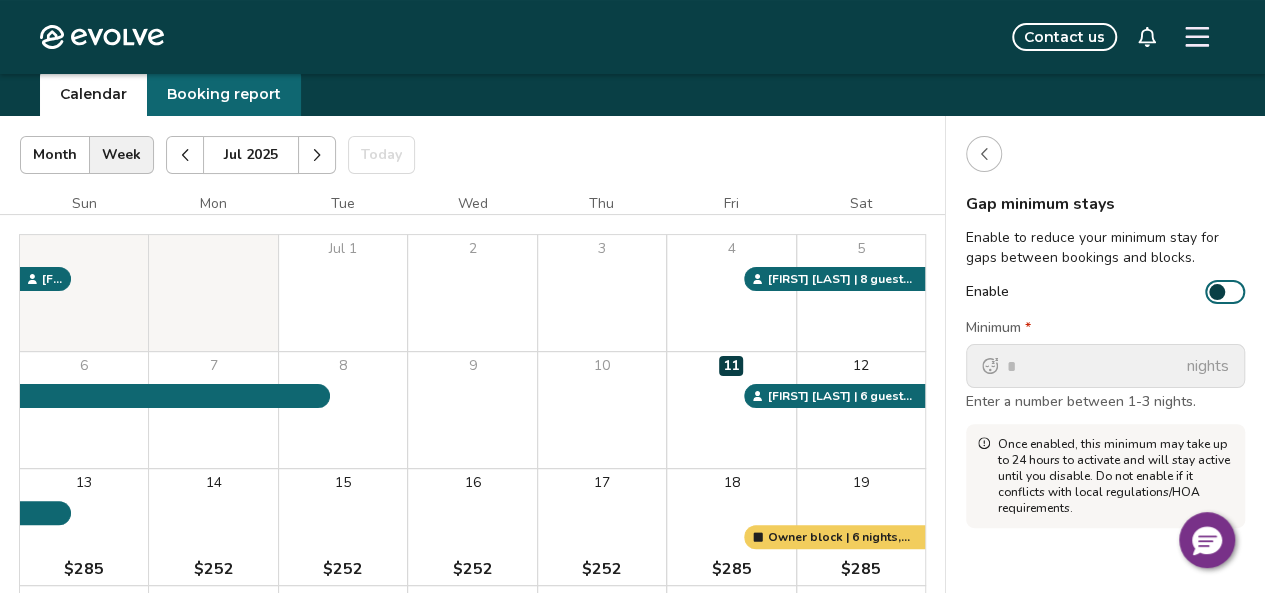click at bounding box center [1217, 292] 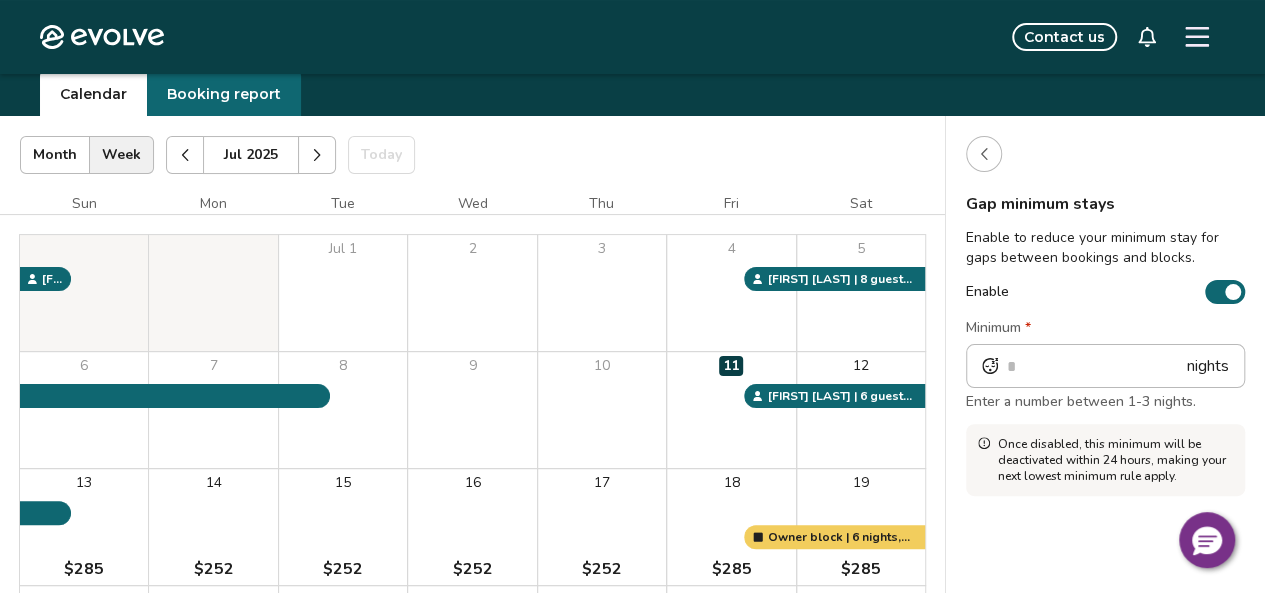 click at bounding box center [1233, 292] 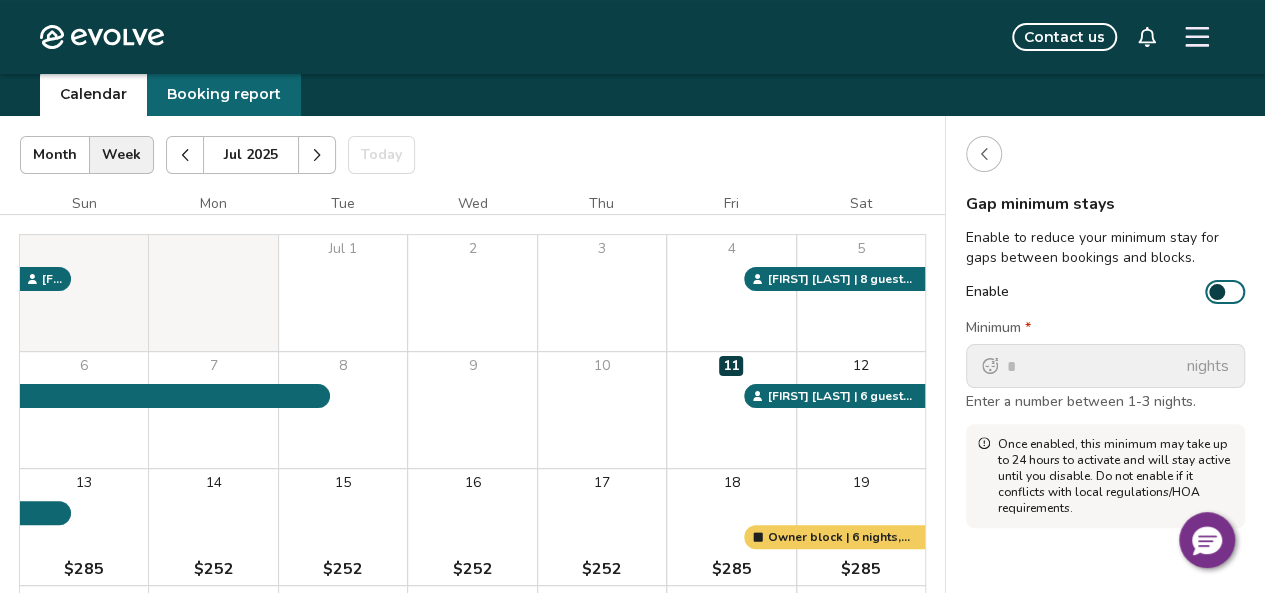 scroll, scrollTop: 0, scrollLeft: 0, axis: both 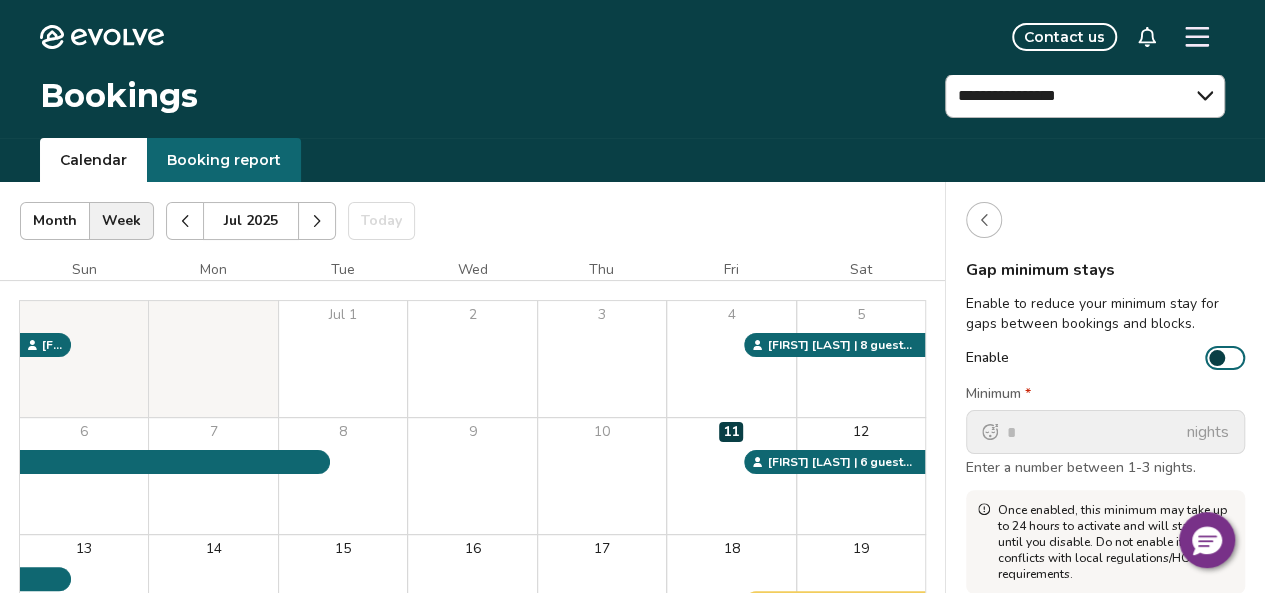 click 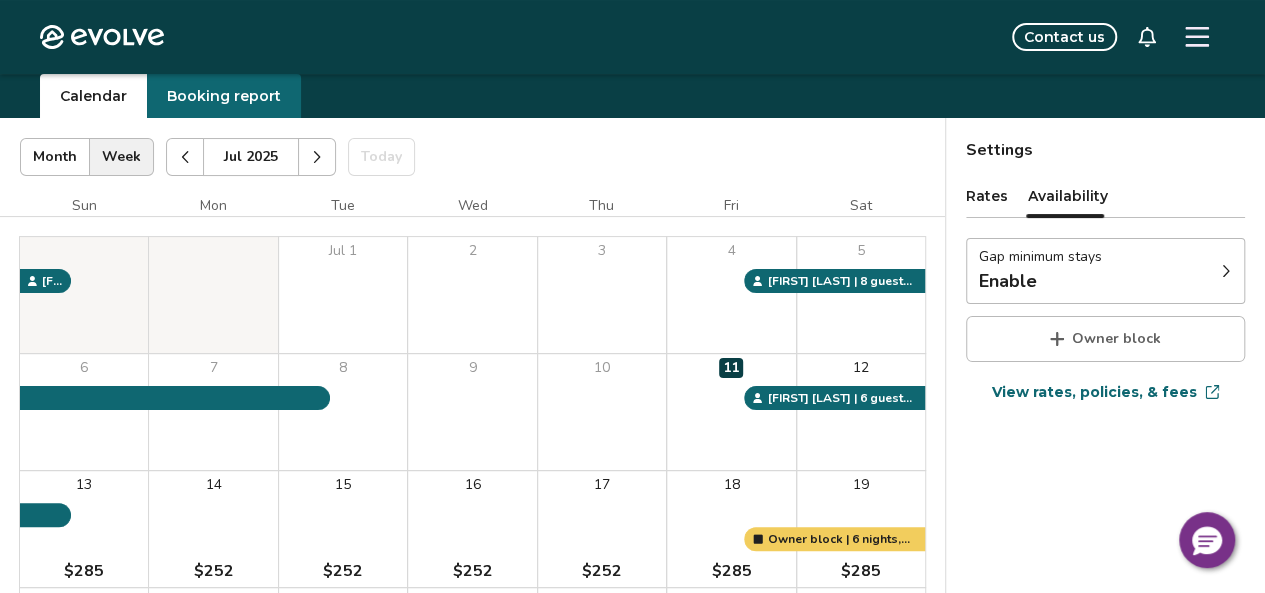 scroll, scrollTop: 61, scrollLeft: 0, axis: vertical 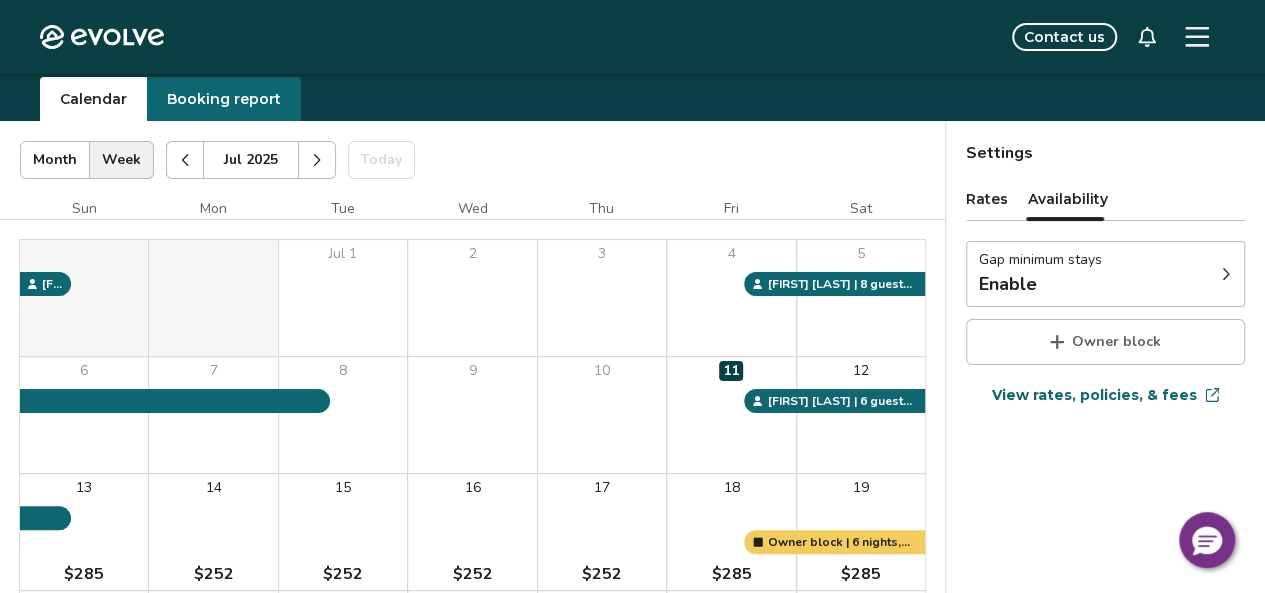 click on "Rates" at bounding box center (987, 199) 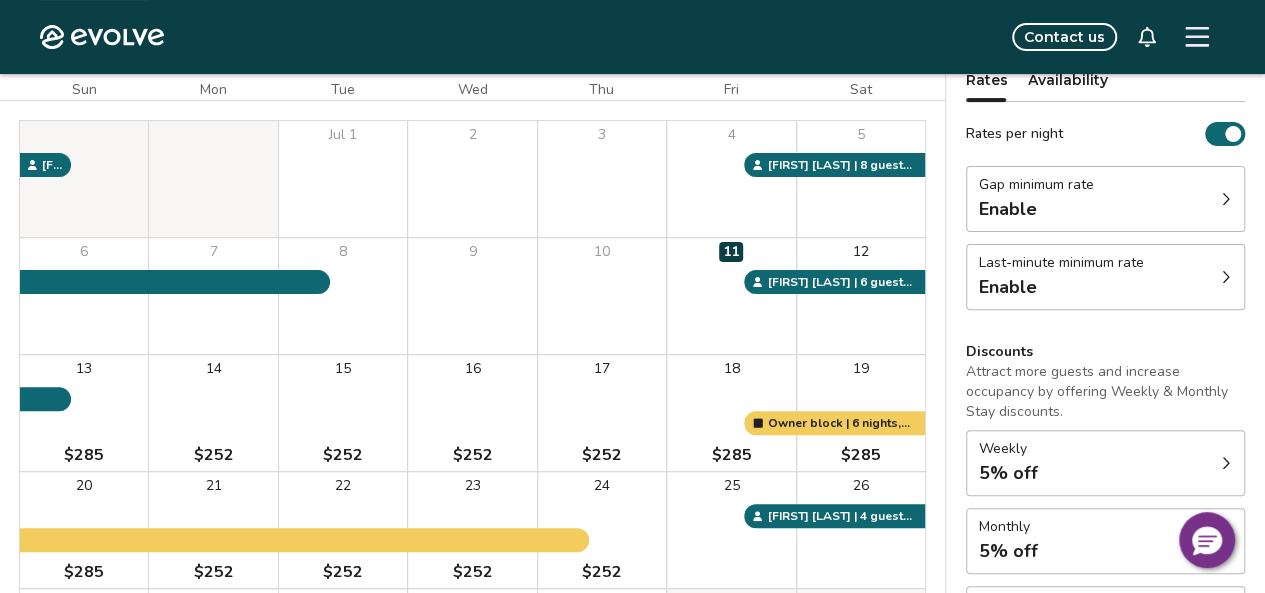 scroll, scrollTop: 196, scrollLeft: 0, axis: vertical 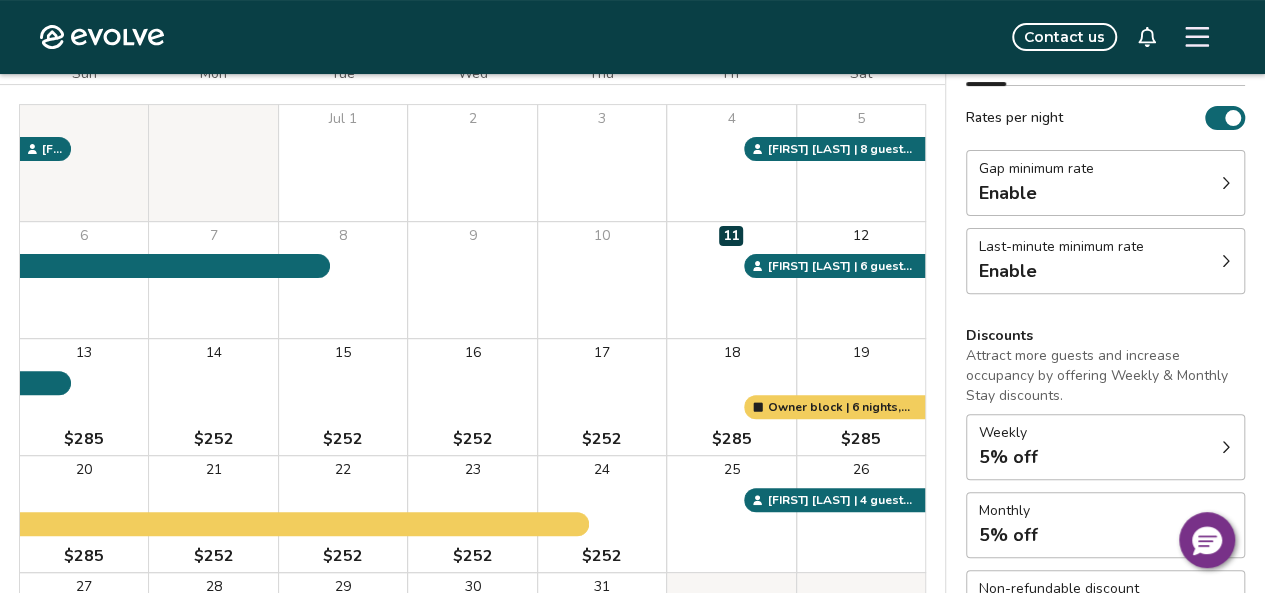 click on "Last-minute minimum rate Enable" at bounding box center [1105, 261] 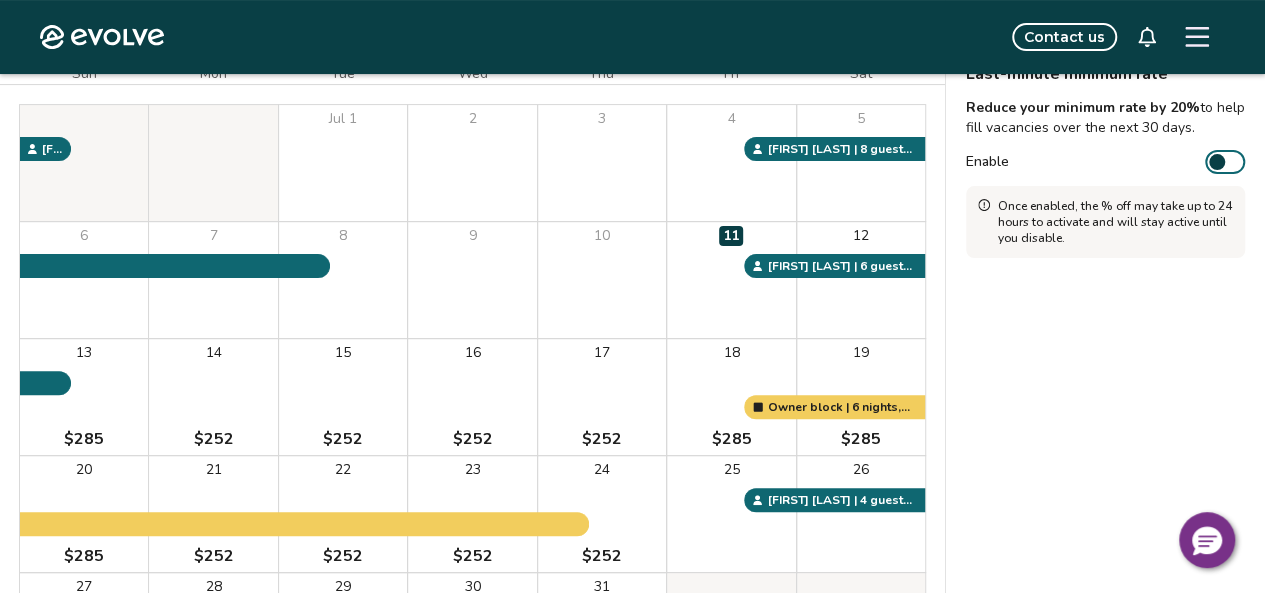 drag, startPoint x: 1272, startPoint y: 231, endPoint x: 1250, endPoint y: 93, distance: 139.74261 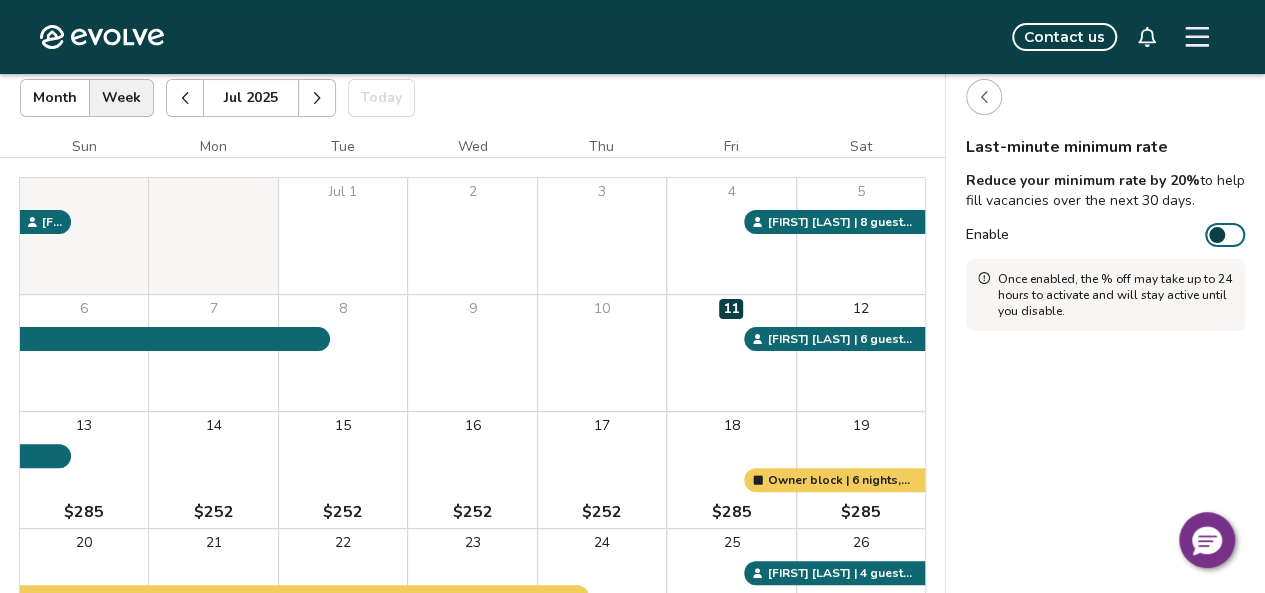 scroll, scrollTop: 109, scrollLeft: 0, axis: vertical 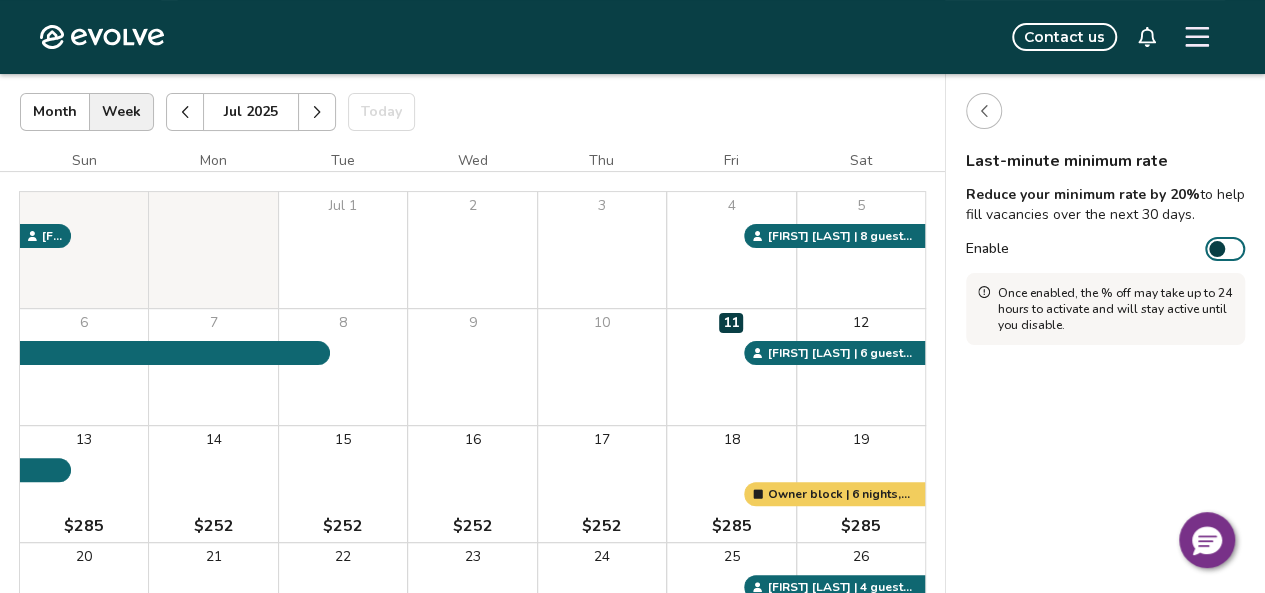 click at bounding box center [984, 111] 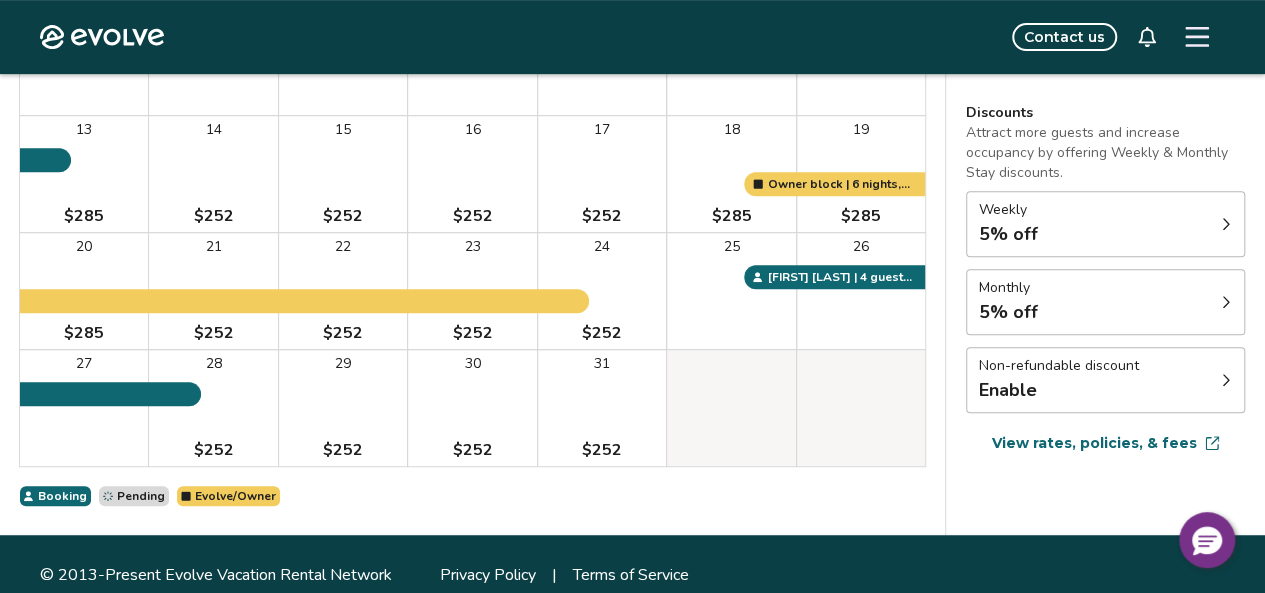 scroll, scrollTop: 420, scrollLeft: 0, axis: vertical 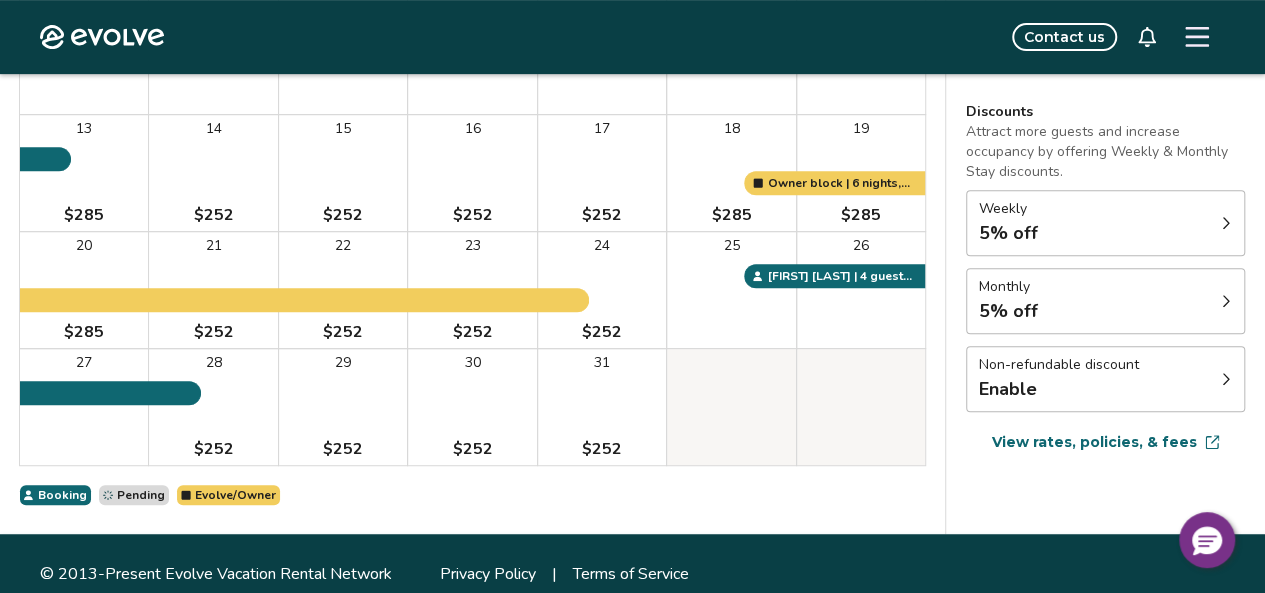 click on "Non-refundable discount Enable" at bounding box center (1105, 379) 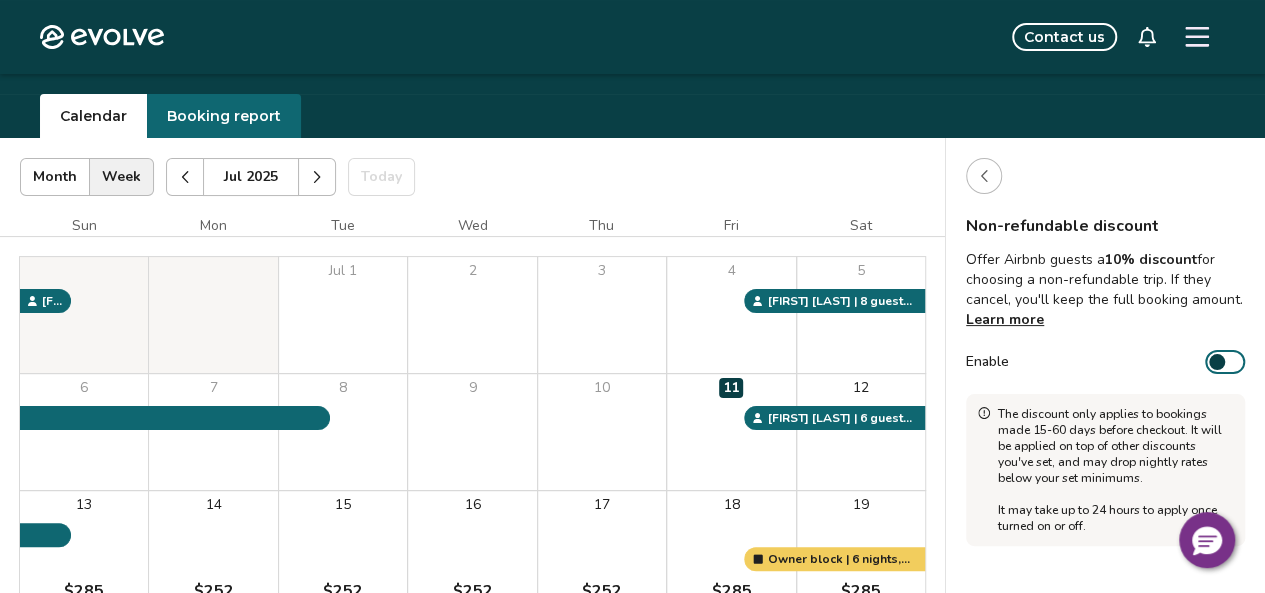 scroll, scrollTop: 9, scrollLeft: 0, axis: vertical 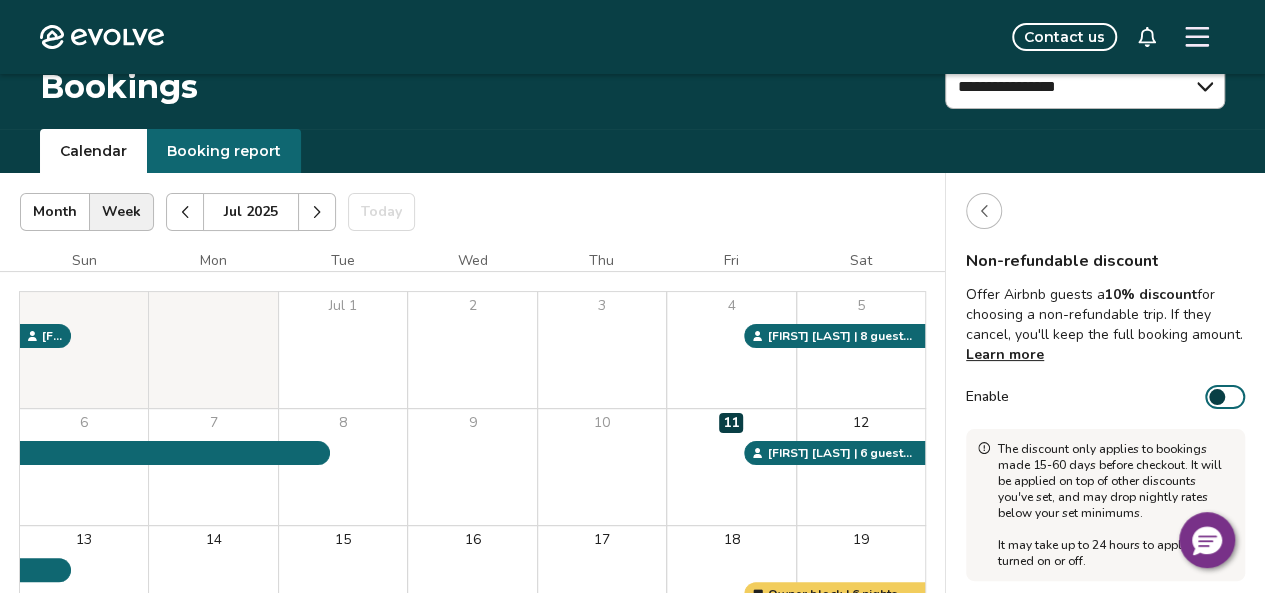 drag, startPoint x: 982, startPoint y: 213, endPoint x: 1090, endPoint y: 185, distance: 111.5706 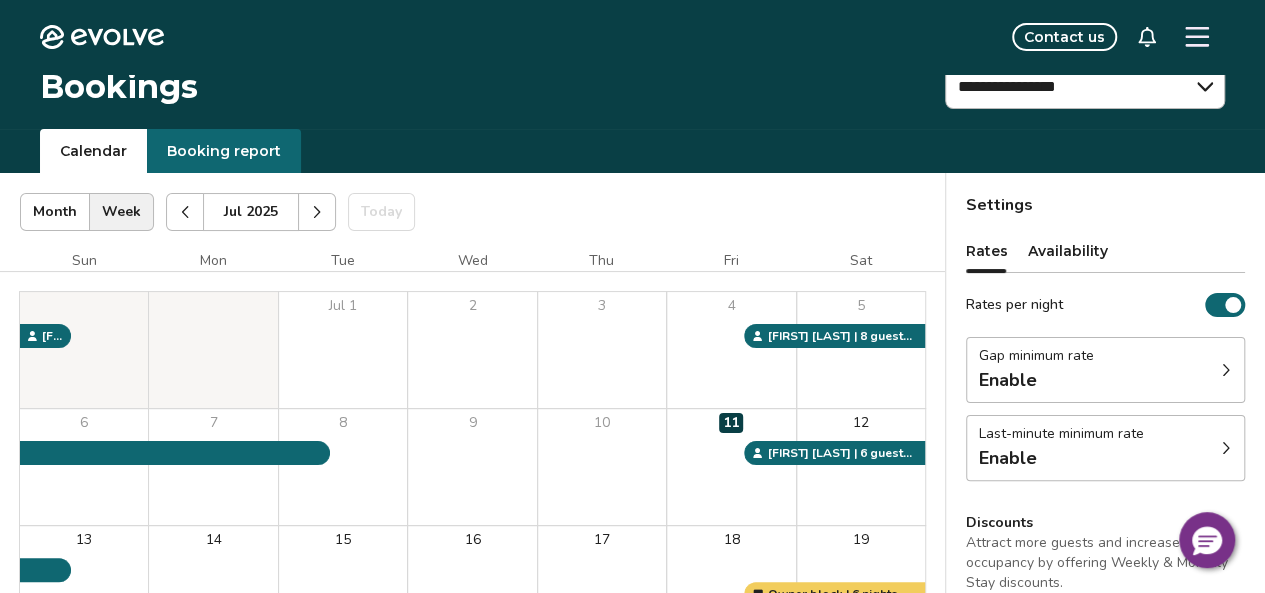 scroll, scrollTop: 0, scrollLeft: 0, axis: both 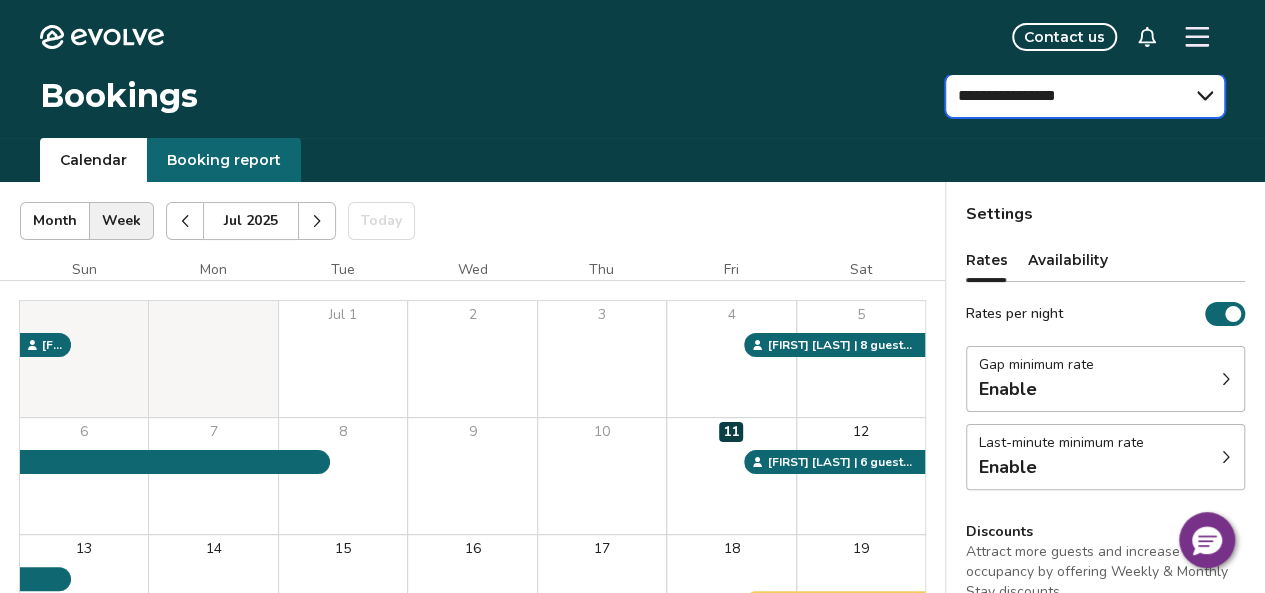 click on "**********" at bounding box center [1085, 96] 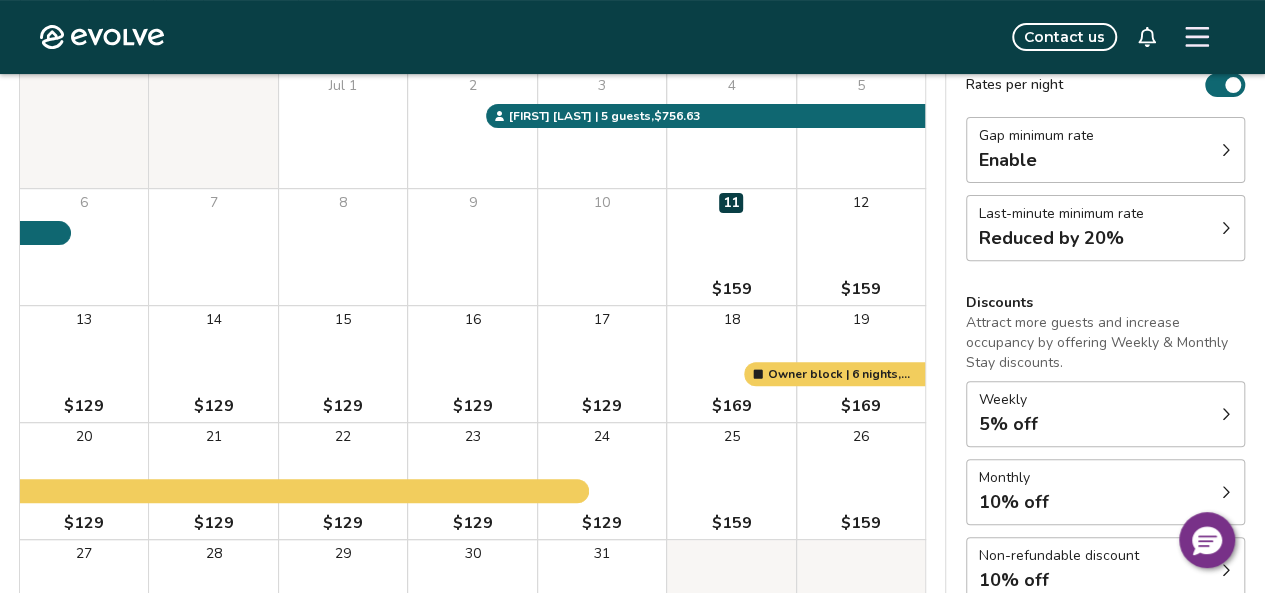 scroll, scrollTop: 230, scrollLeft: 0, axis: vertical 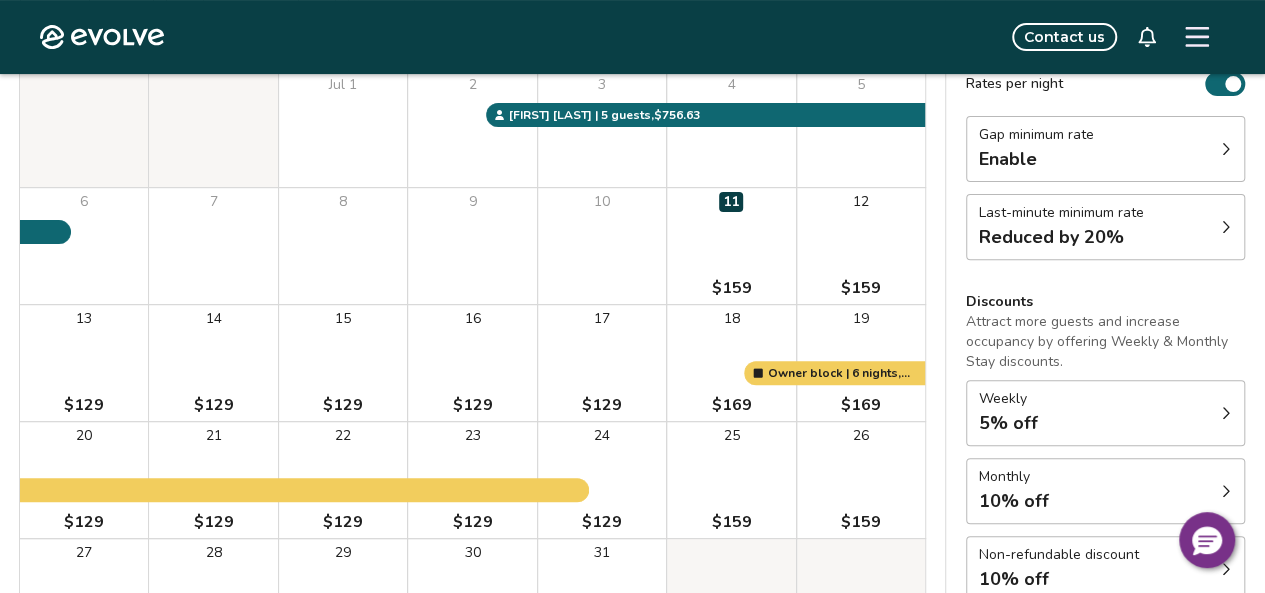 click 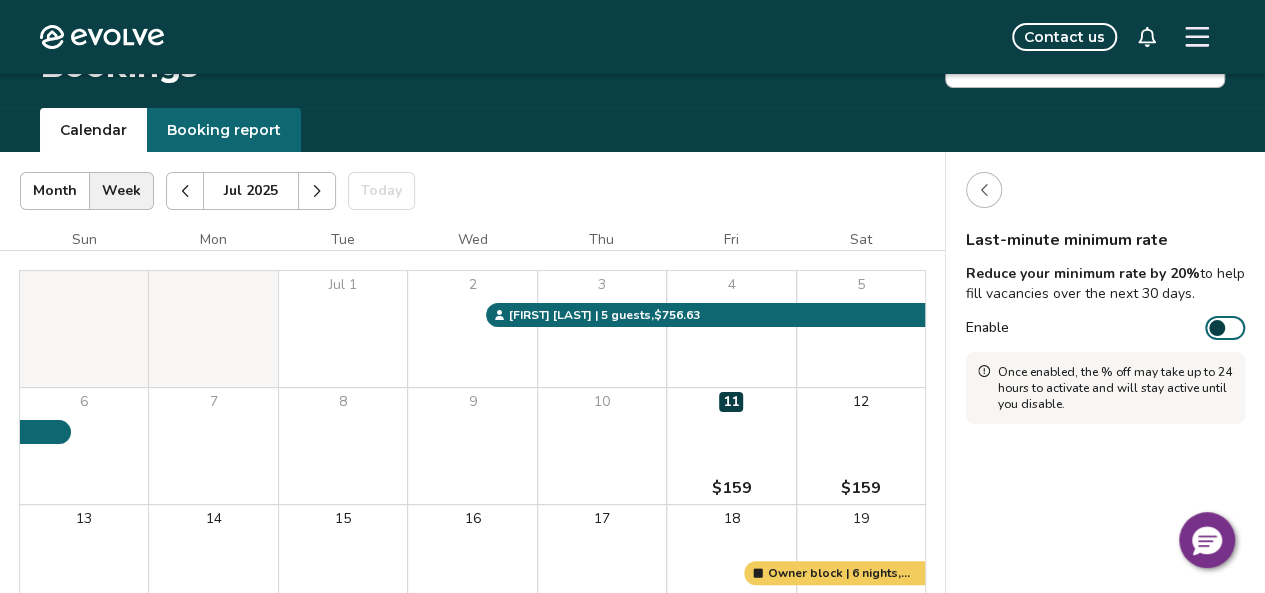 scroll, scrollTop: 0, scrollLeft: 0, axis: both 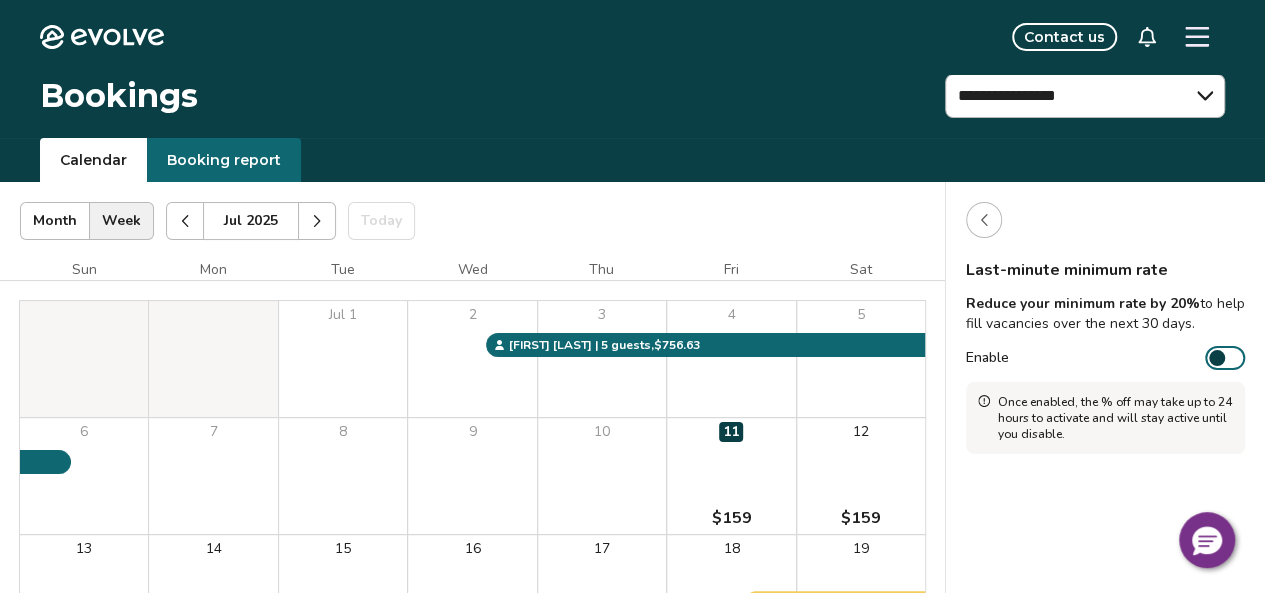click 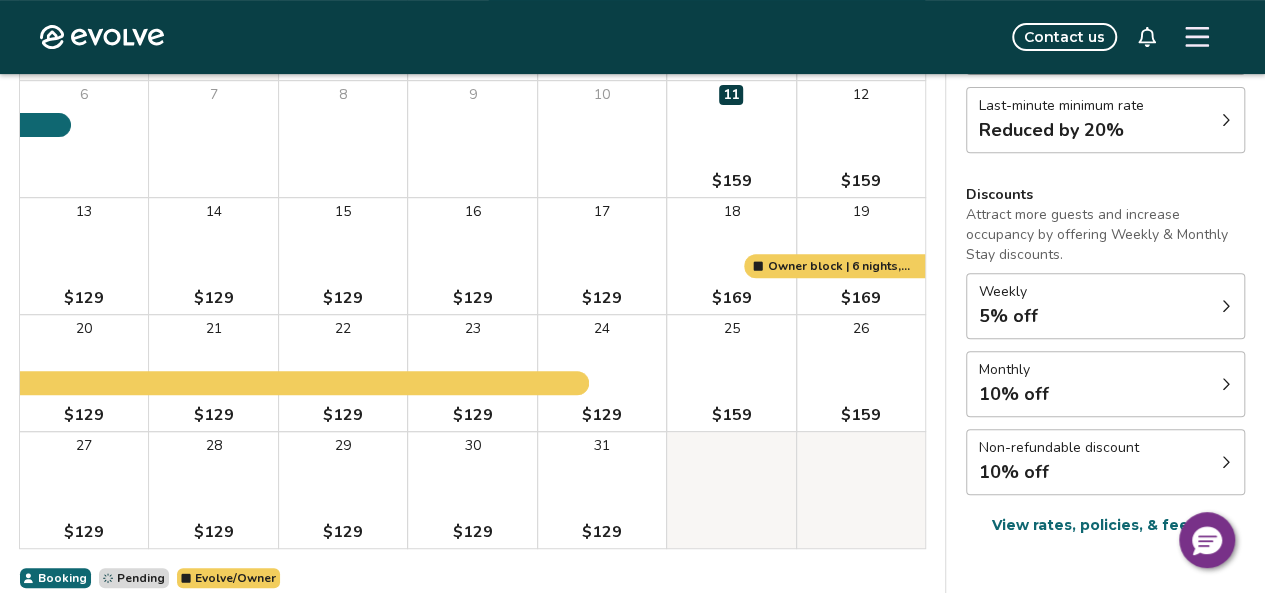 scroll, scrollTop: 440, scrollLeft: 0, axis: vertical 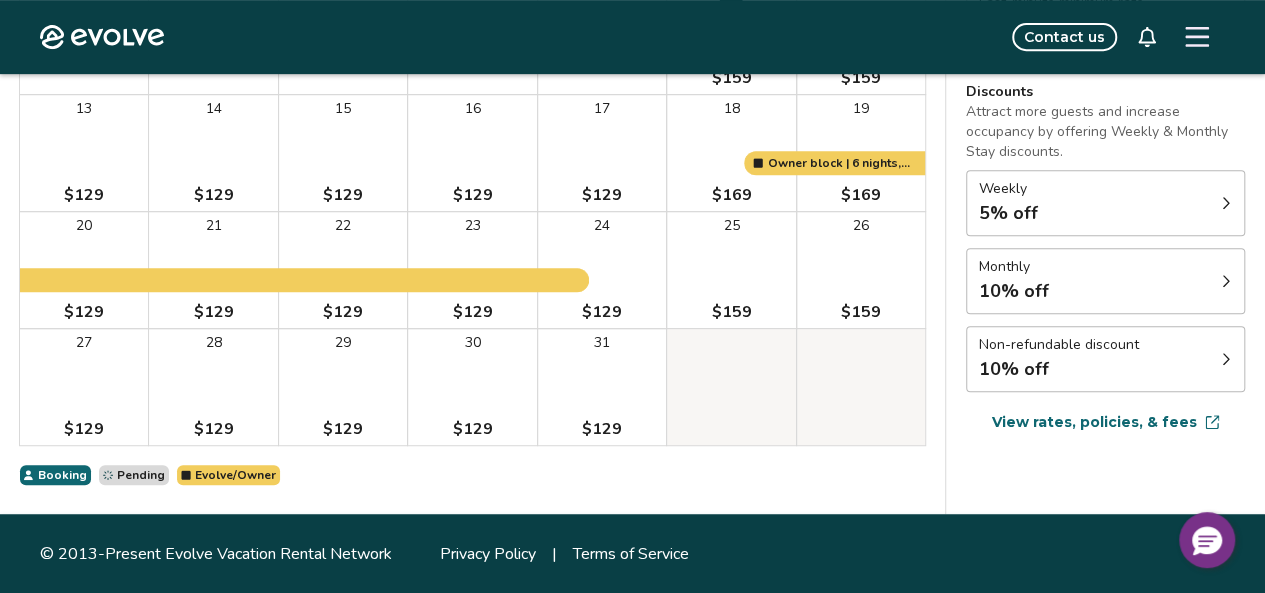 click on "Non-refundable discount 10% off" at bounding box center (1105, 359) 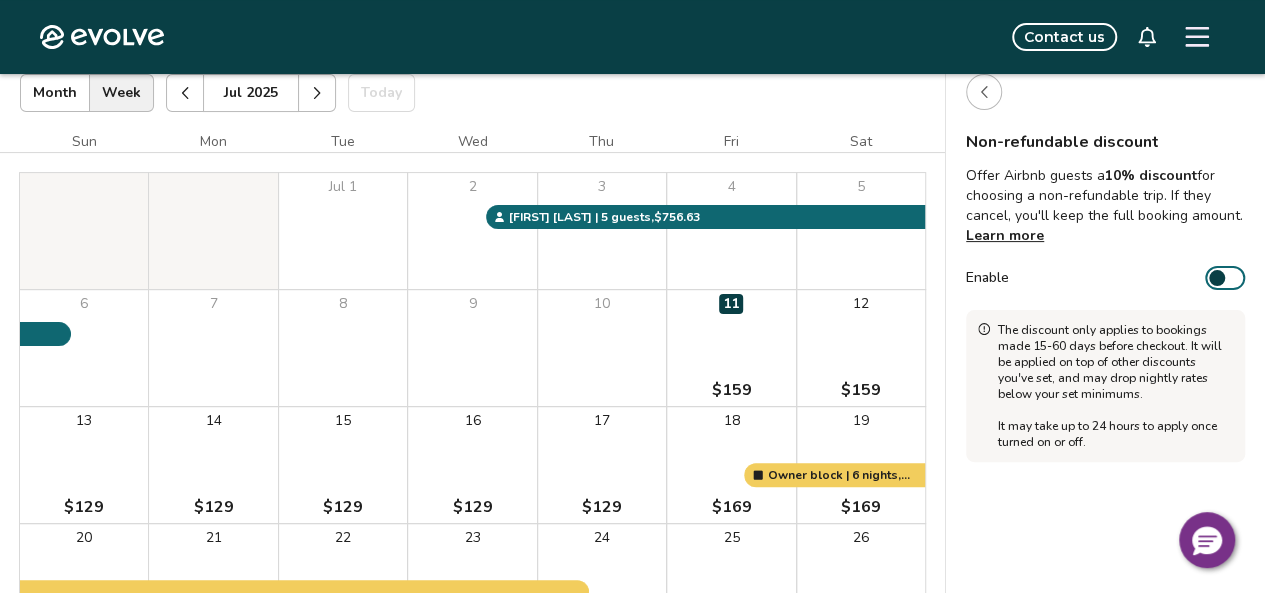 scroll, scrollTop: 98, scrollLeft: 0, axis: vertical 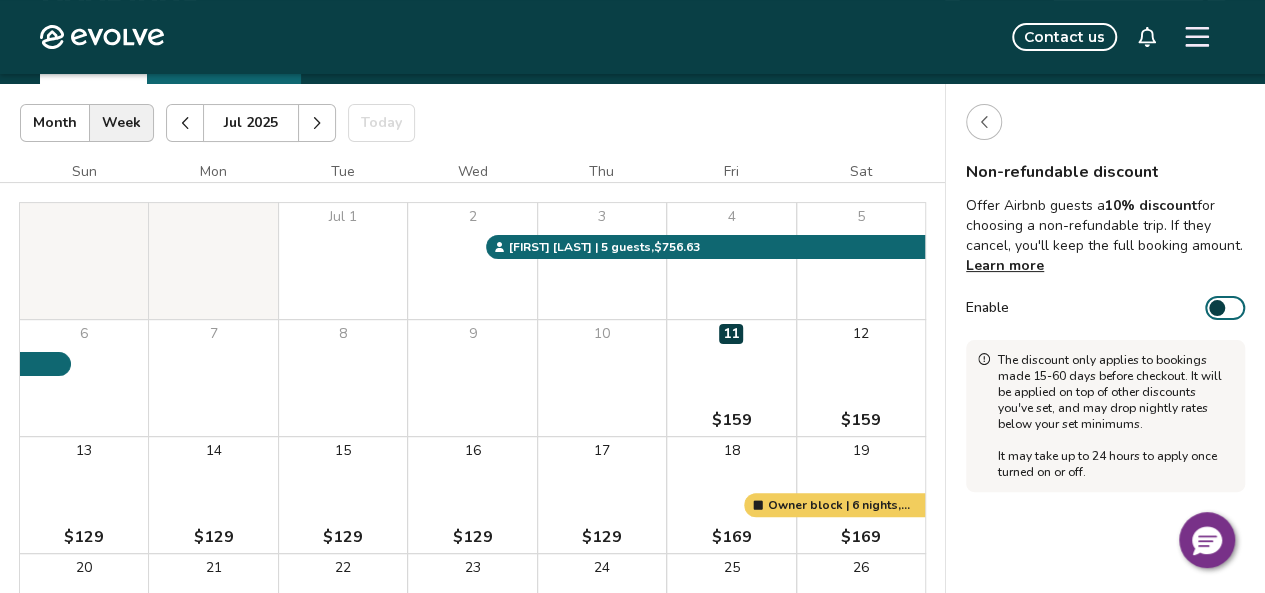 click at bounding box center (1217, 308) 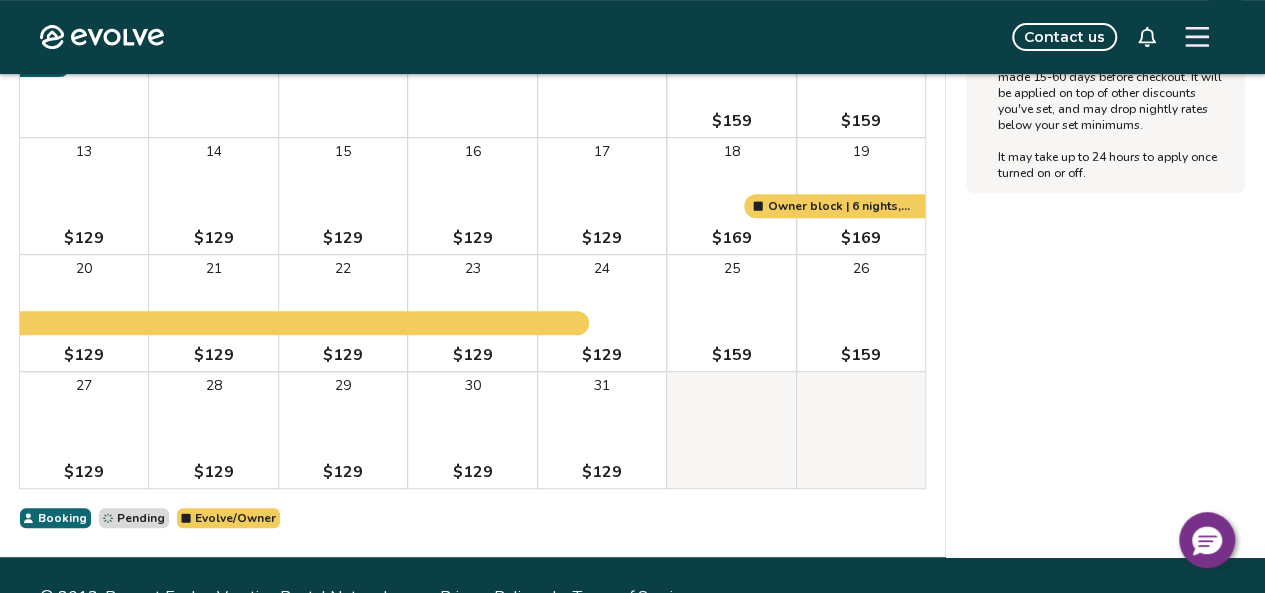 scroll, scrollTop: 0, scrollLeft: 0, axis: both 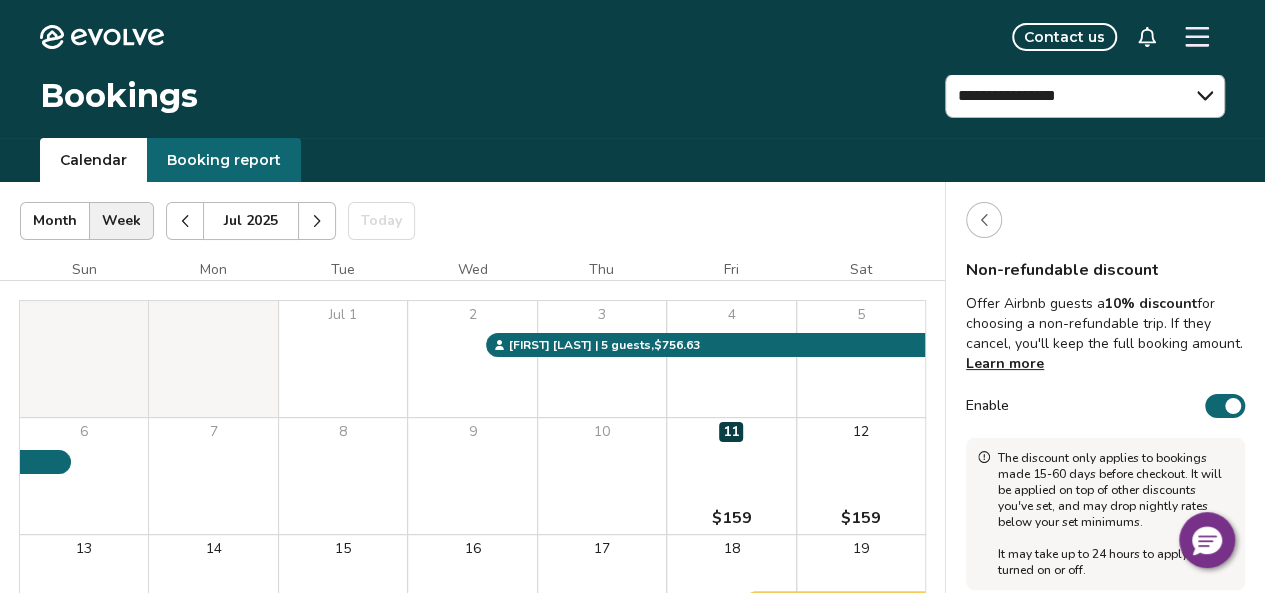 click 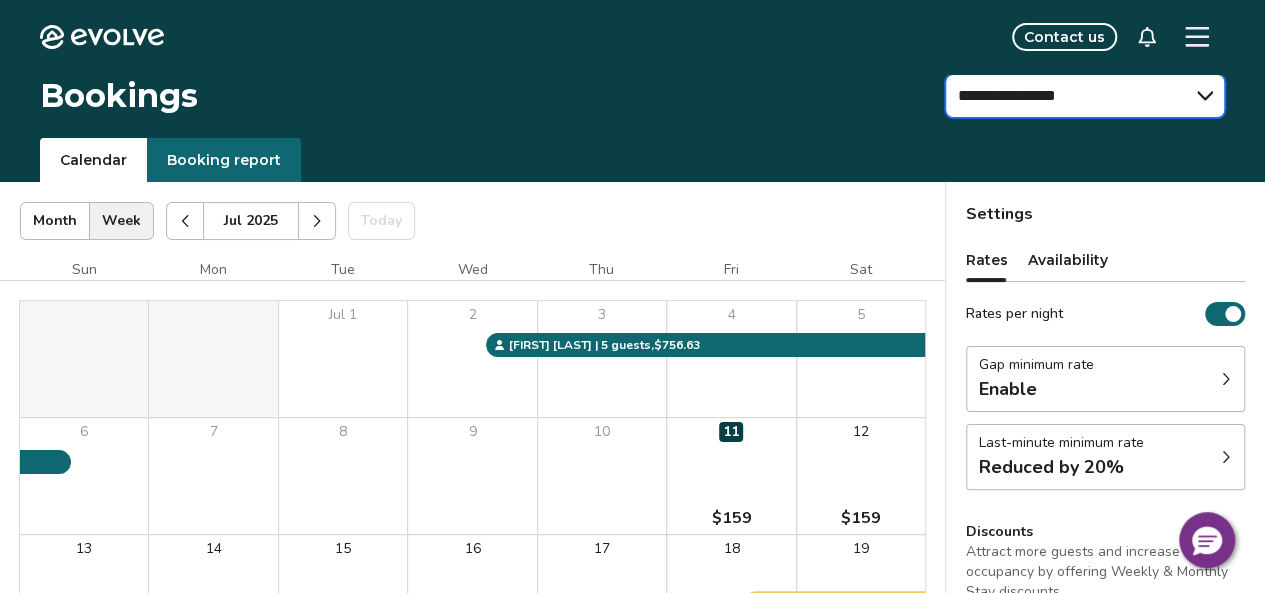 click on "**********" at bounding box center (1085, 96) 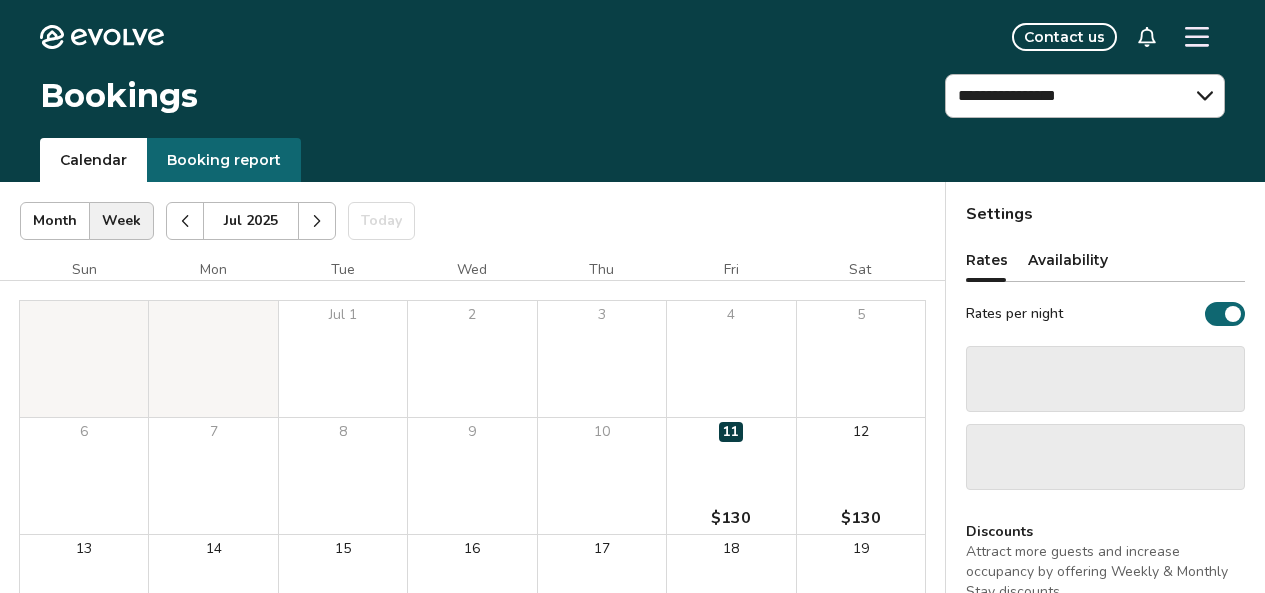 scroll, scrollTop: 0, scrollLeft: 0, axis: both 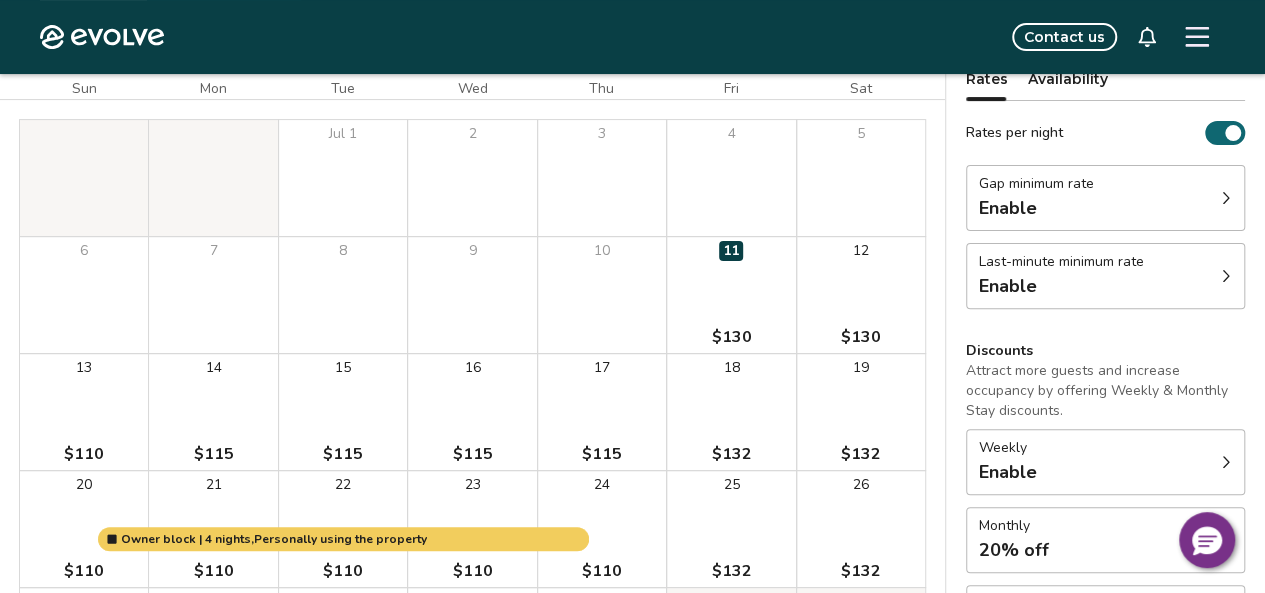 click on "Last-minute minimum rate Enable" at bounding box center [1105, 276] 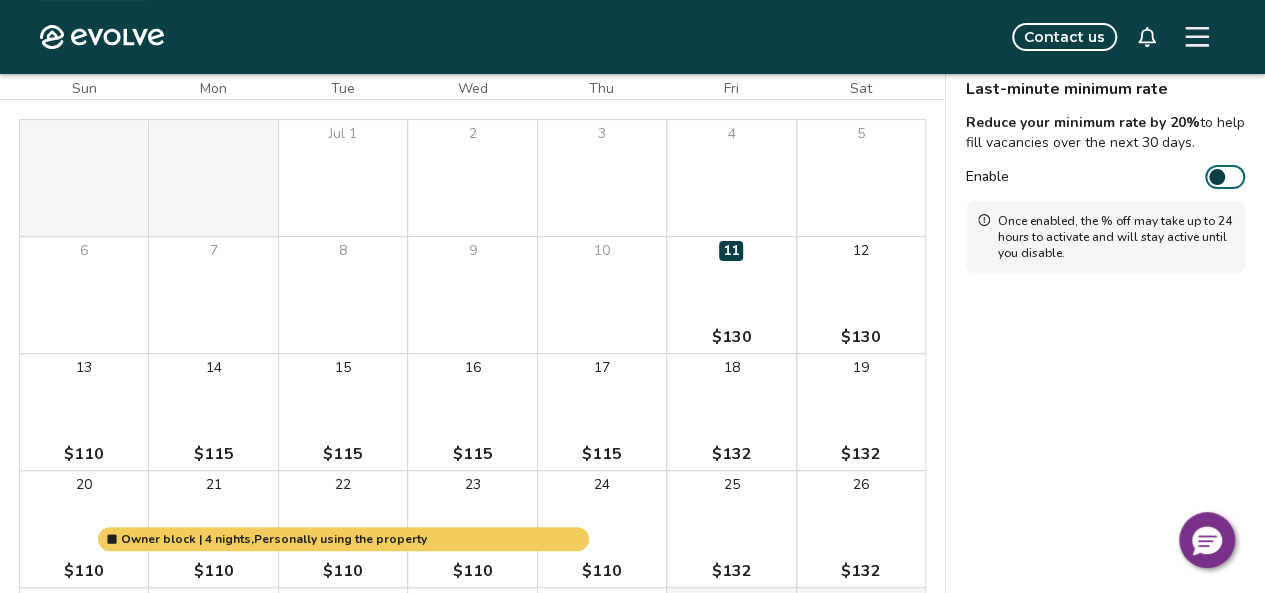 click at bounding box center [1217, 177] 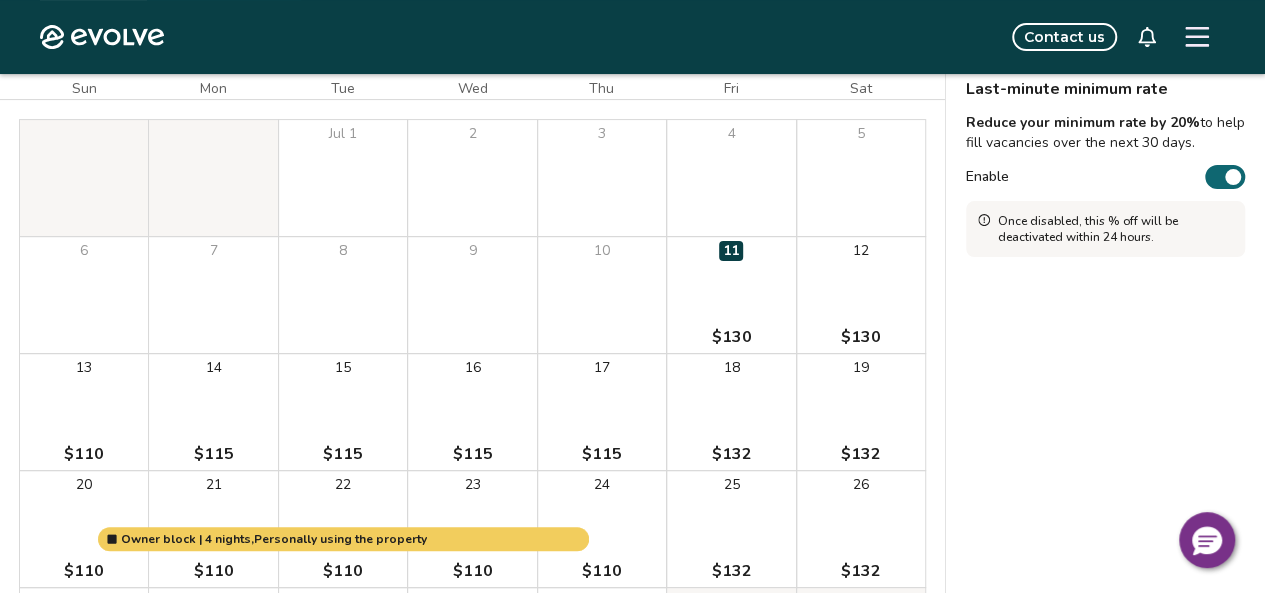 click on "Last-minute minimum rate Reduce your minimum rate by 20%  to help fill vacancies over the next 30 days. Enable Once disabled, this % off will be deactivated within 24 hours." at bounding box center (1105, 387) 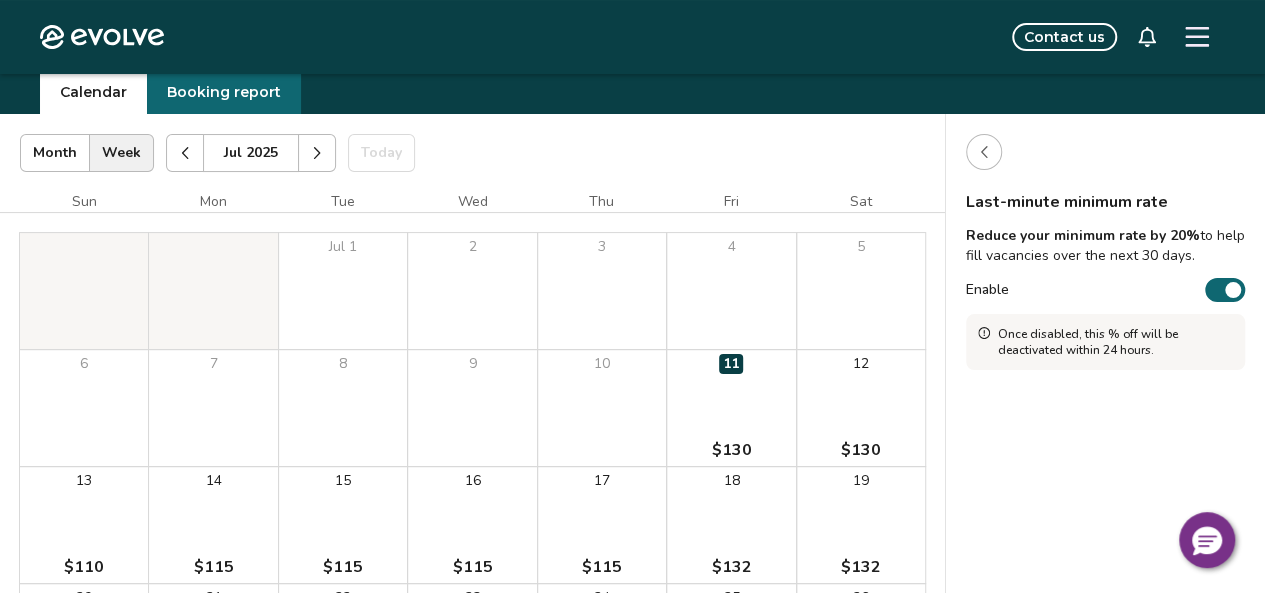 scroll, scrollTop: 0, scrollLeft: 0, axis: both 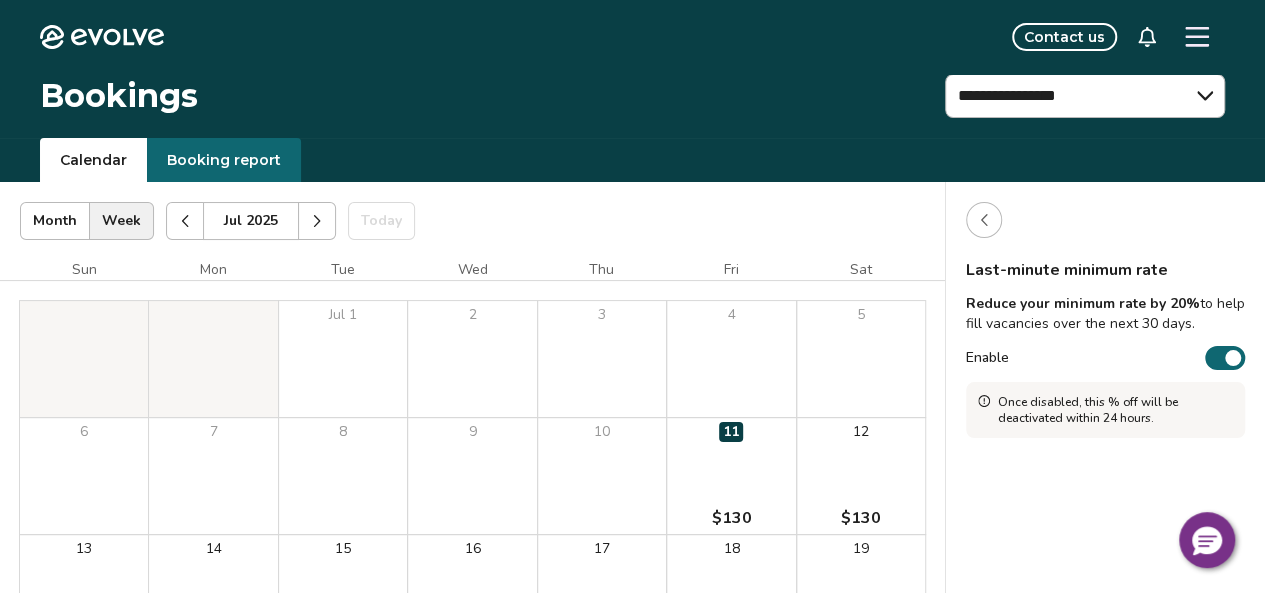 click at bounding box center [984, 220] 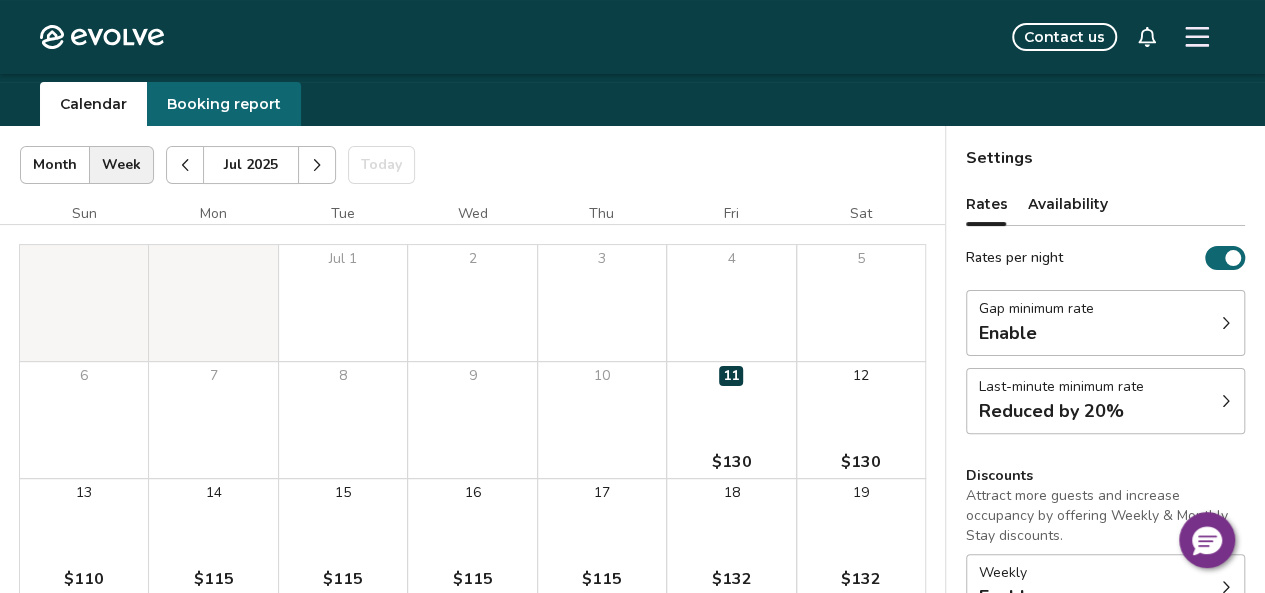 scroll, scrollTop: 62, scrollLeft: 0, axis: vertical 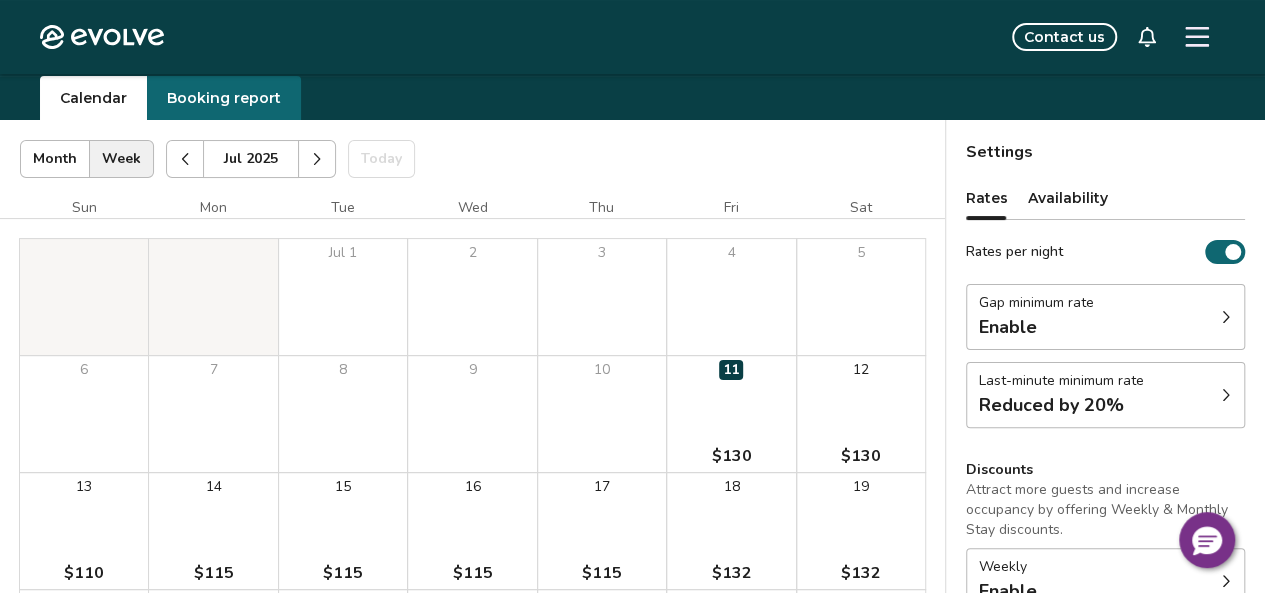 click at bounding box center (1226, 317) 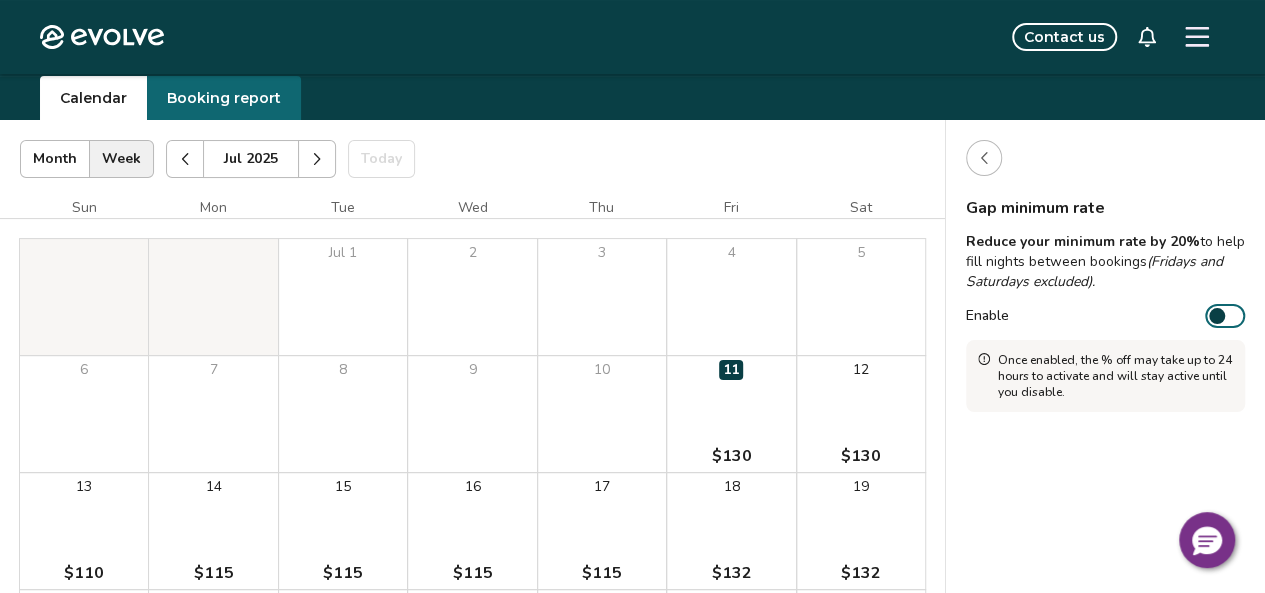 click at bounding box center (1217, 316) 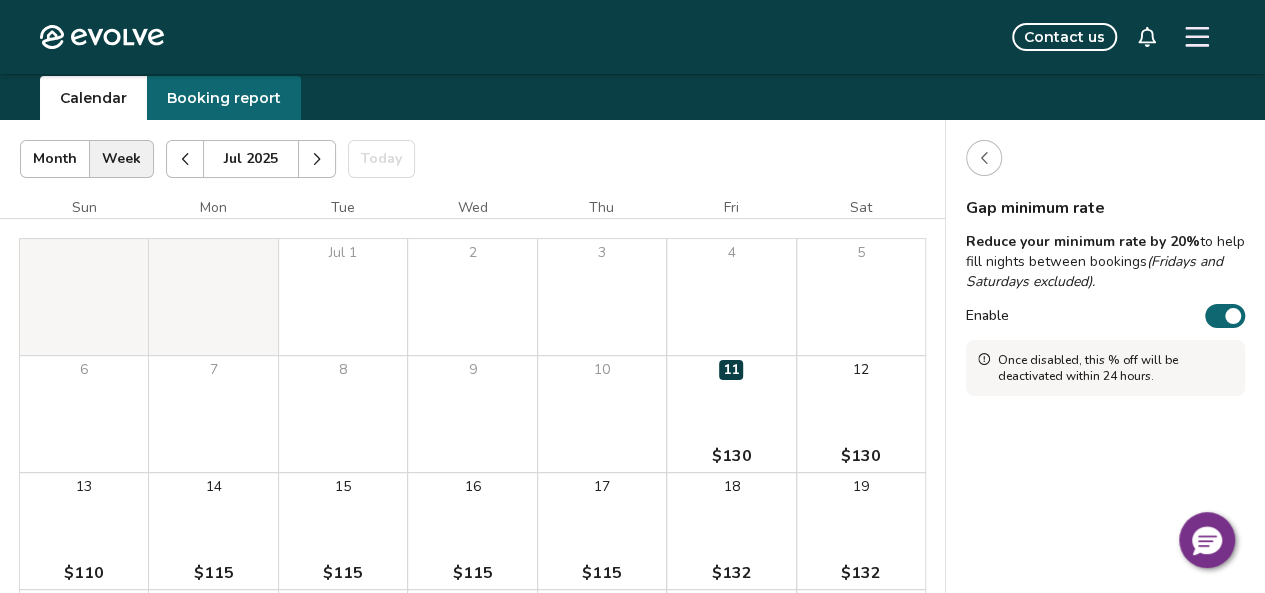 click 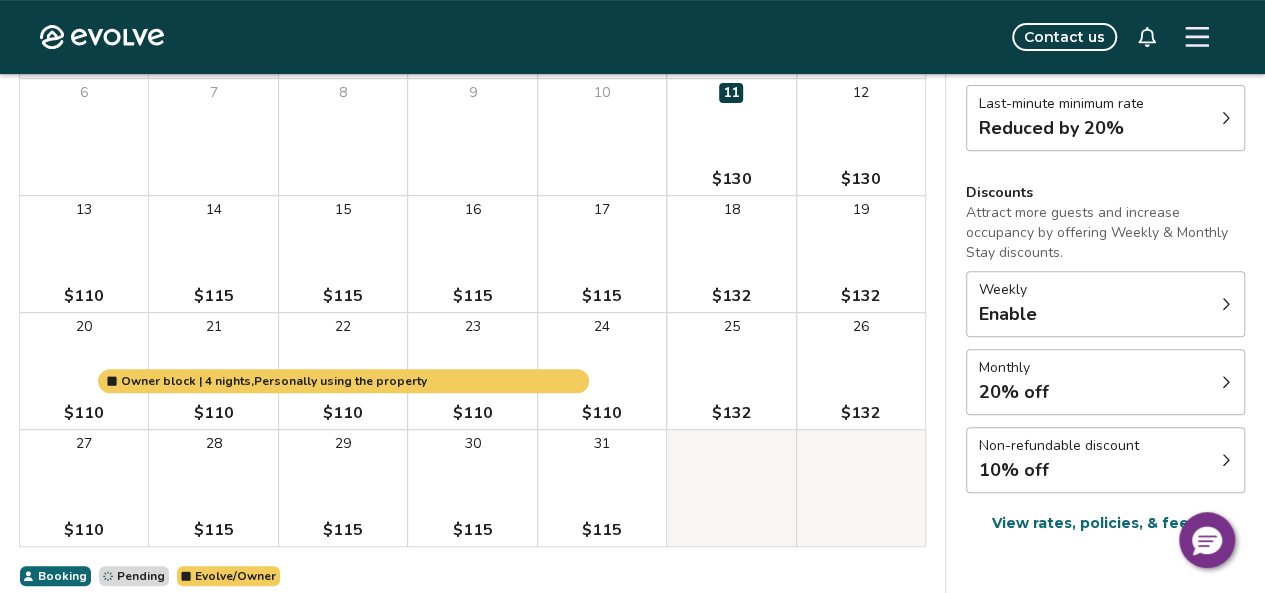 scroll, scrollTop: 348, scrollLeft: 0, axis: vertical 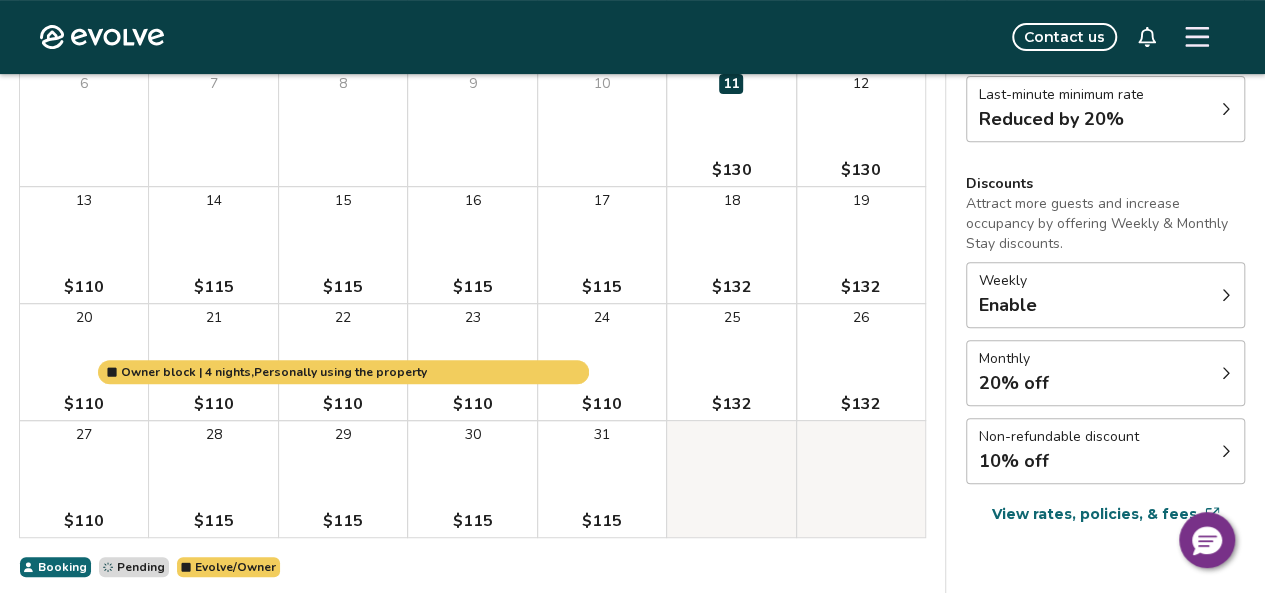 click on "Weekly Enable" at bounding box center [1105, 295] 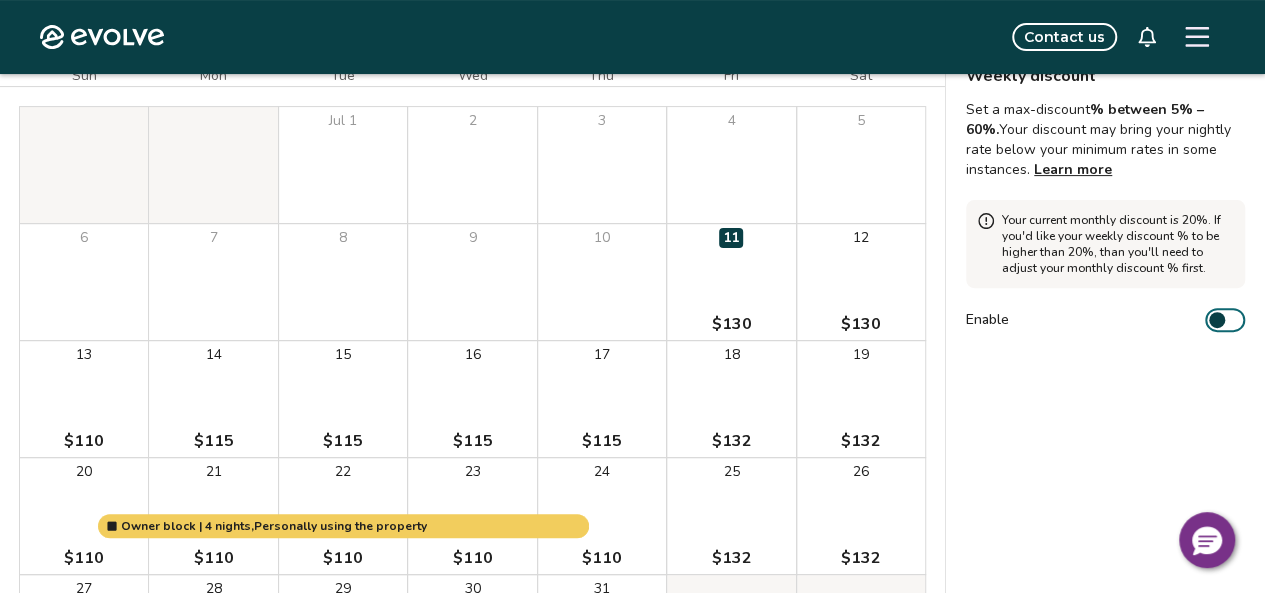 scroll, scrollTop: 165, scrollLeft: 0, axis: vertical 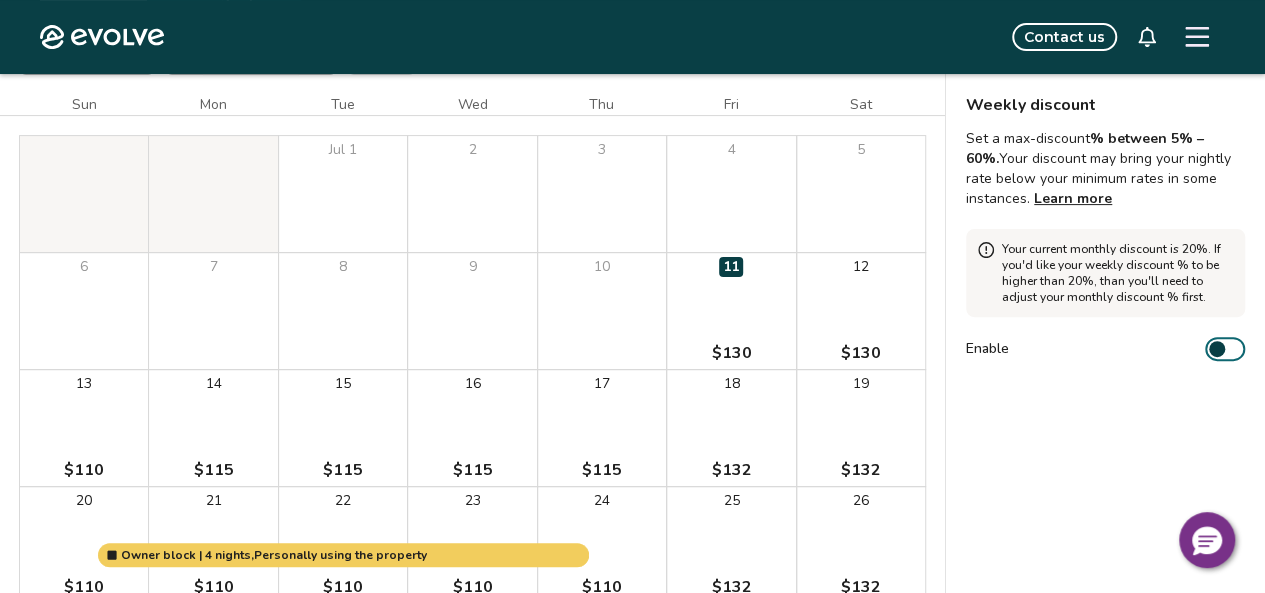 click at bounding box center [1217, 349] 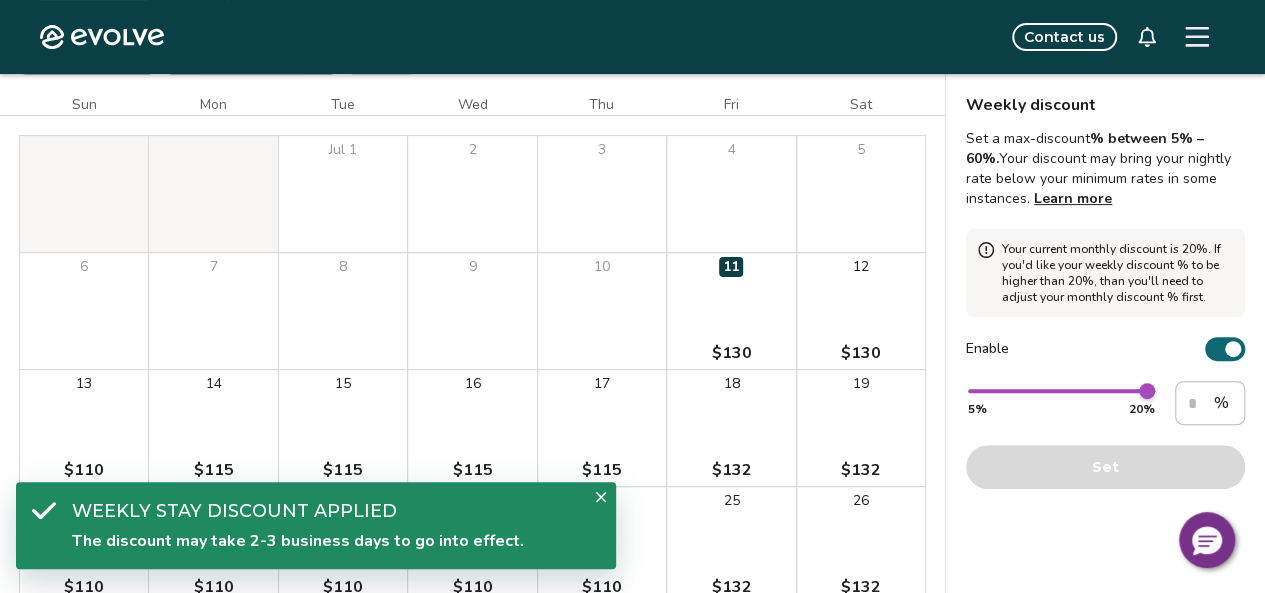 click on "Weekly discount Set a max-discount  % between 5% – 60%.  Your discount may bring your nightly rate below your minimum rates in some instances.   Learn more Your current monthly discount is 20%. If you'd like your weekly discount % to be higher than 20%, than you'll need to adjust your monthly discount % first. Enable ** 5% 20% ** % Set" at bounding box center [1105, 403] 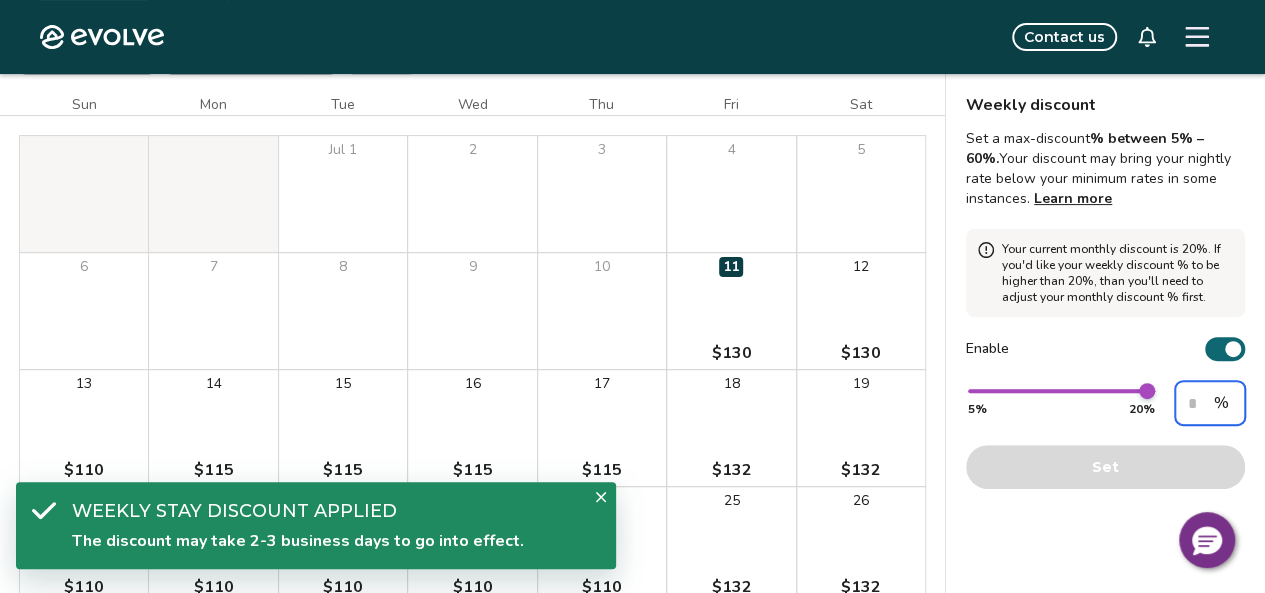 click on "**" at bounding box center [1210, 403] 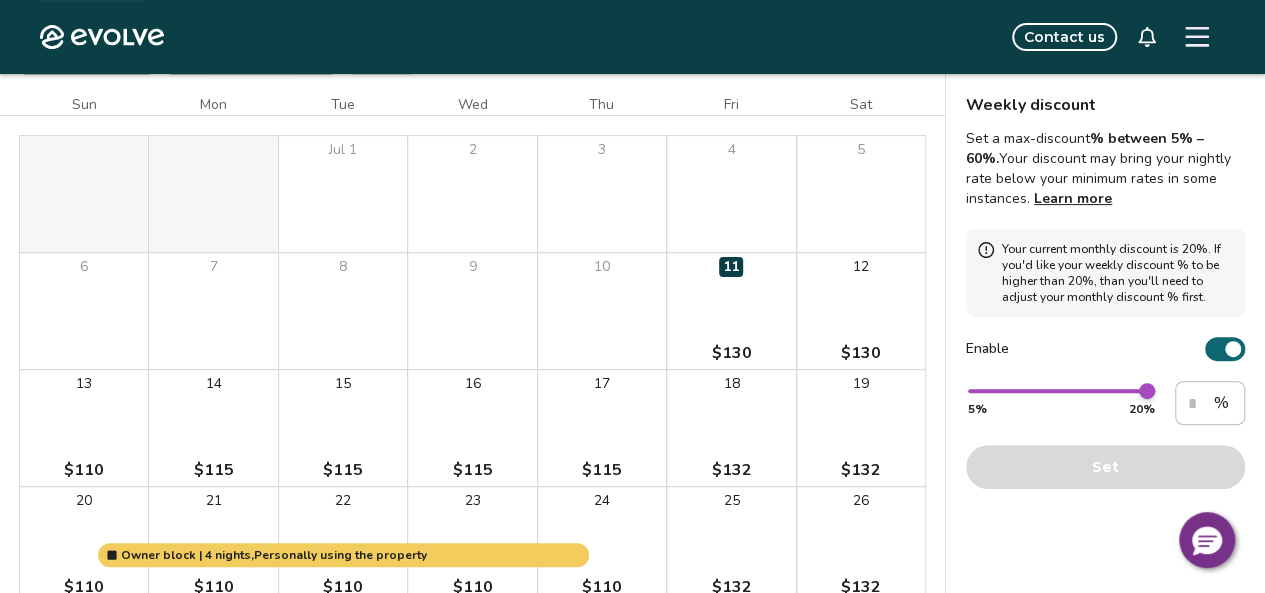 click on "** 5% 20% ** % Set" at bounding box center (1105, 435) 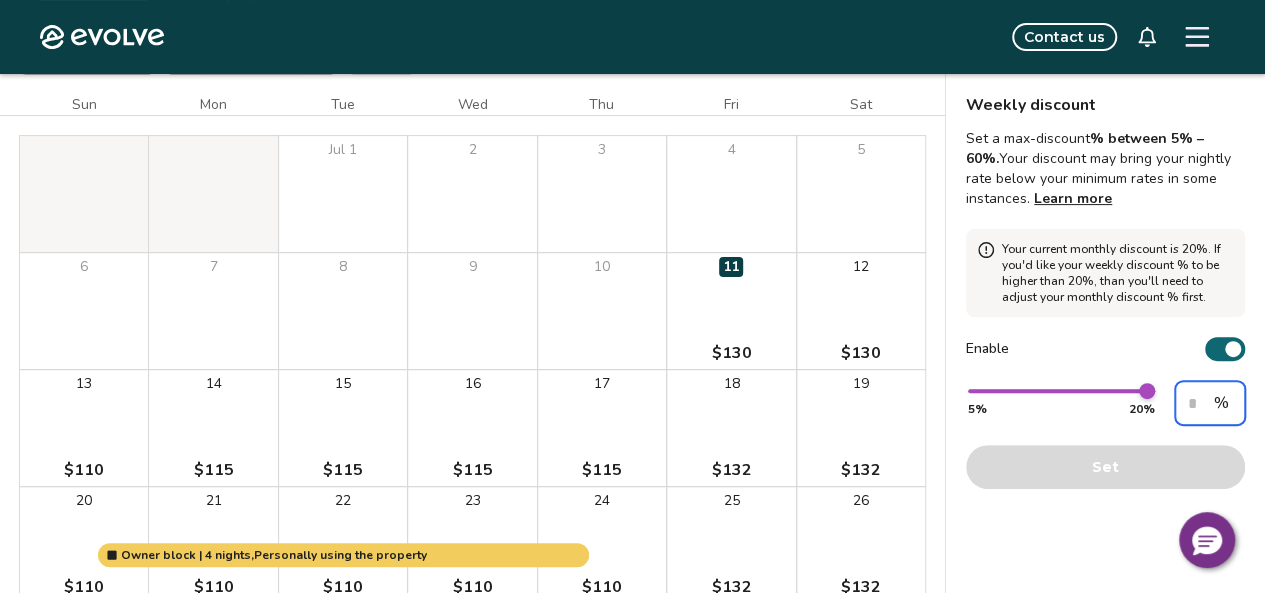 click on "**" at bounding box center (1210, 403) 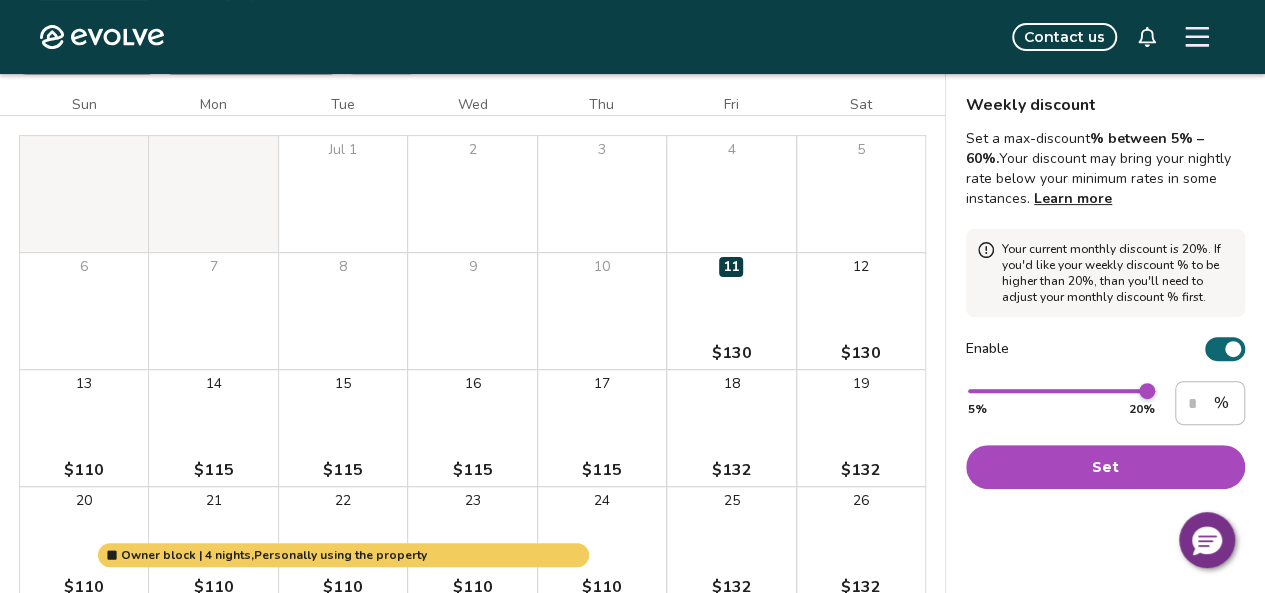 click on "Set" at bounding box center (1105, 467) 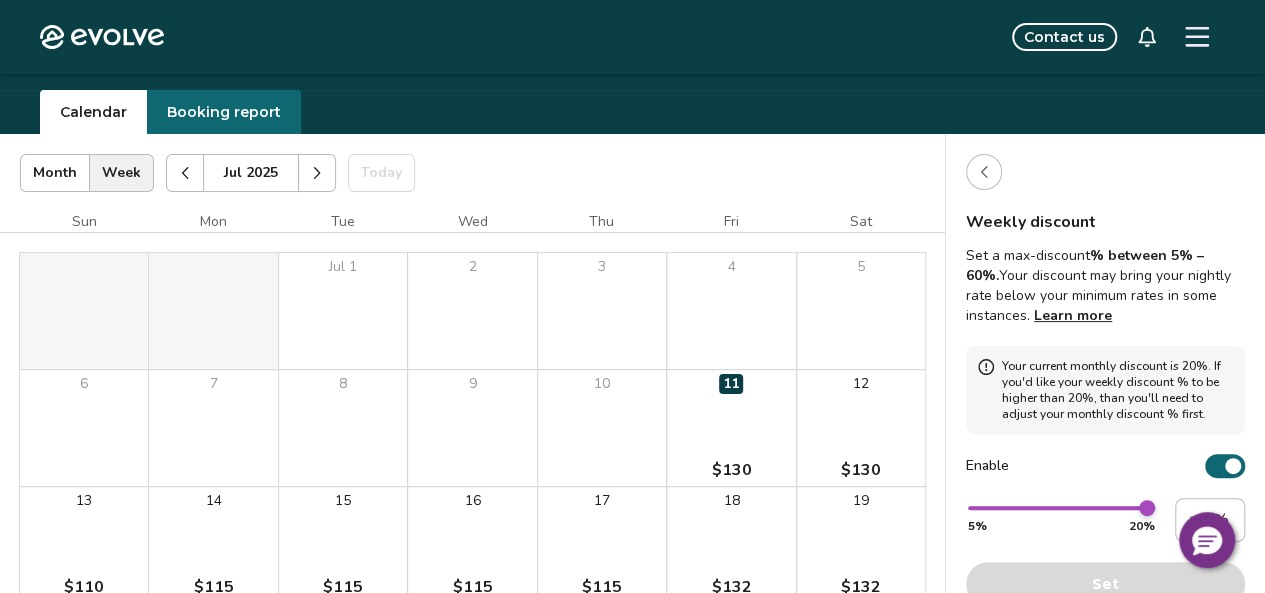 scroll, scrollTop: 0, scrollLeft: 0, axis: both 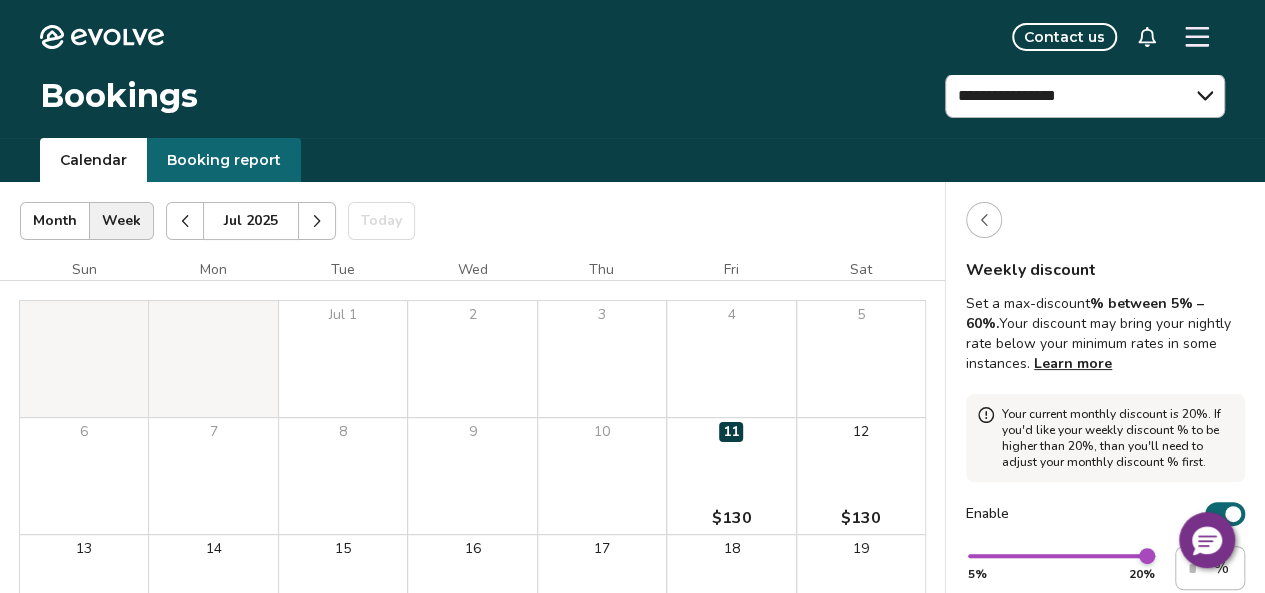 click 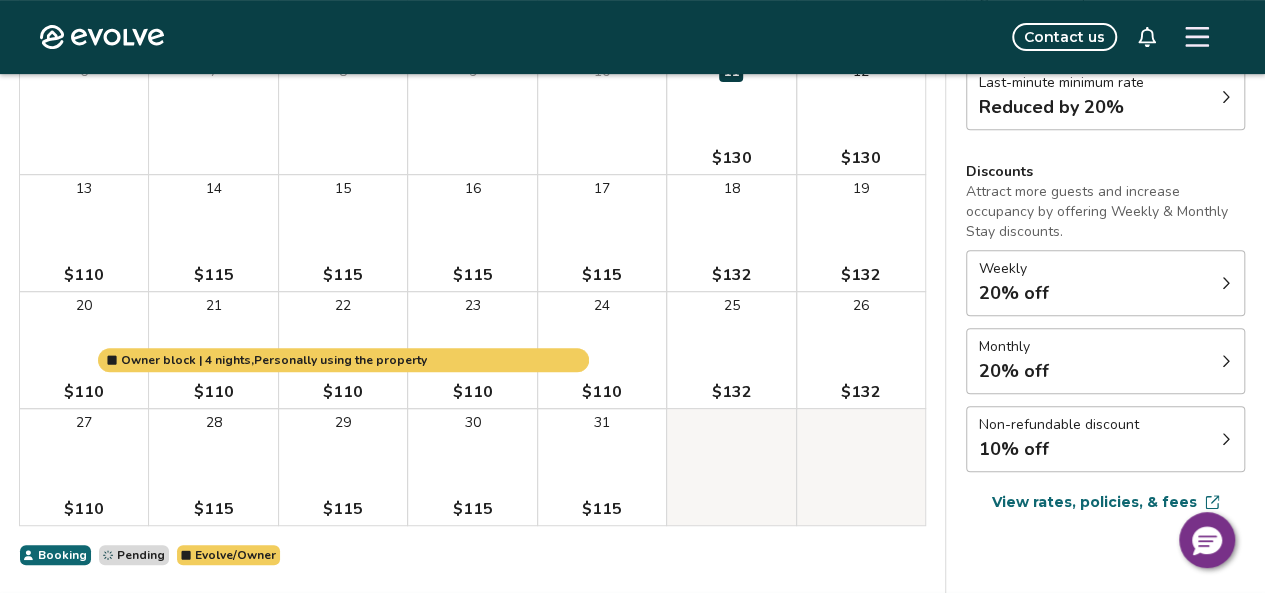 scroll, scrollTop: 415, scrollLeft: 0, axis: vertical 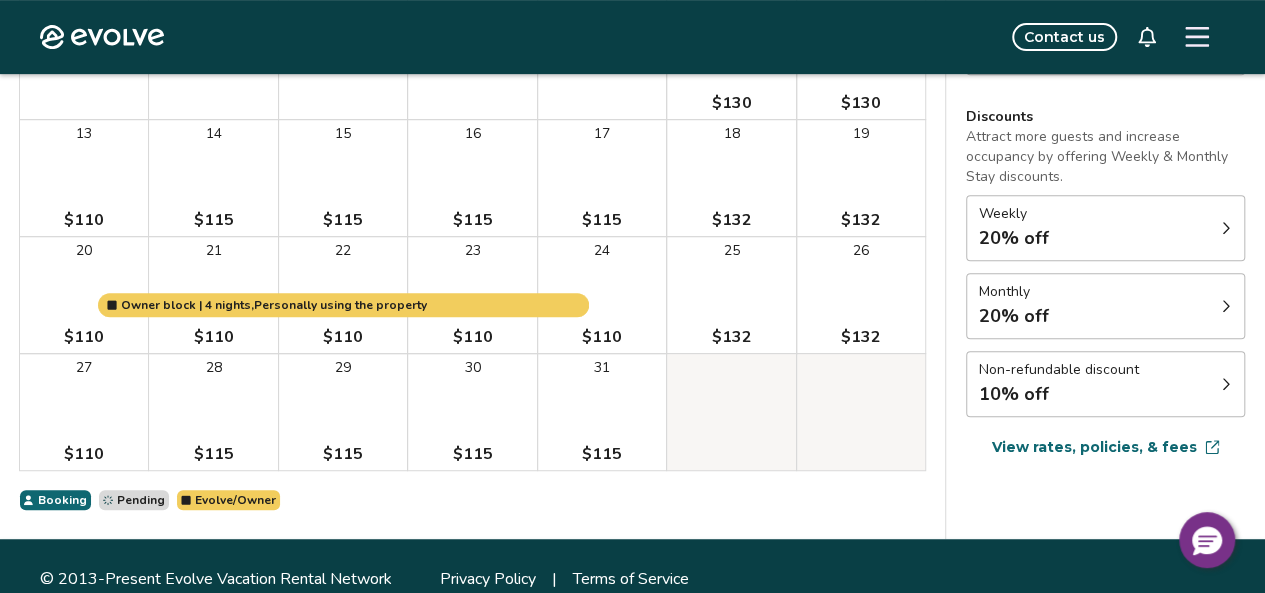 click 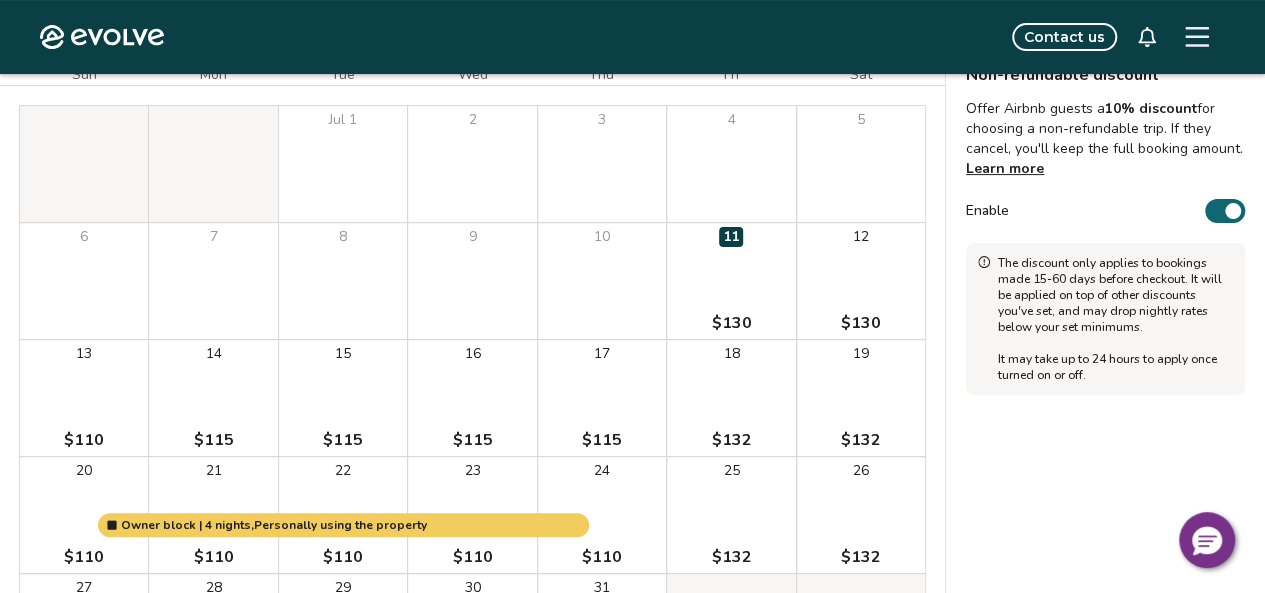 scroll, scrollTop: 0, scrollLeft: 0, axis: both 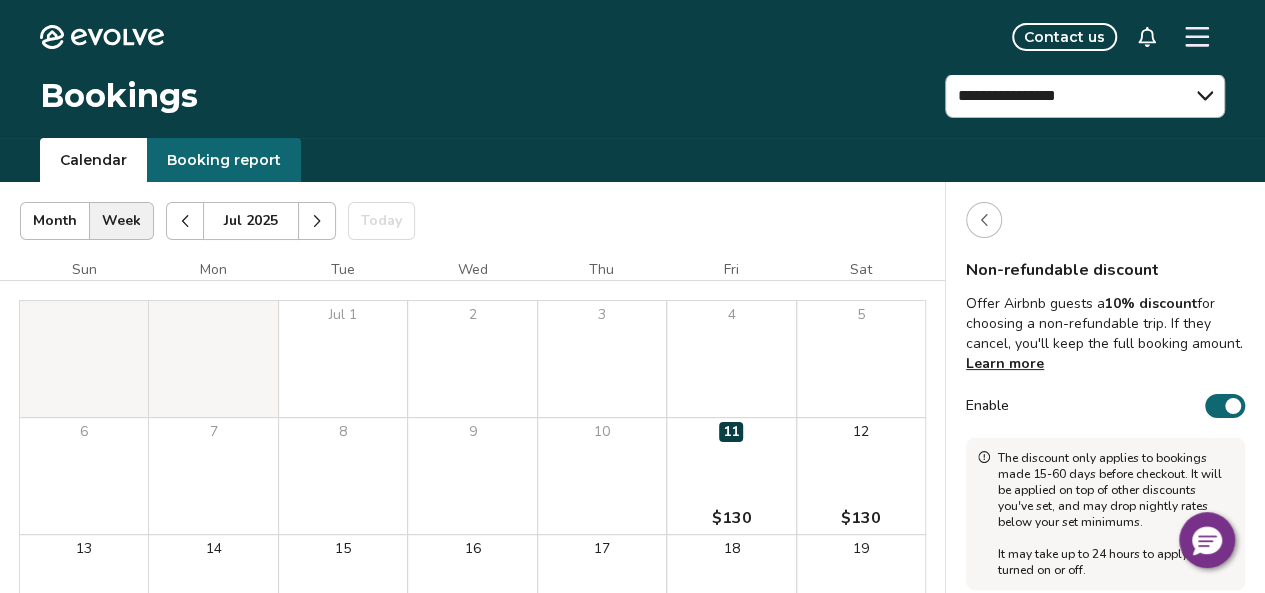 click 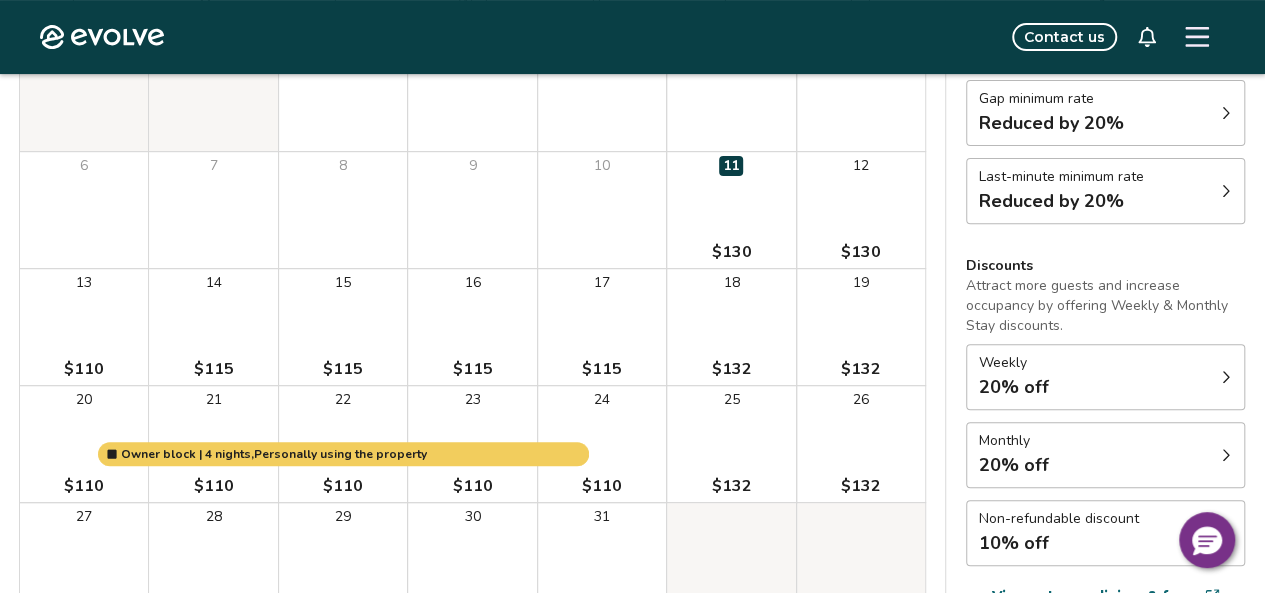 scroll, scrollTop: 269, scrollLeft: 0, axis: vertical 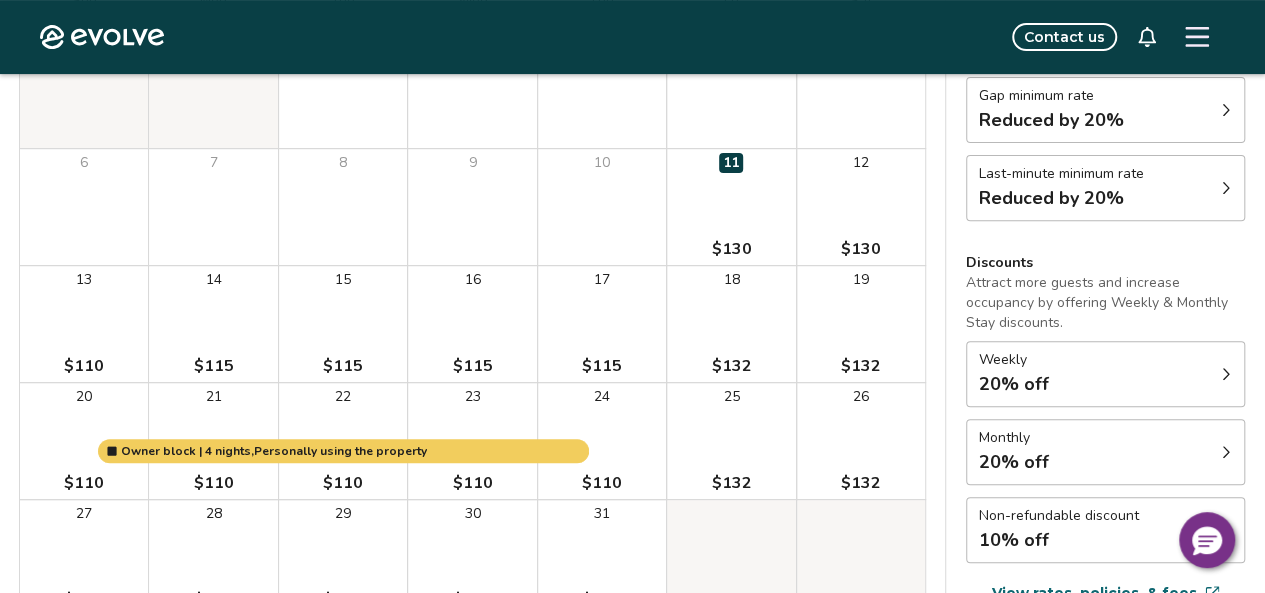 click at bounding box center [1226, 374] 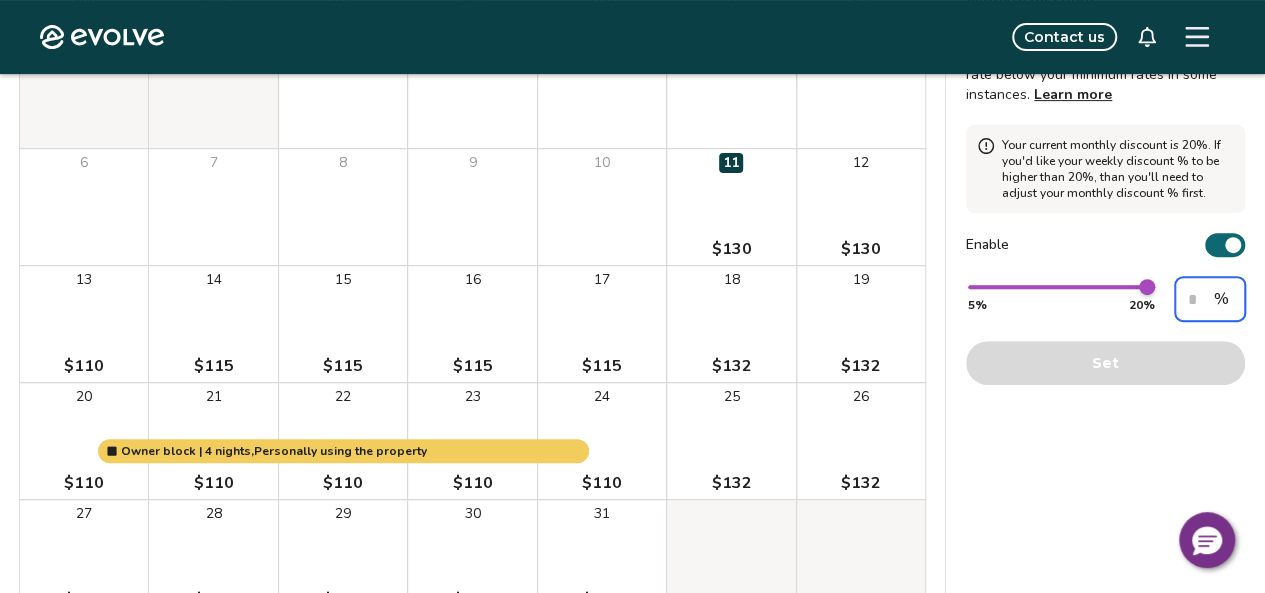 click on "**" at bounding box center [1210, 299] 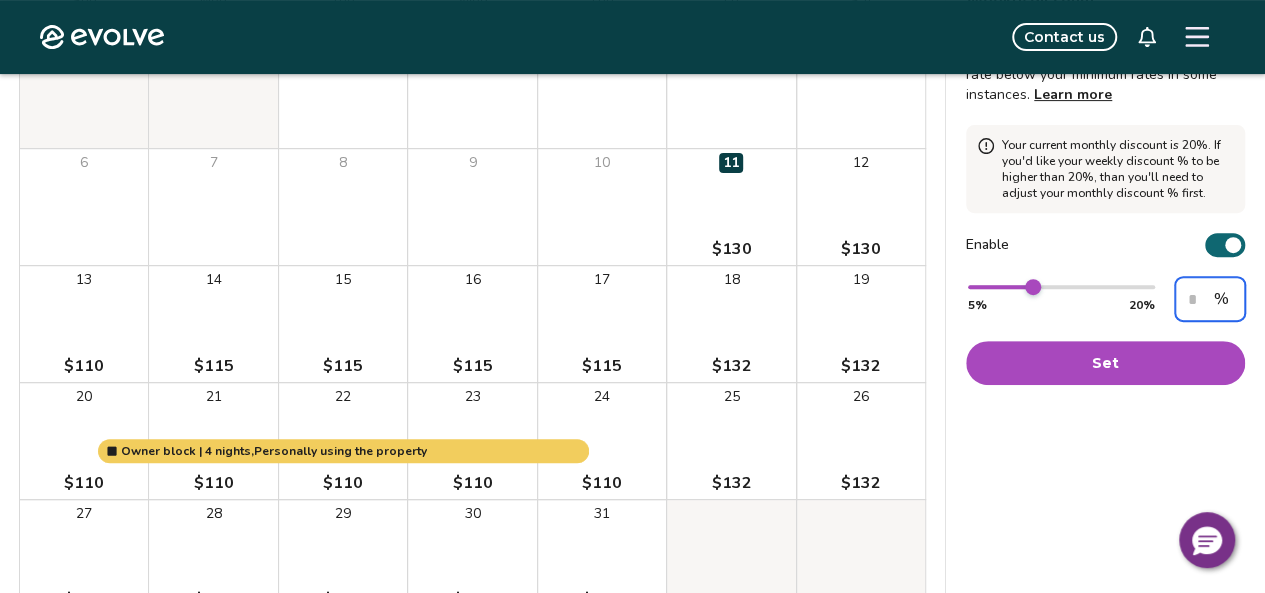 type on "**" 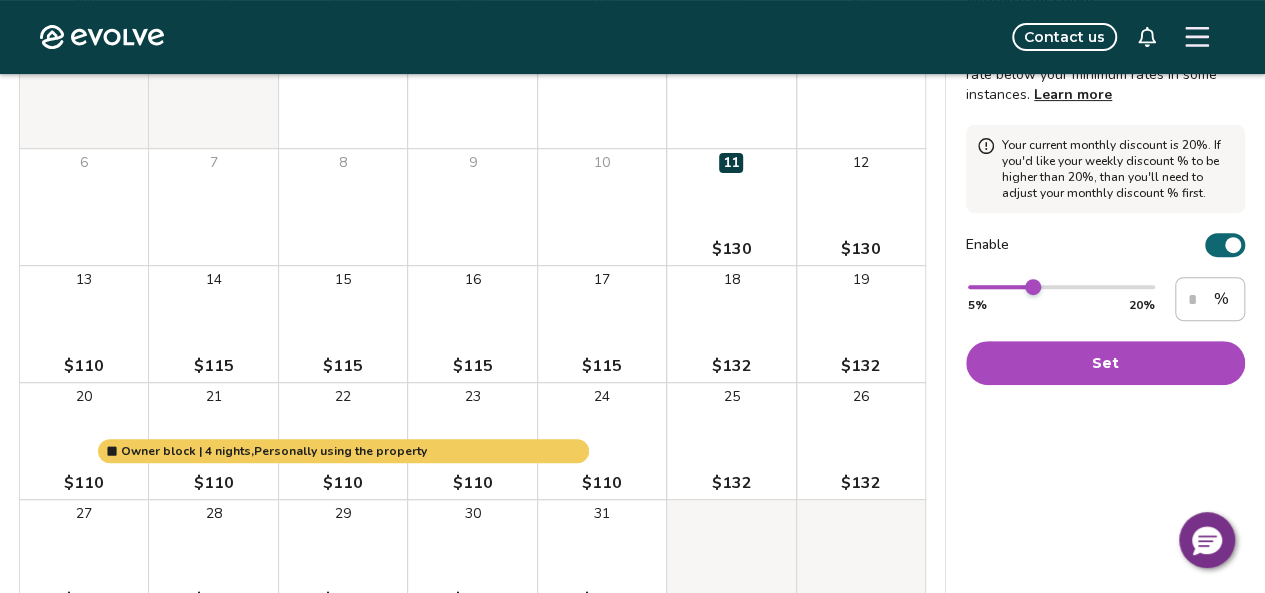 click on "Set" at bounding box center [1105, 363] 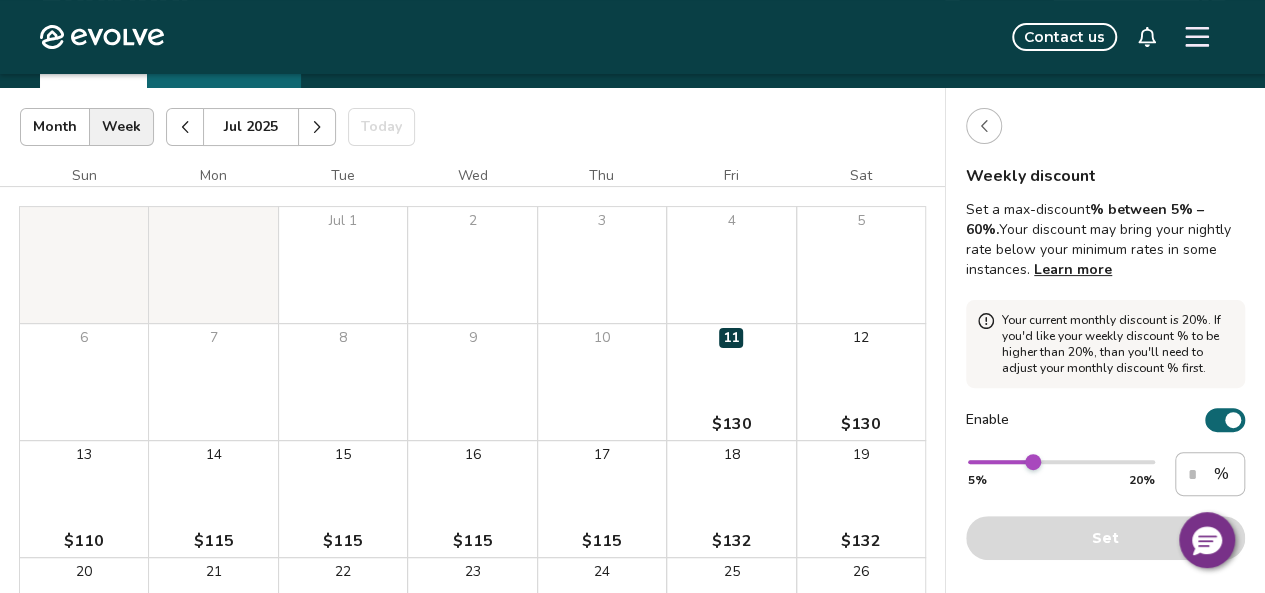scroll, scrollTop: 95, scrollLeft: 0, axis: vertical 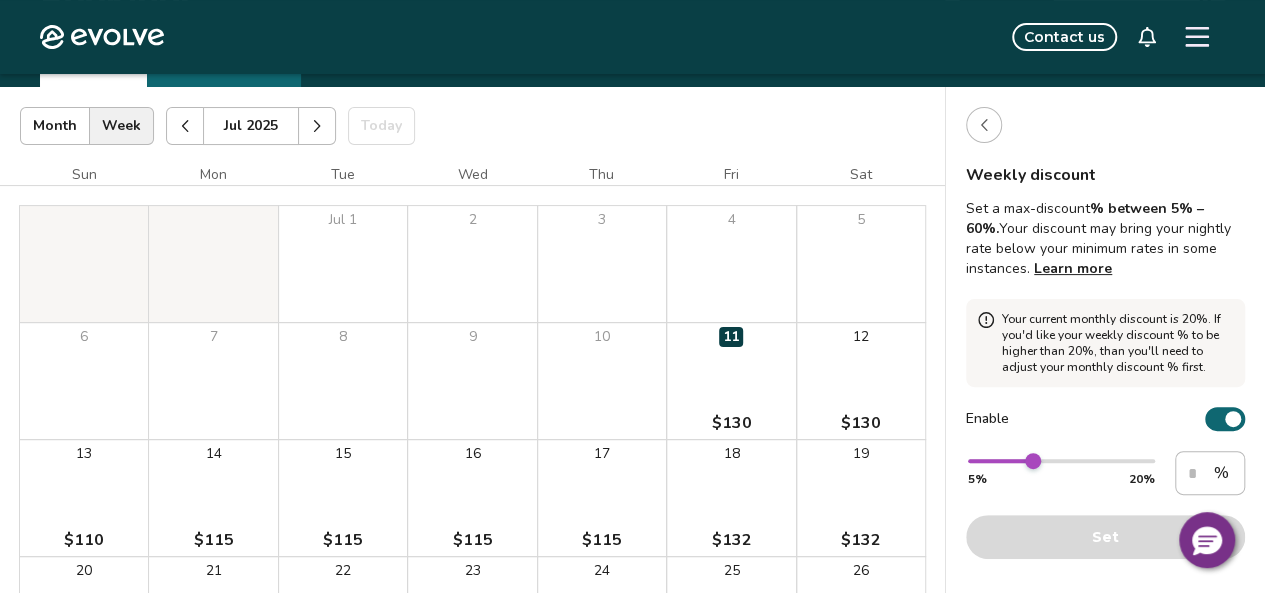 click 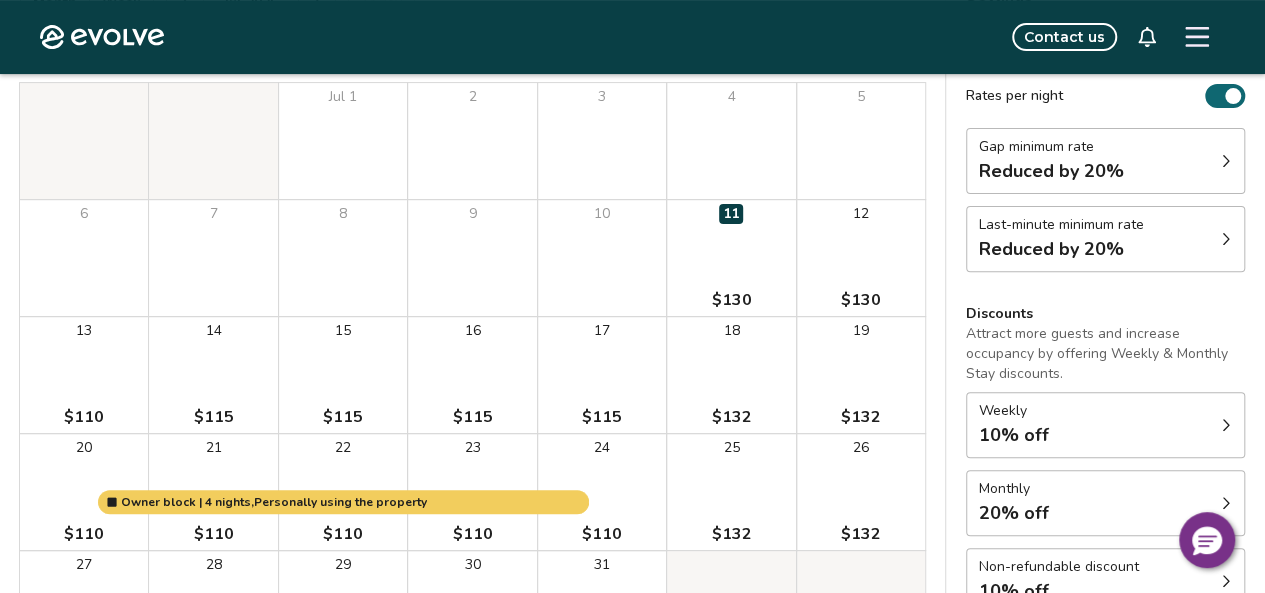 scroll, scrollTop: 348, scrollLeft: 0, axis: vertical 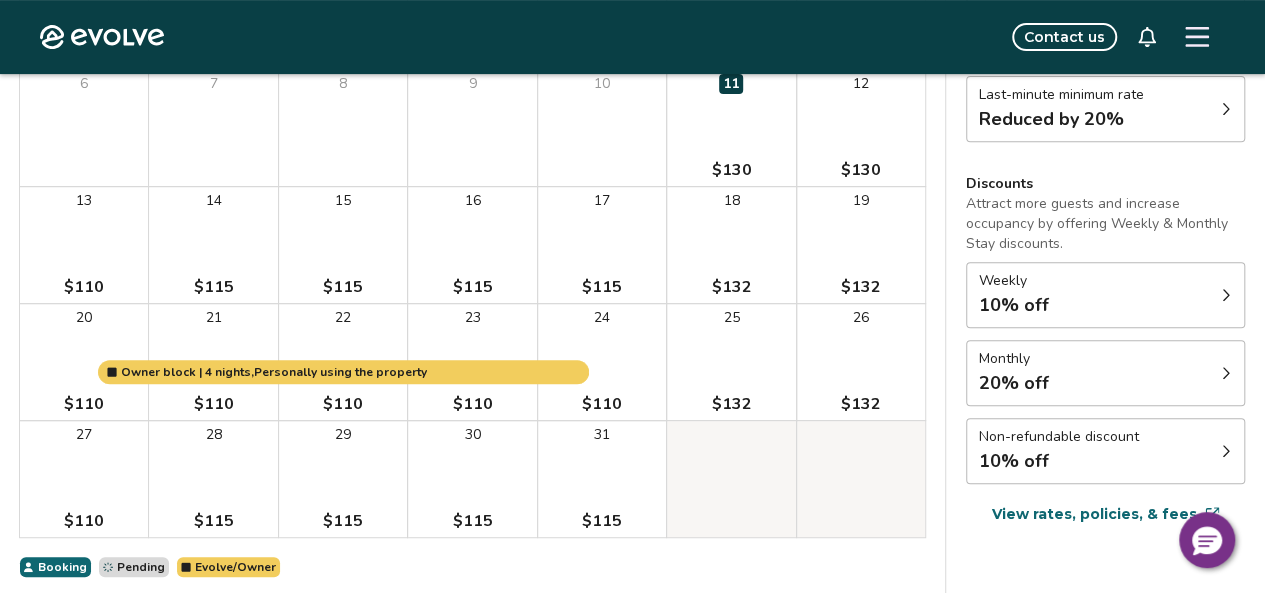 click on "Monthly 20% off" at bounding box center (1105, 373) 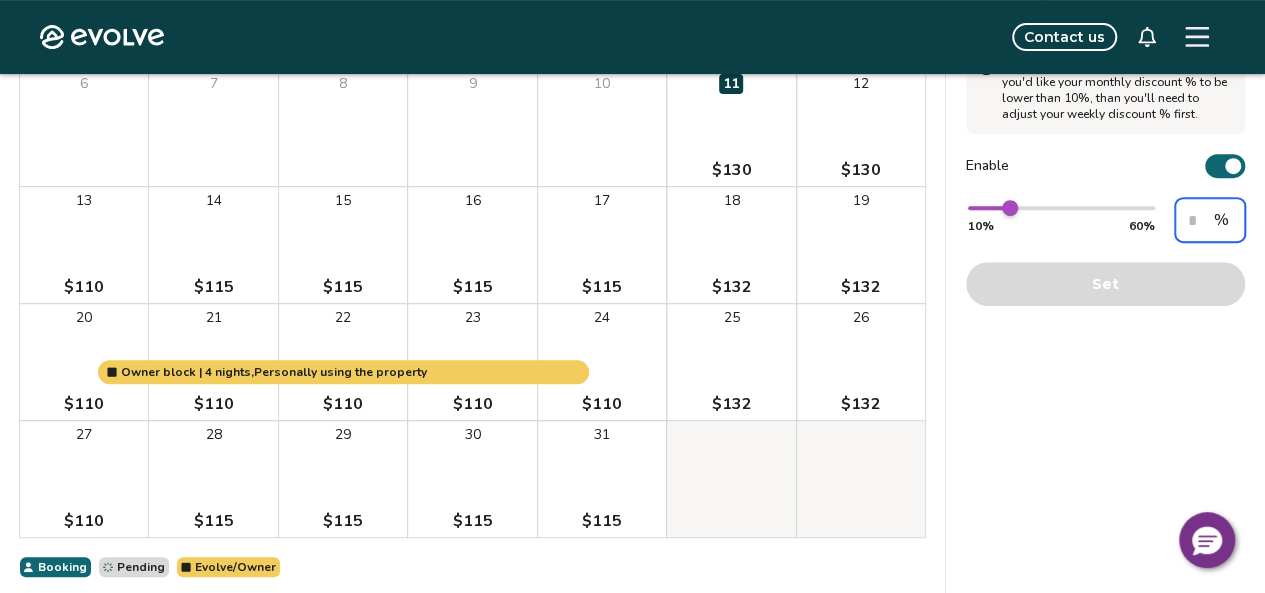 click on "**" at bounding box center (1210, 220) 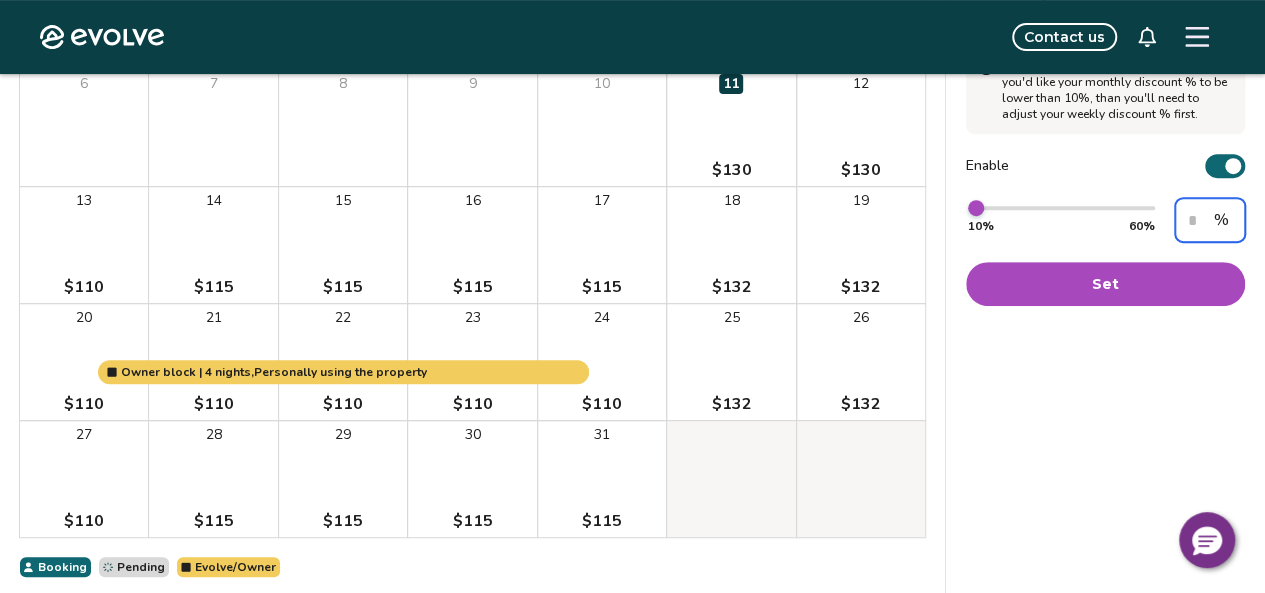 type on "**" 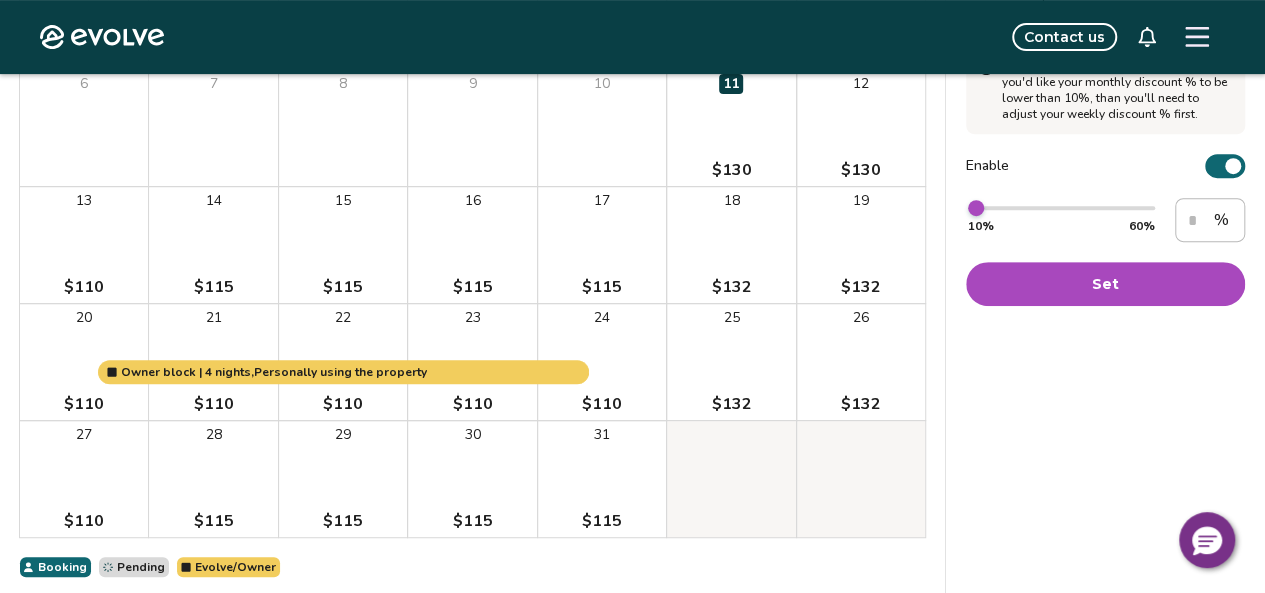 click on "Set" at bounding box center (1105, 284) 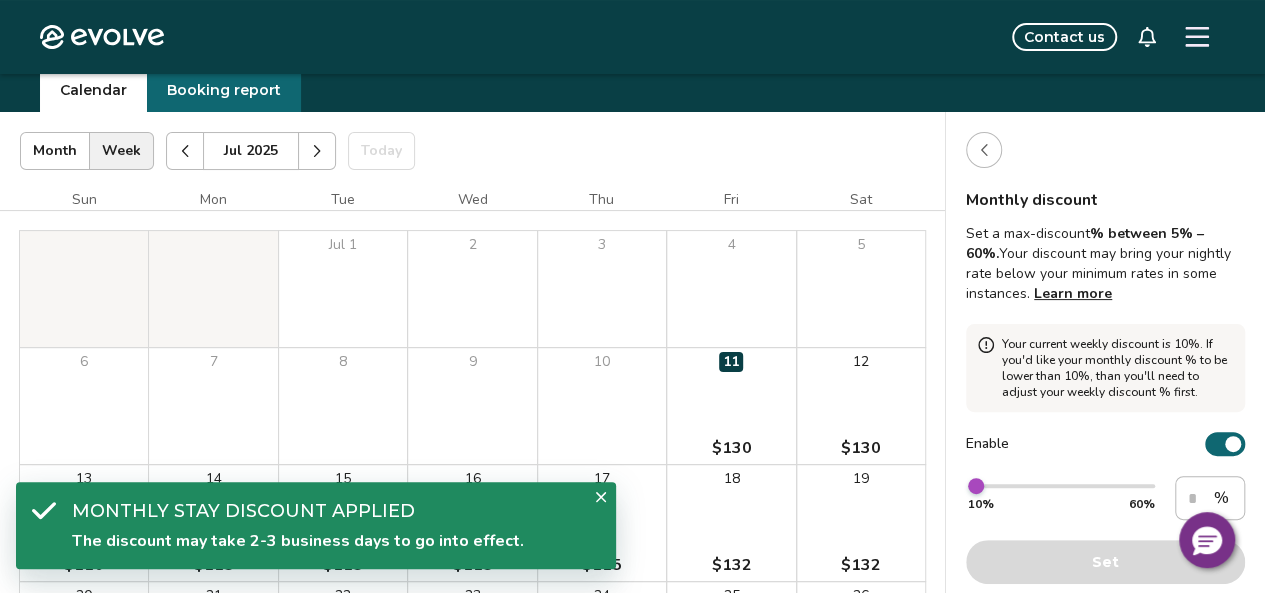 scroll, scrollTop: 46, scrollLeft: 0, axis: vertical 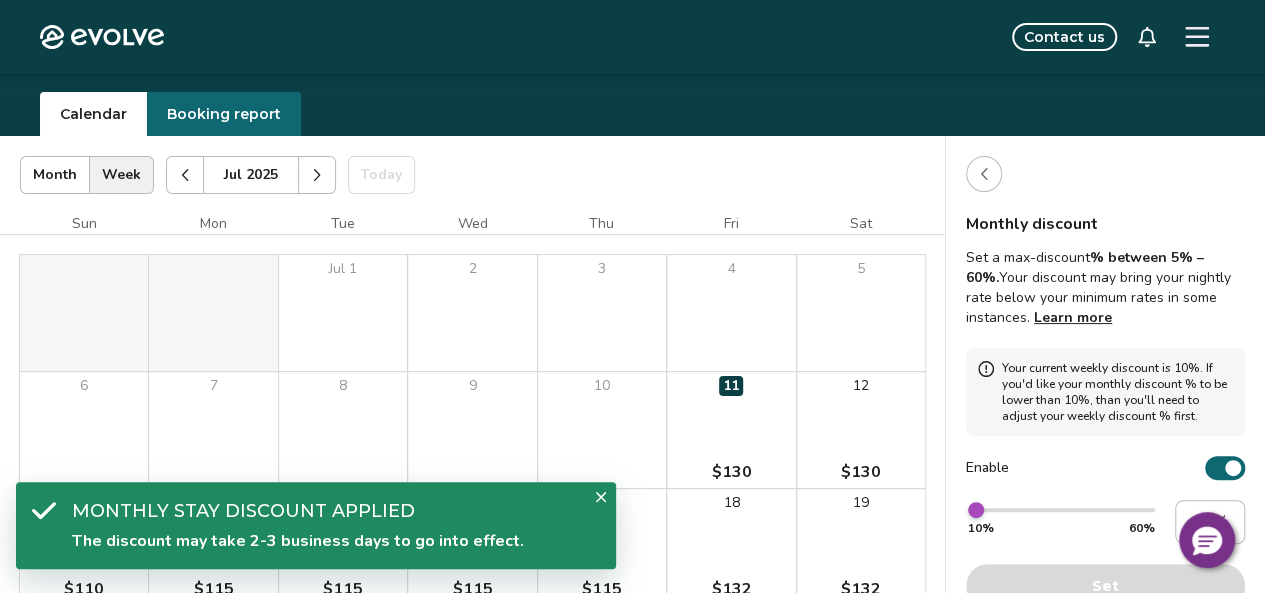 click 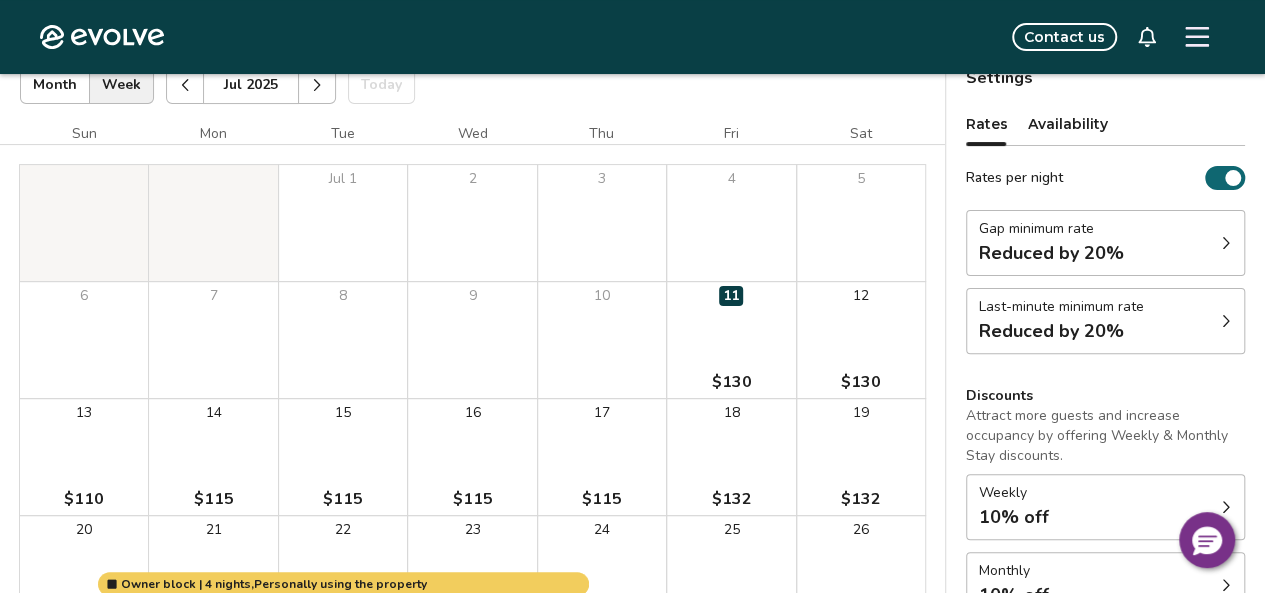 scroll, scrollTop: 90, scrollLeft: 0, axis: vertical 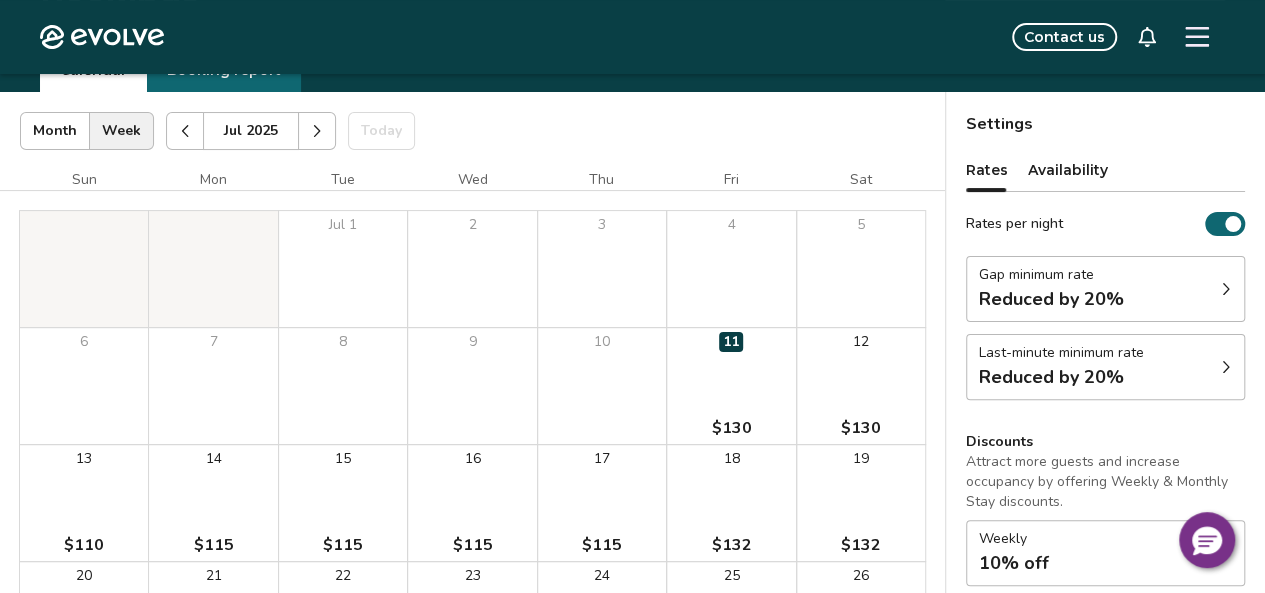 click on "Last-minute minimum rate Reduced by 20%" at bounding box center [1105, 367] 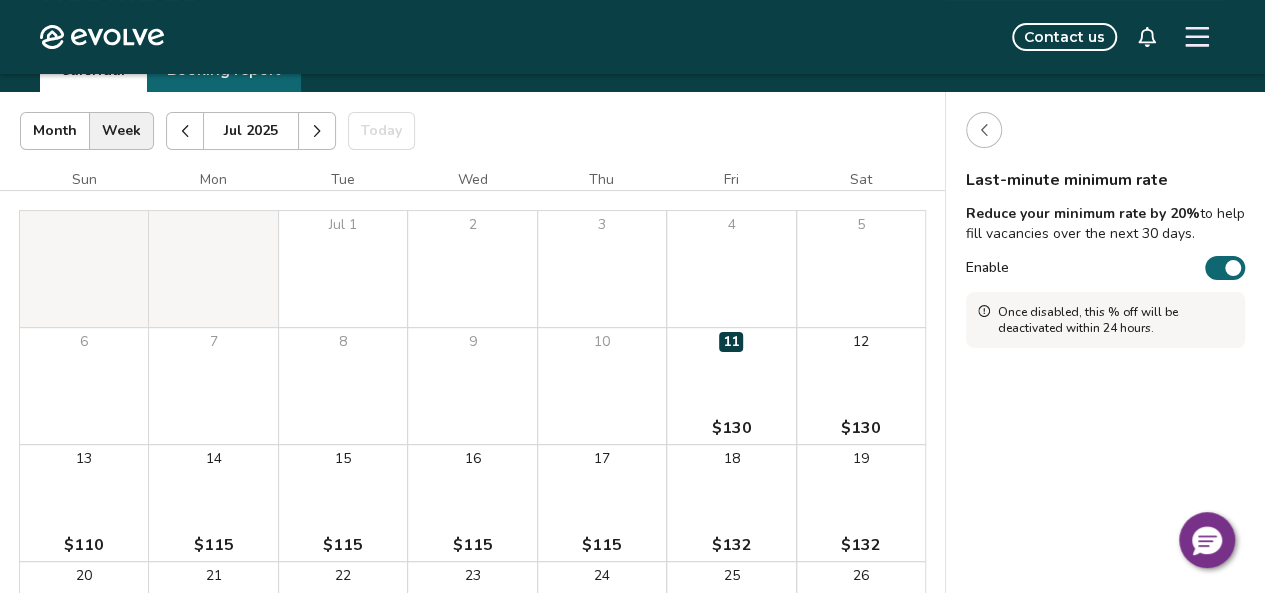 click 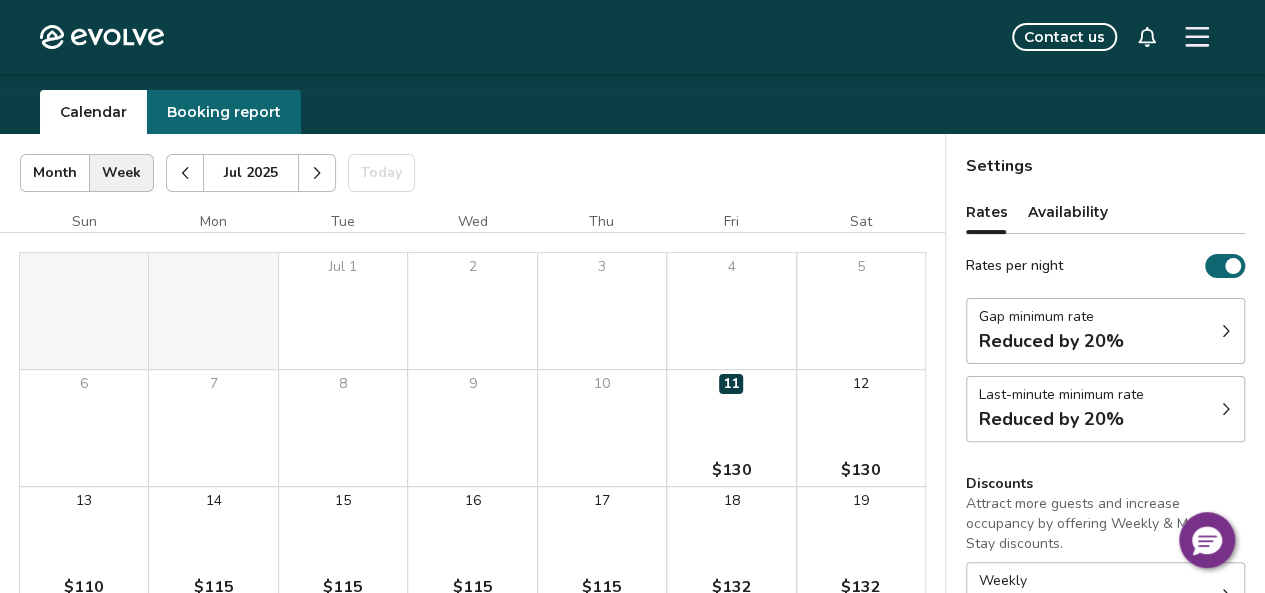 scroll, scrollTop: 42, scrollLeft: 0, axis: vertical 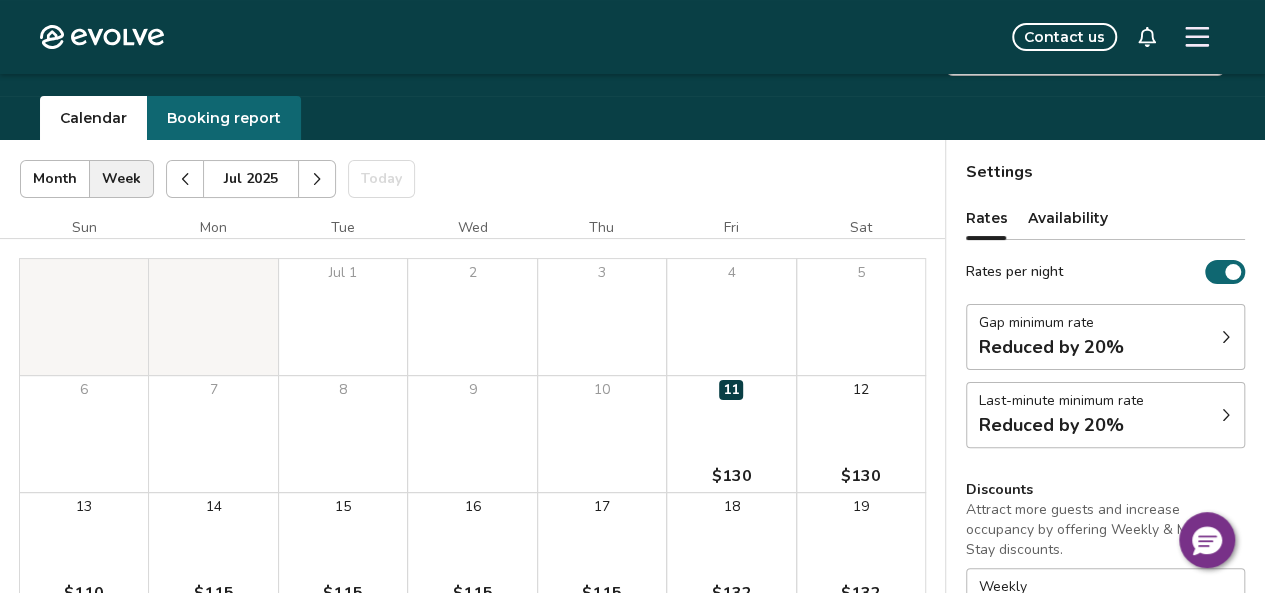 click at bounding box center (1226, 337) 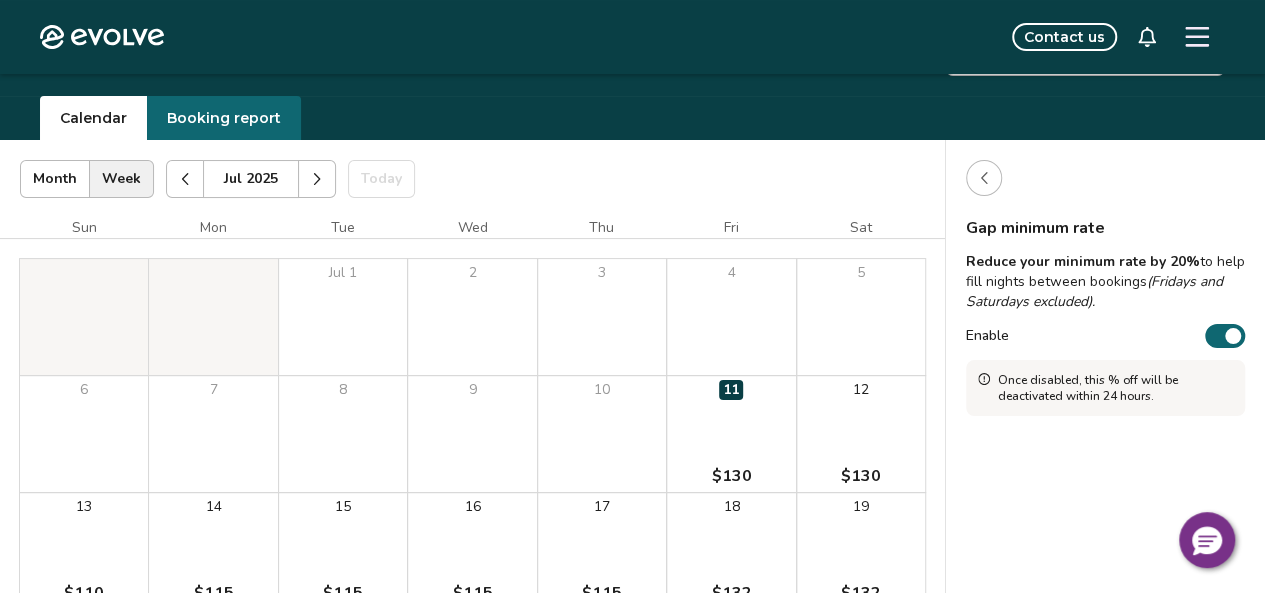 click 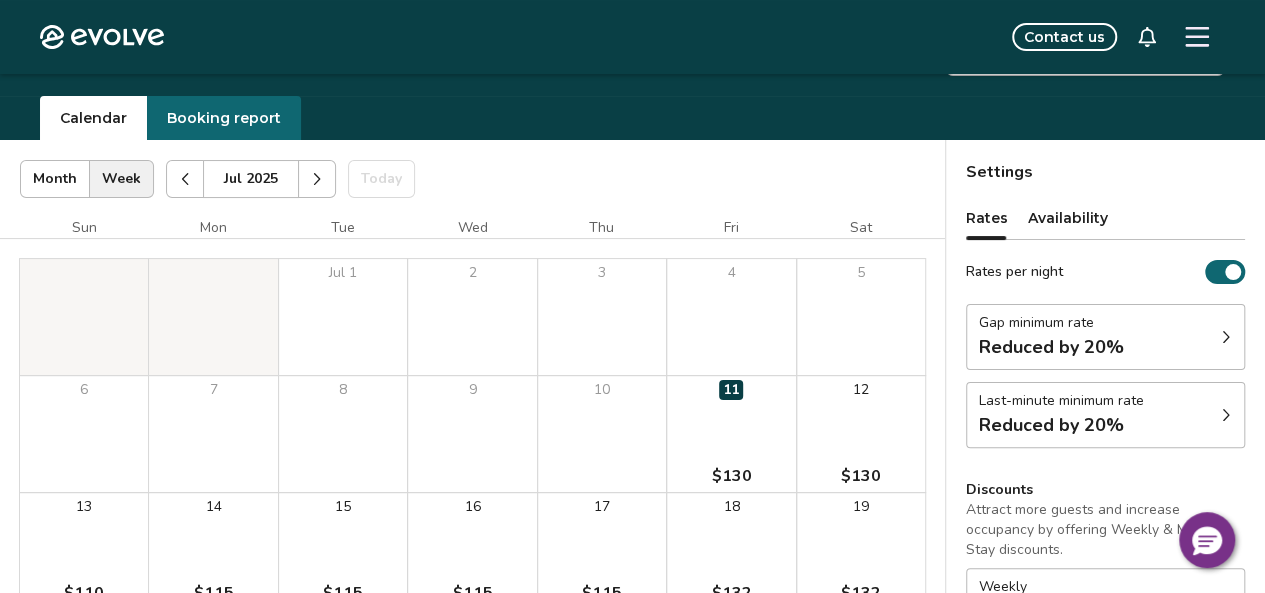 click at bounding box center [1226, 415] 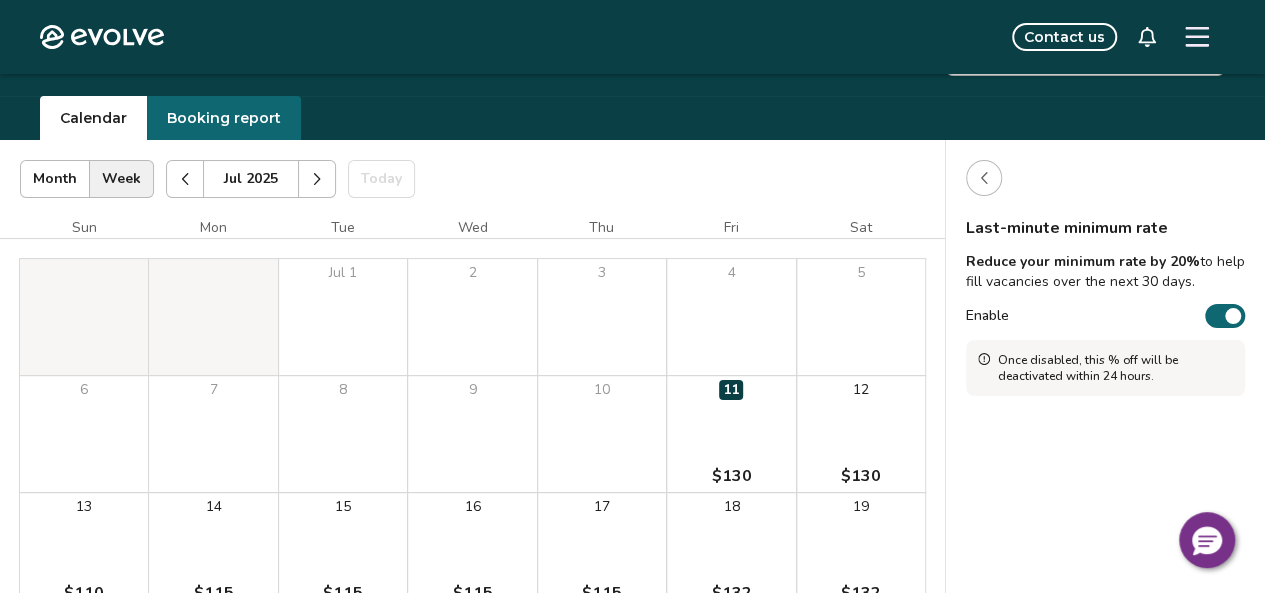click at bounding box center (984, 178) 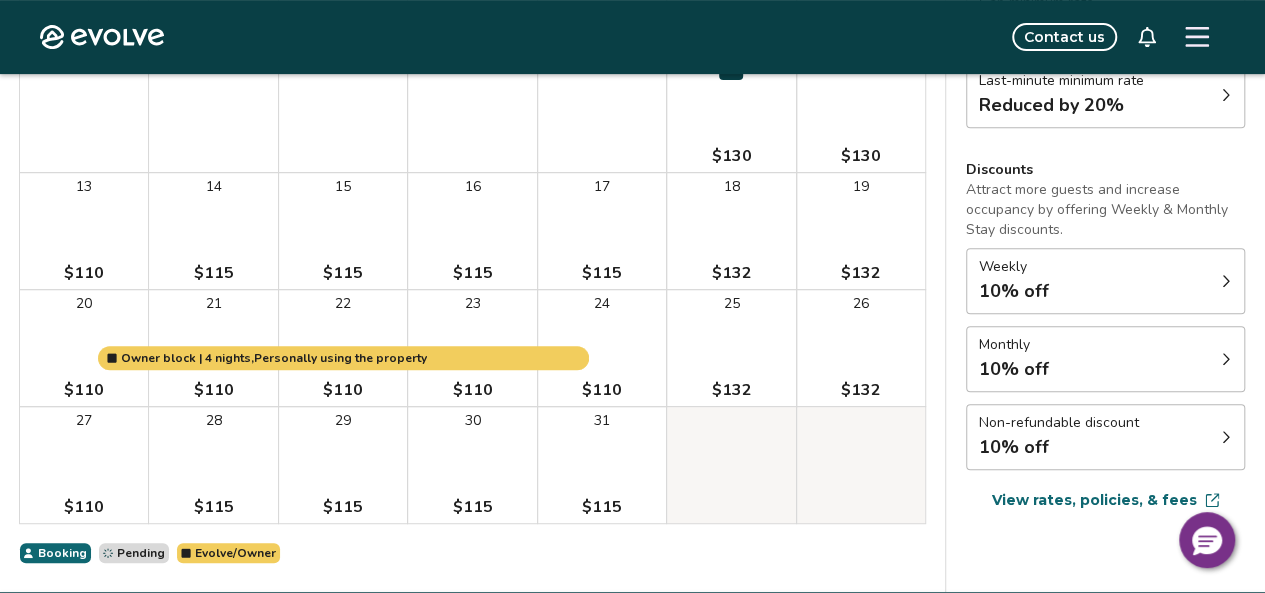 scroll, scrollTop: 367, scrollLeft: 0, axis: vertical 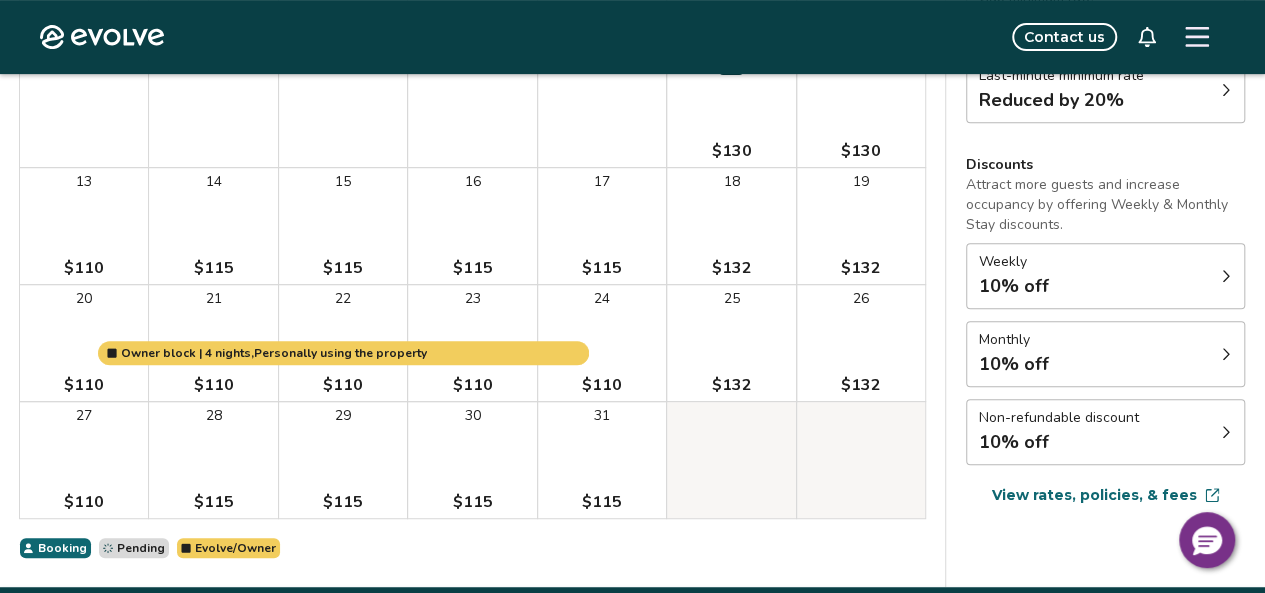 click on "Non-refundable discount 10% off" at bounding box center (1105, 432) 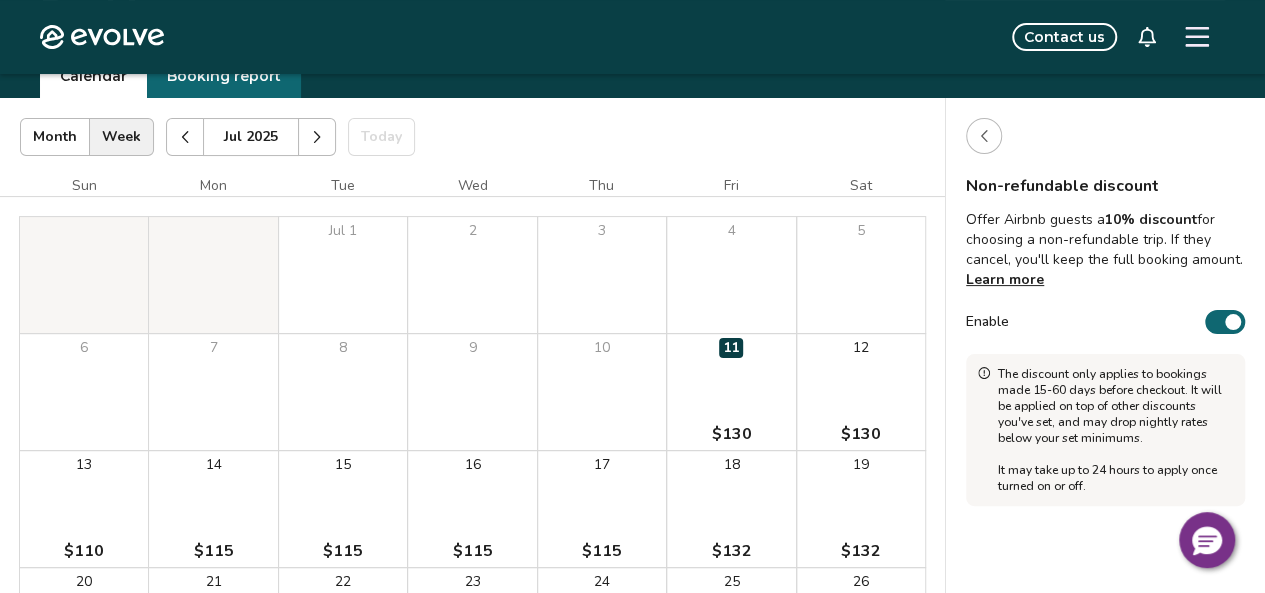 scroll, scrollTop: 0, scrollLeft: 0, axis: both 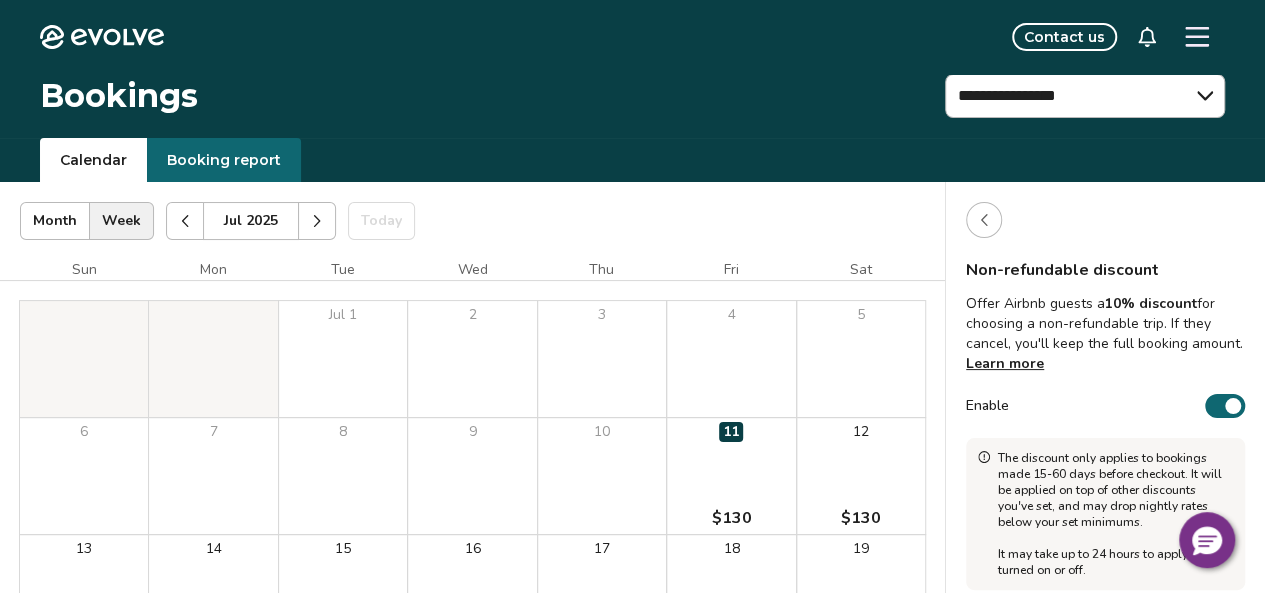 click at bounding box center [984, 220] 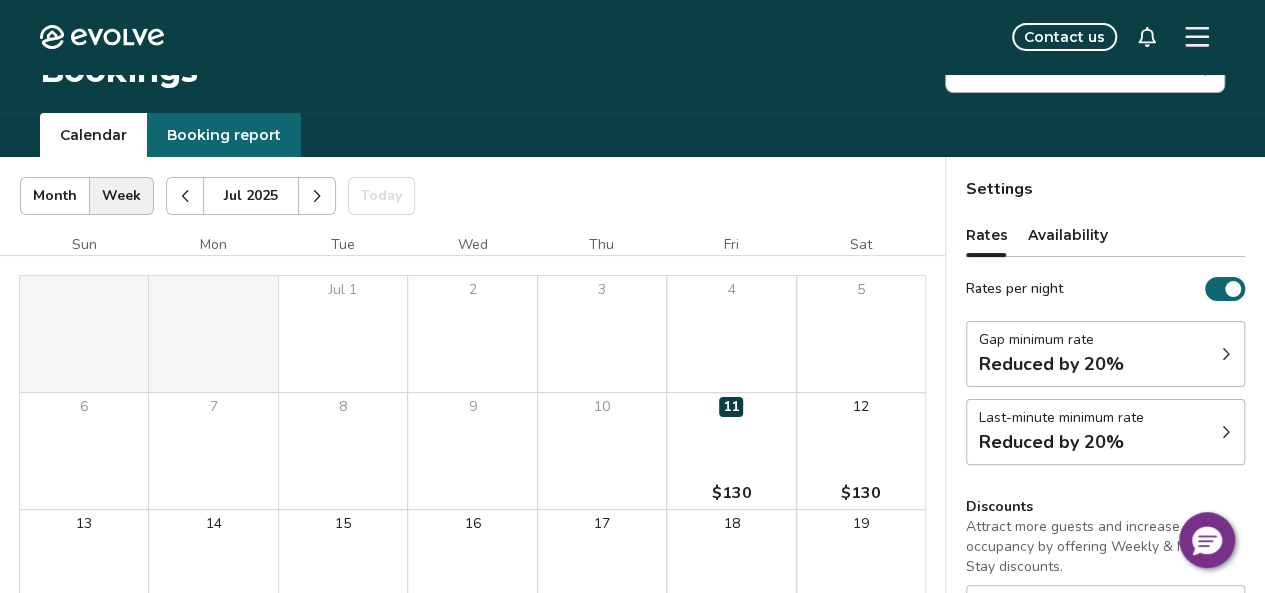 scroll, scrollTop: 0, scrollLeft: 0, axis: both 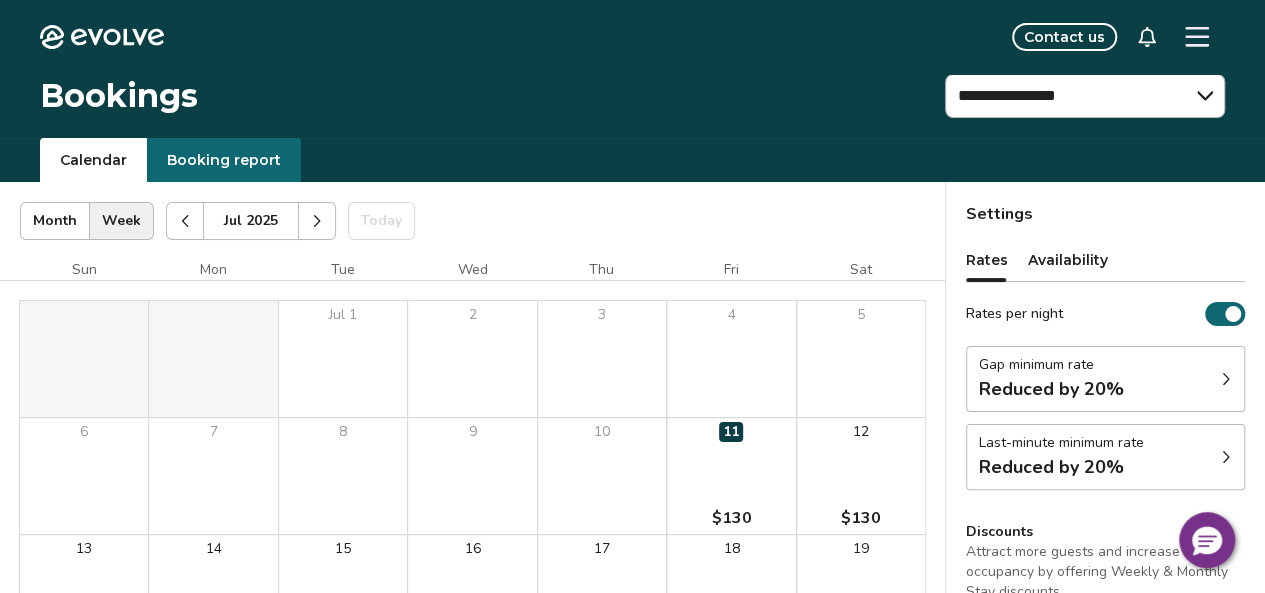 click on "Availability" at bounding box center [1068, 260] 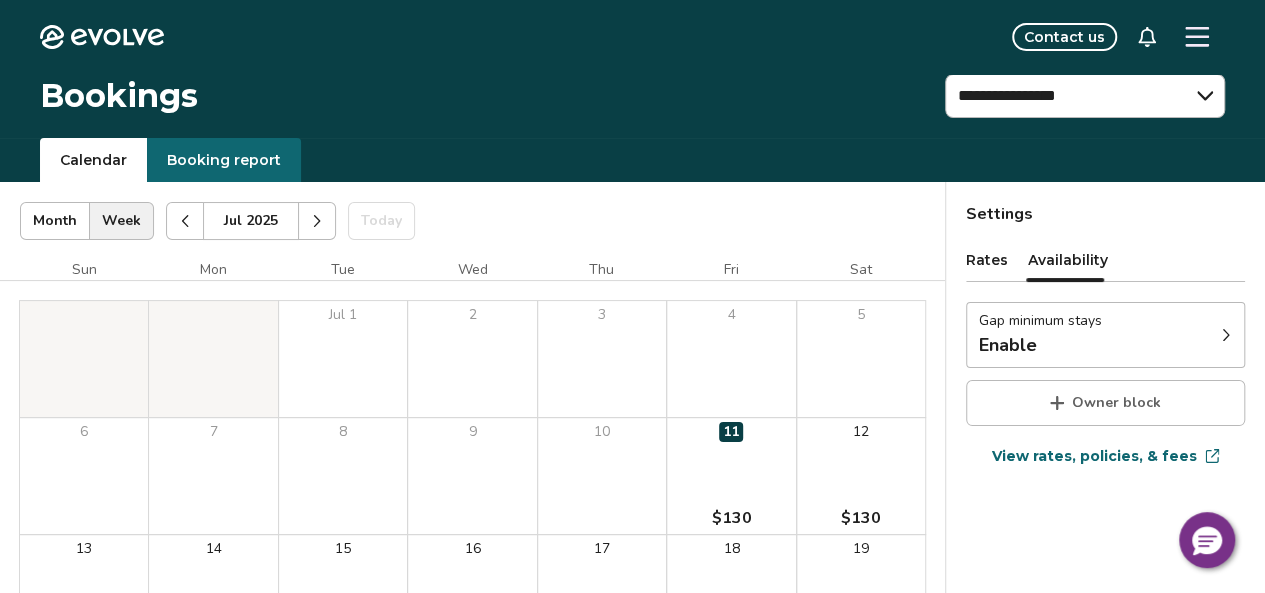 click on "Gap minimum stays Enable" at bounding box center (1105, 335) 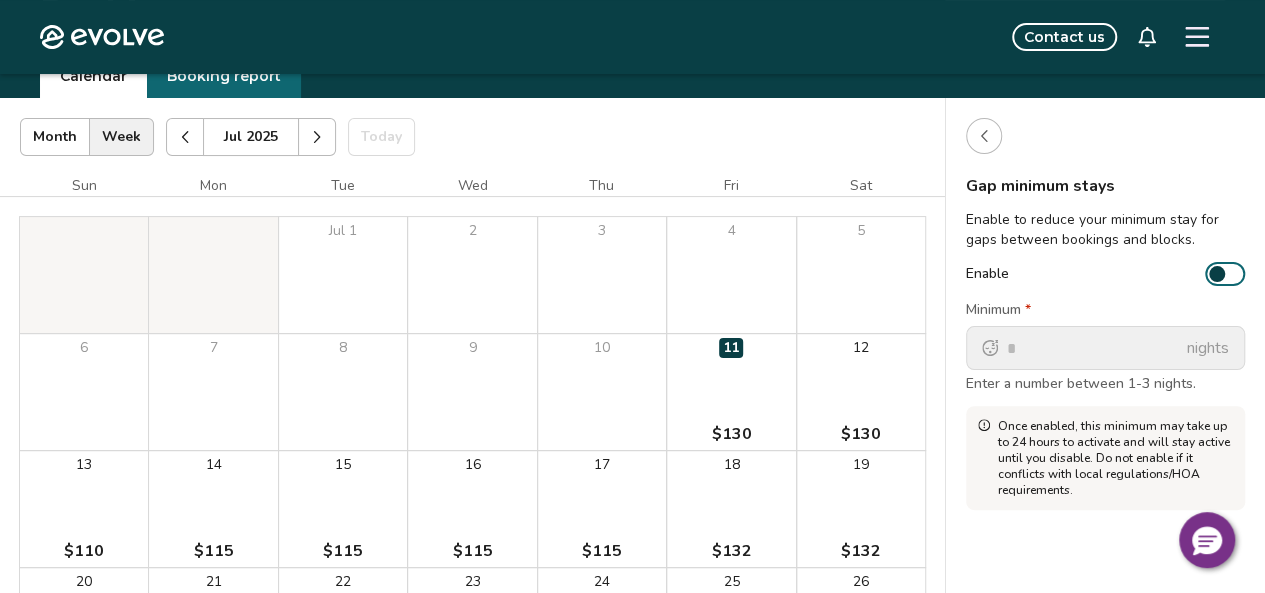 scroll, scrollTop: 87, scrollLeft: 0, axis: vertical 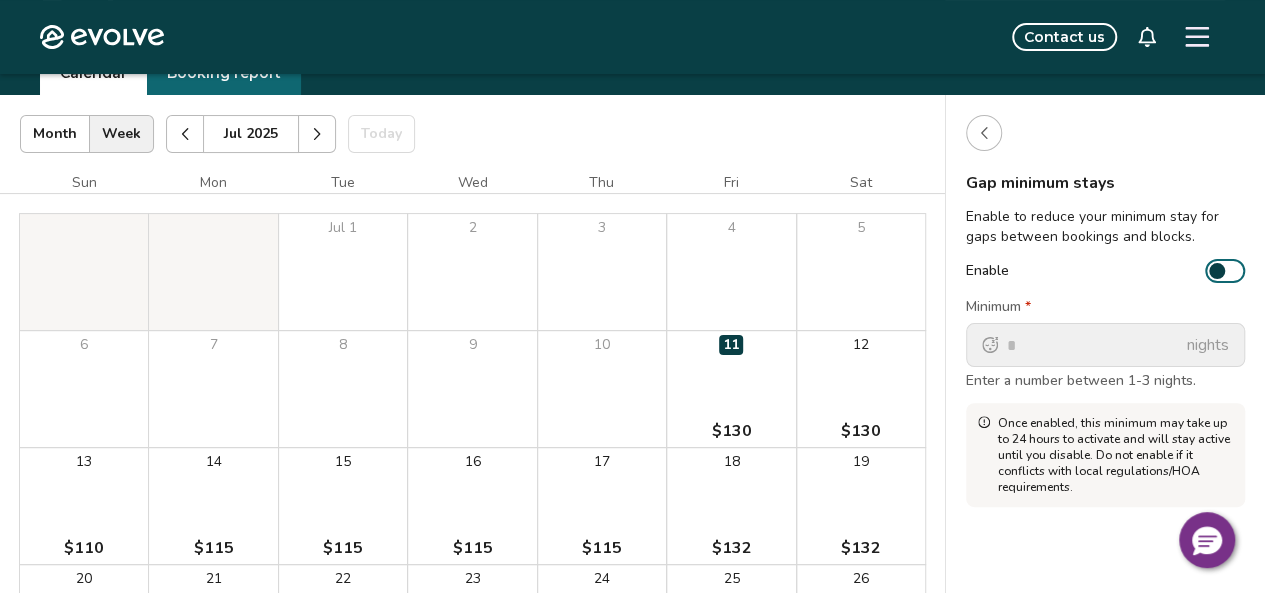 click at bounding box center (1217, 271) 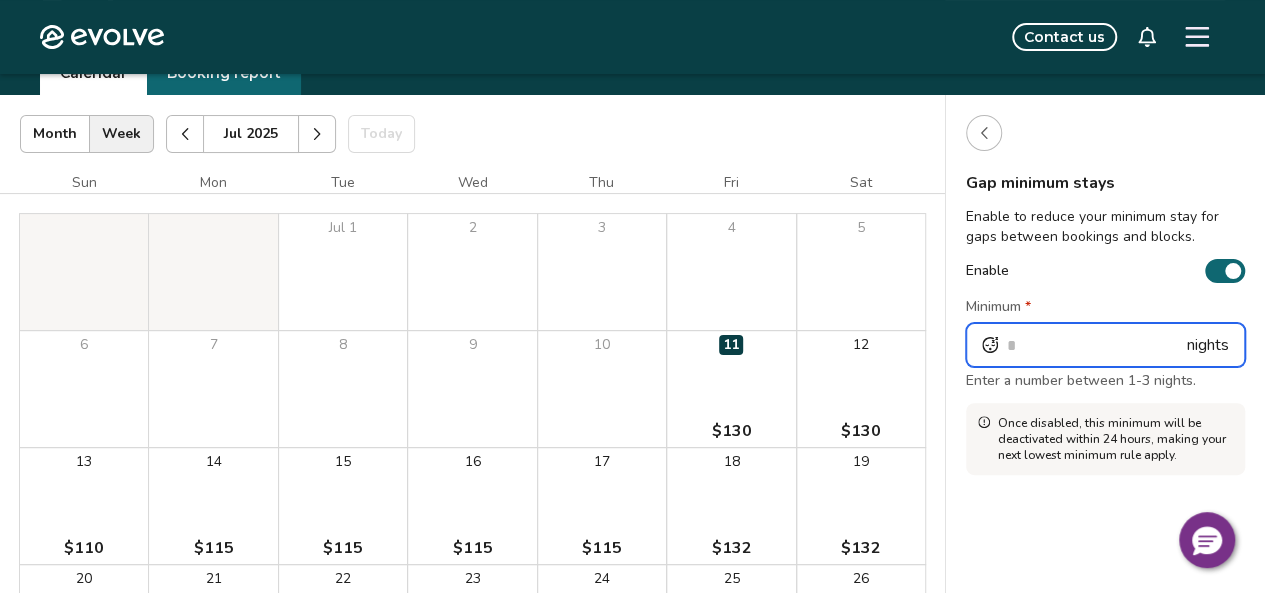 click on "*" at bounding box center (1105, 345) 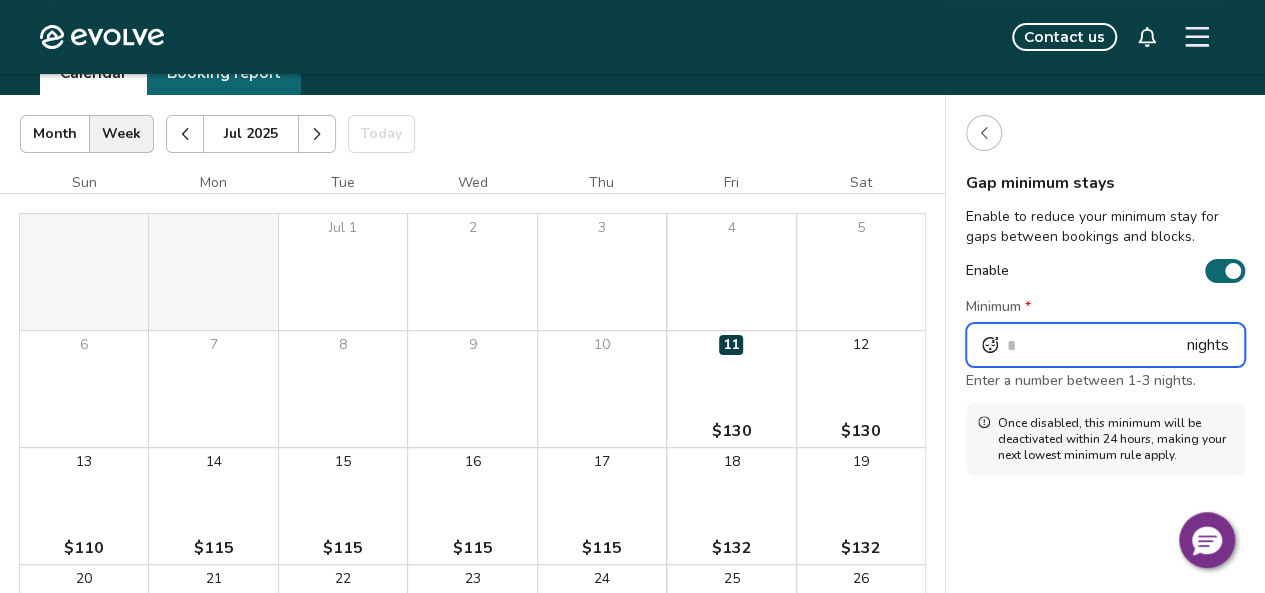 type on "*" 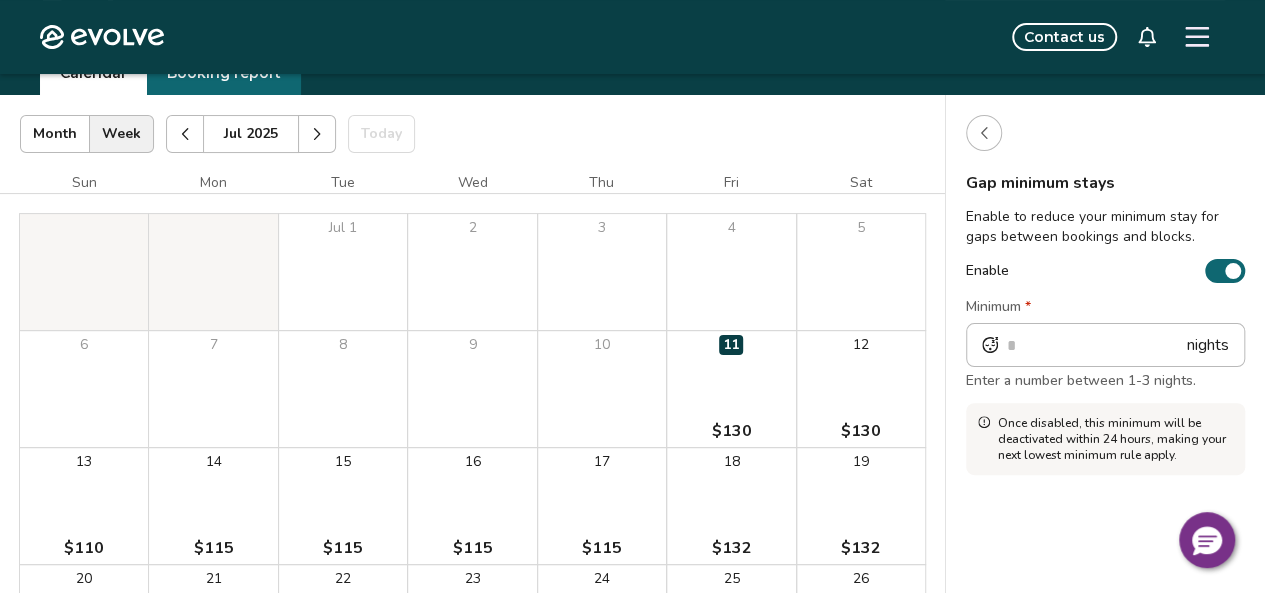 click on "Gap minimum stays Enable to reduce your minimum stay for gaps between bookings and blocks. Enable Minimum   * * nights Enter a number between 1-3 nights. Once disabled, this minimum will be deactivated within 24 hours, making your next lowest minimum rule apply." at bounding box center (1105, 481) 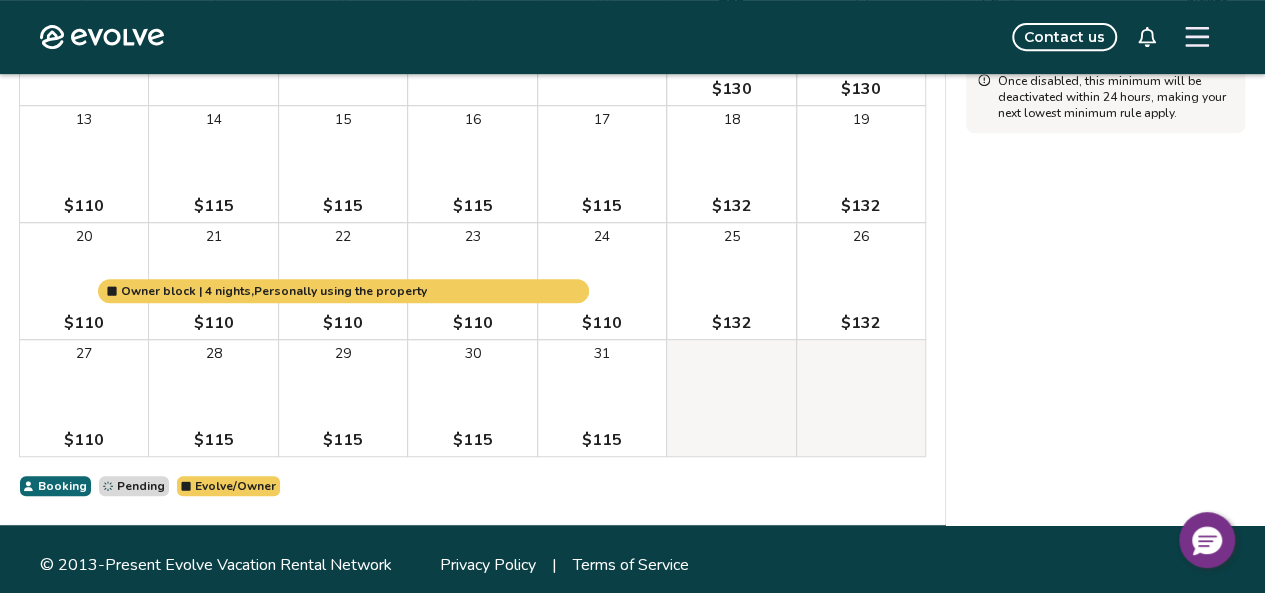 scroll, scrollTop: 0, scrollLeft: 0, axis: both 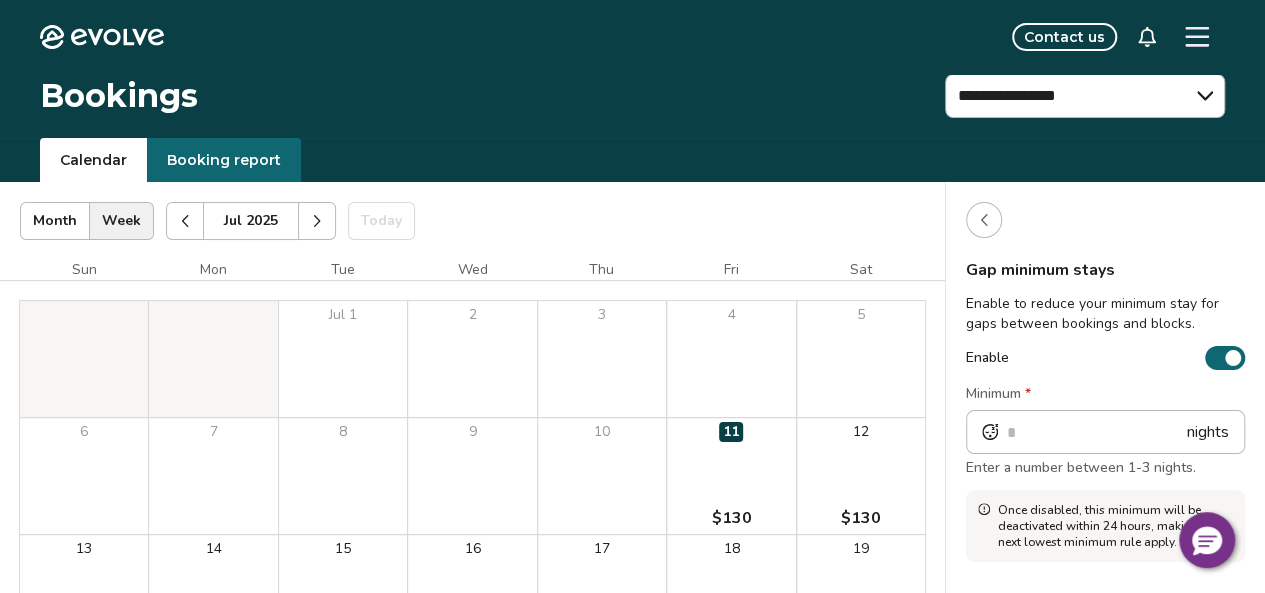 click at bounding box center (984, 220) 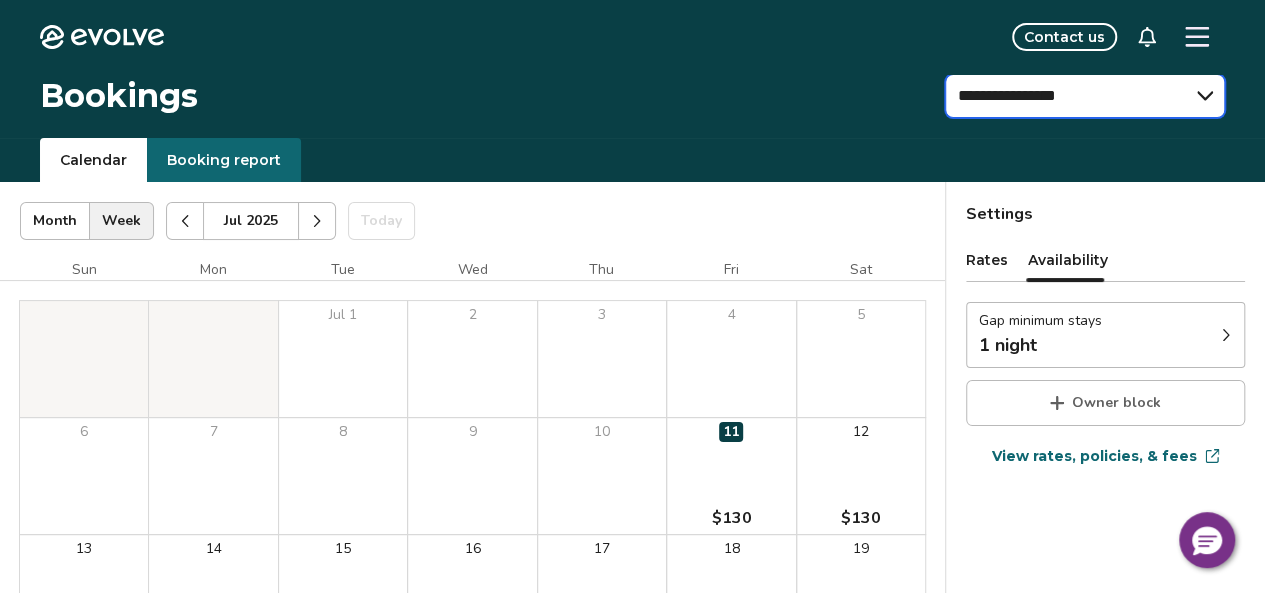 click on "**********" at bounding box center [1085, 96] 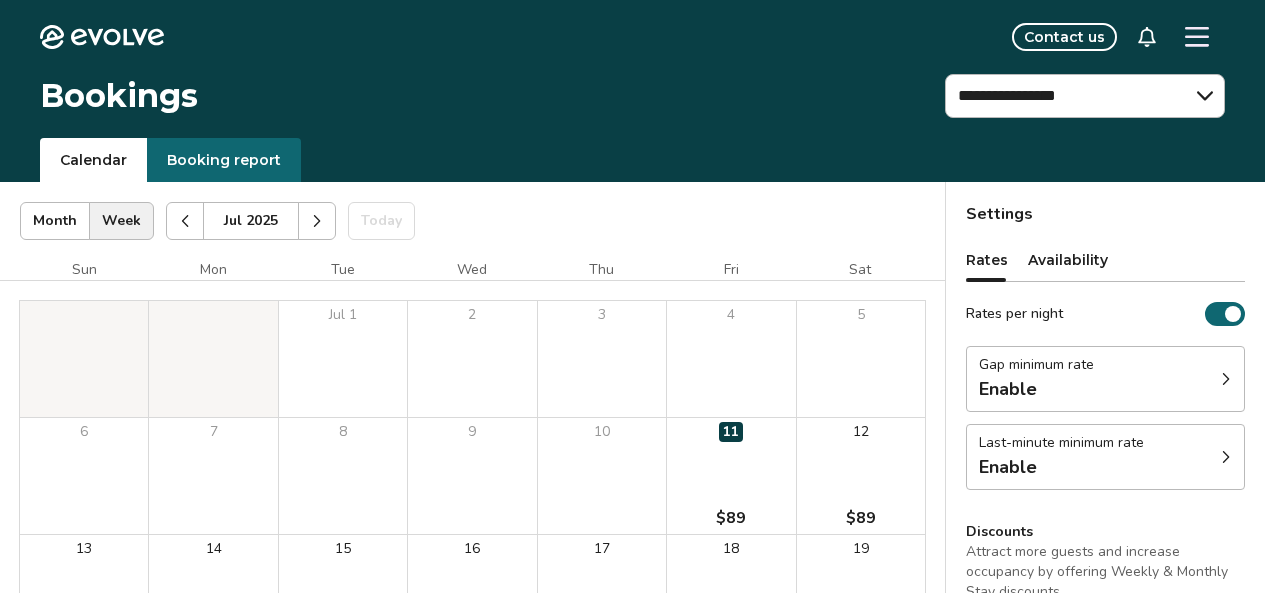 select on "**********" 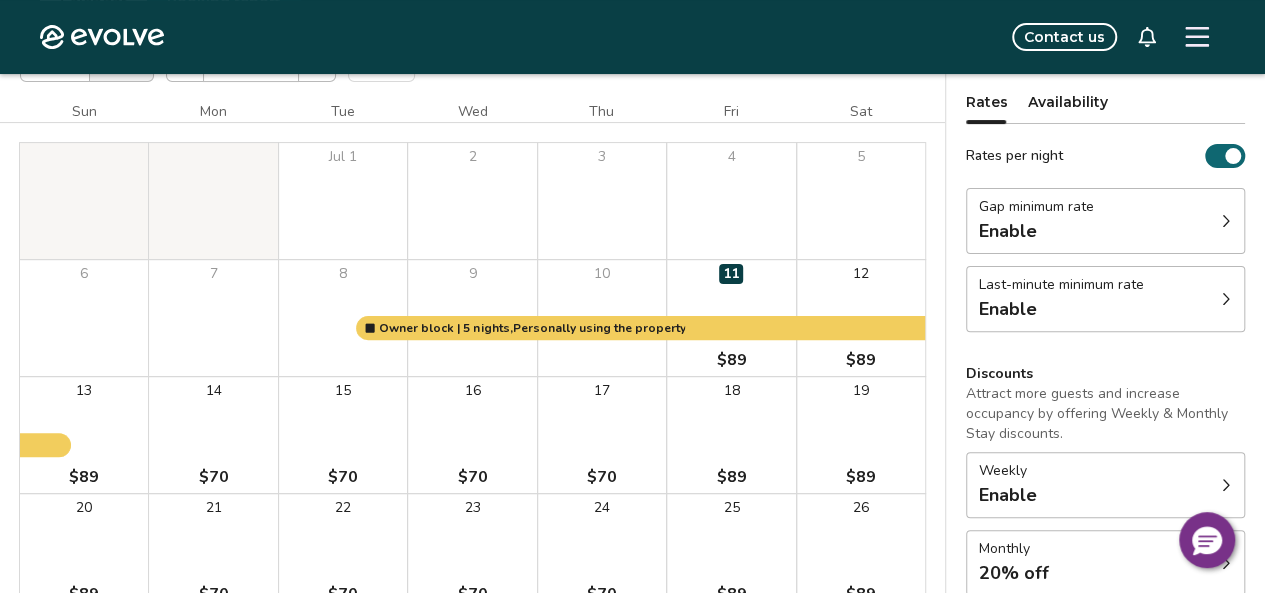 scroll, scrollTop: 166, scrollLeft: 0, axis: vertical 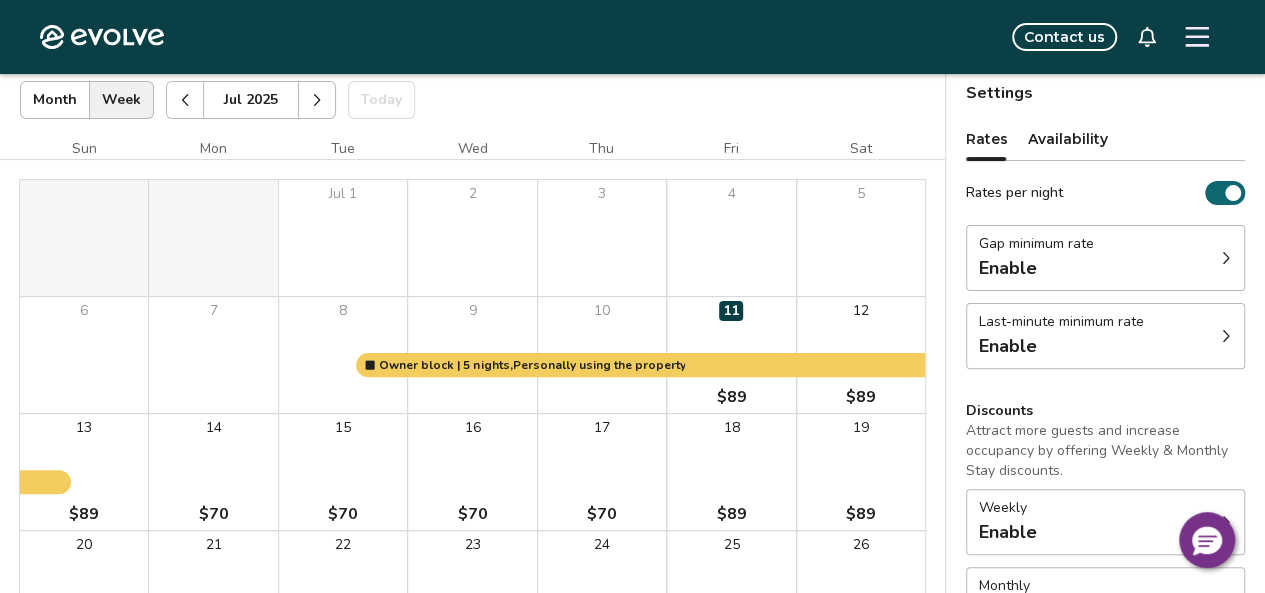 click on "Availability" at bounding box center (1068, 139) 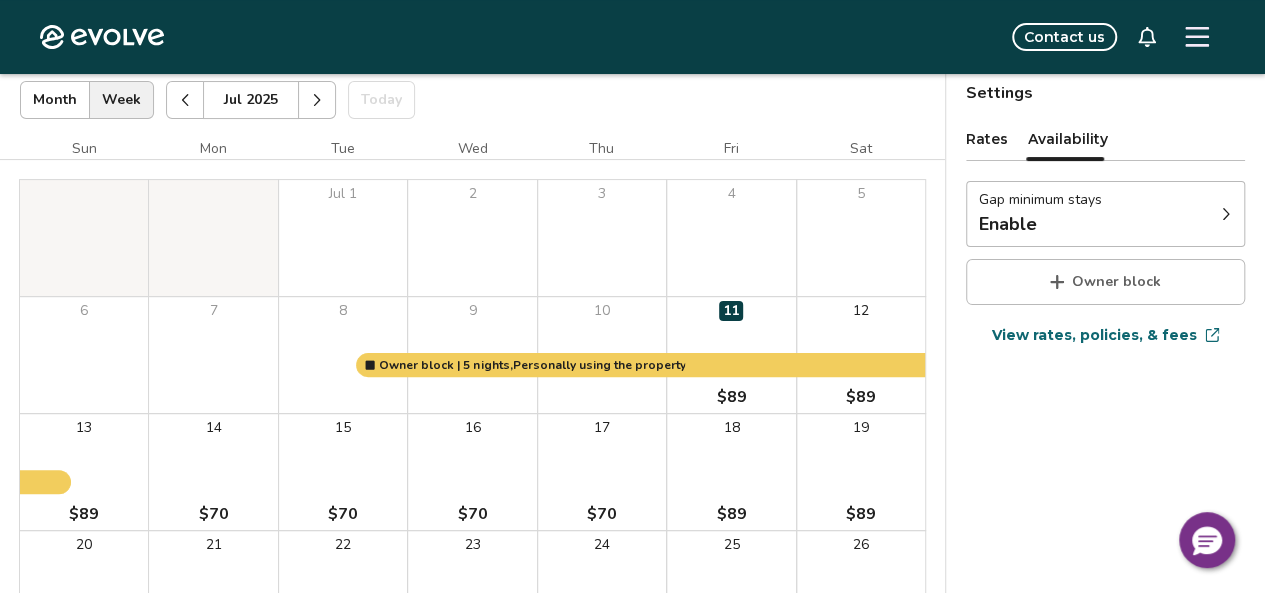 click on "Gap minimum stays Enable" at bounding box center [1105, 214] 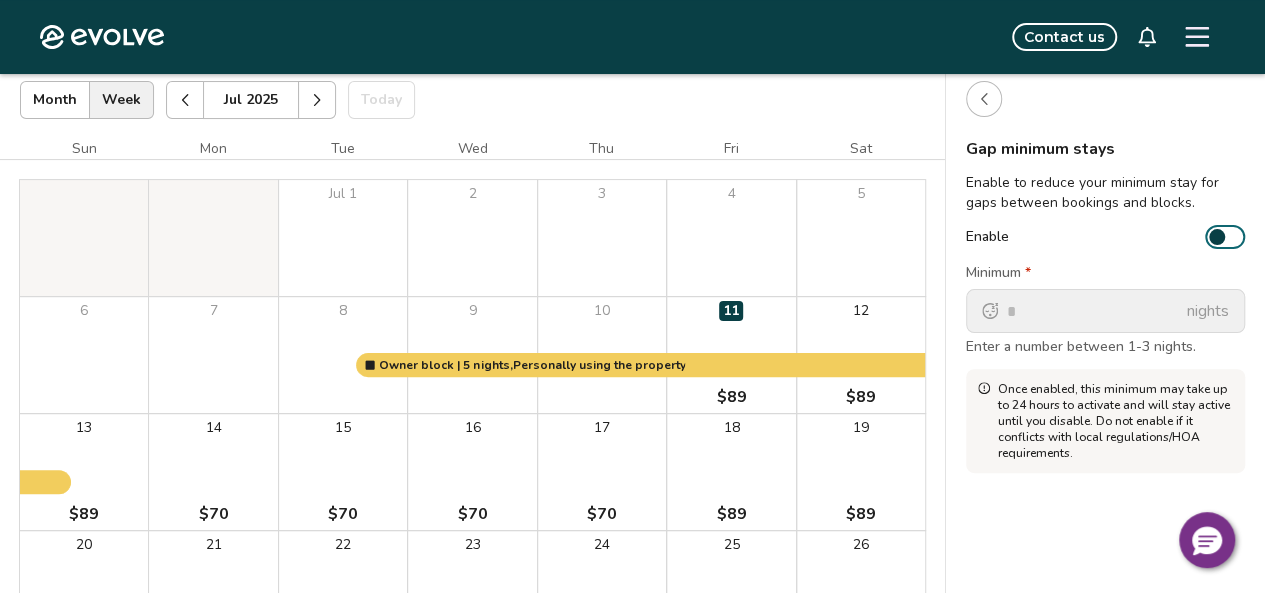 click at bounding box center (1217, 237) 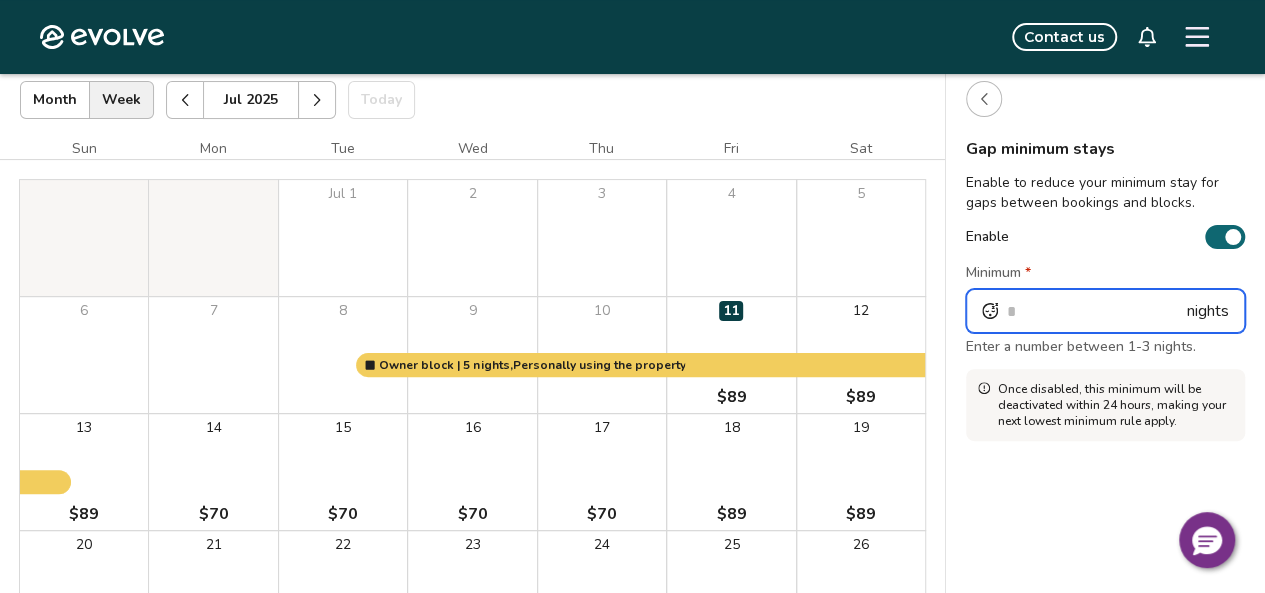 click on "*" at bounding box center (1105, 311) 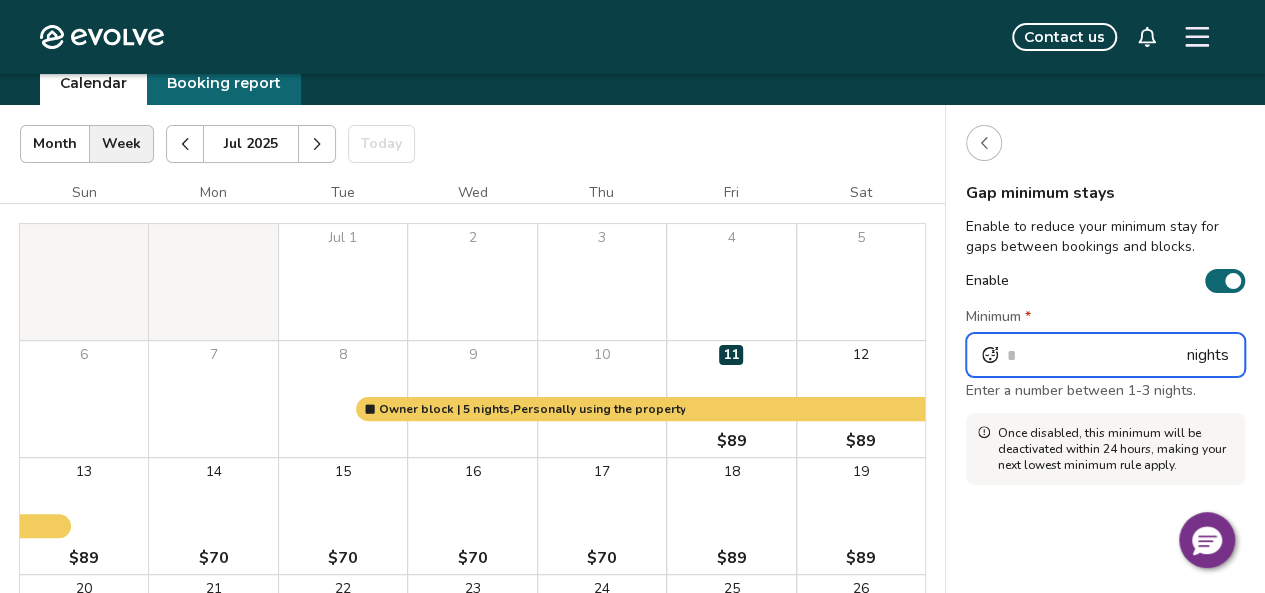scroll, scrollTop: 0, scrollLeft: 0, axis: both 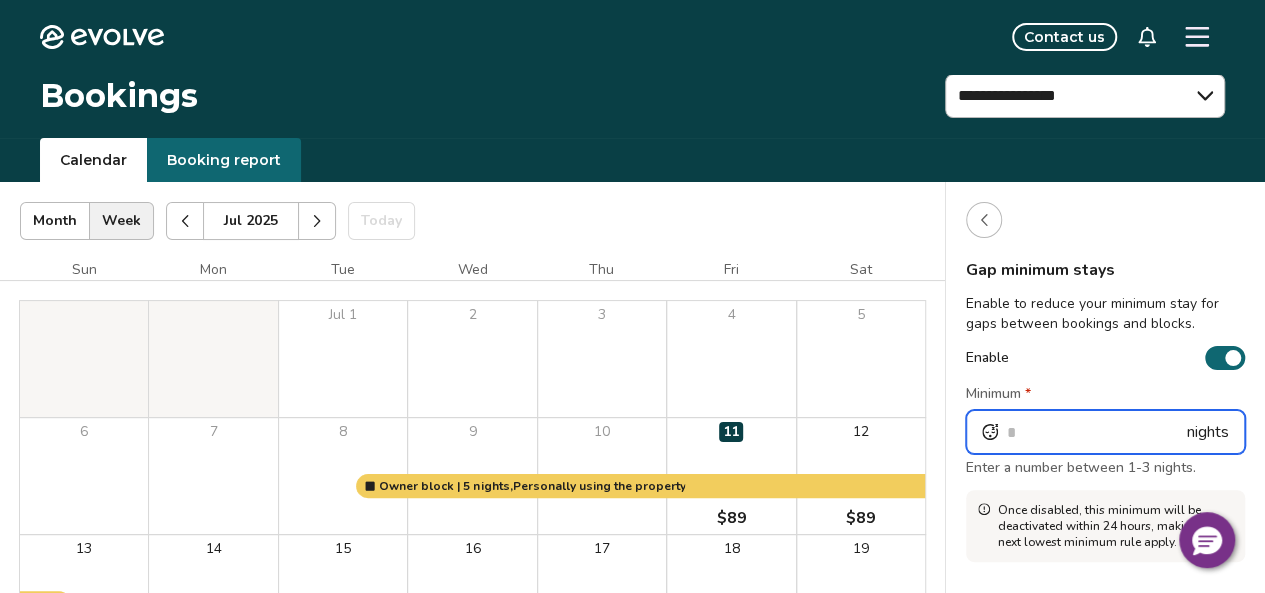 type on "*" 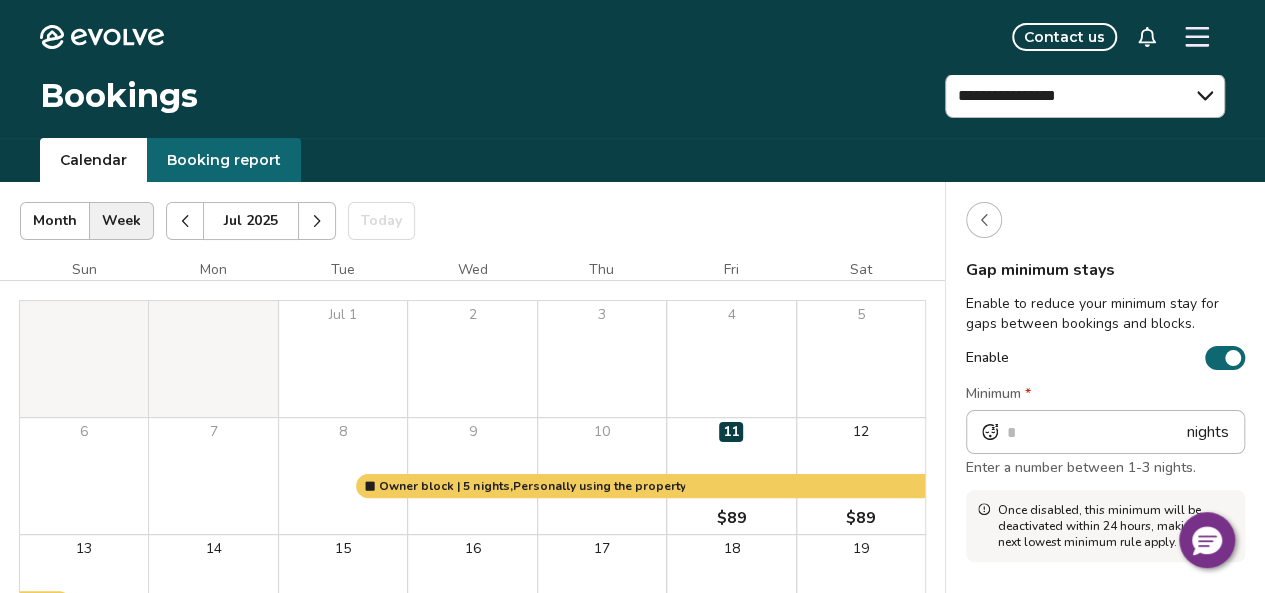 click 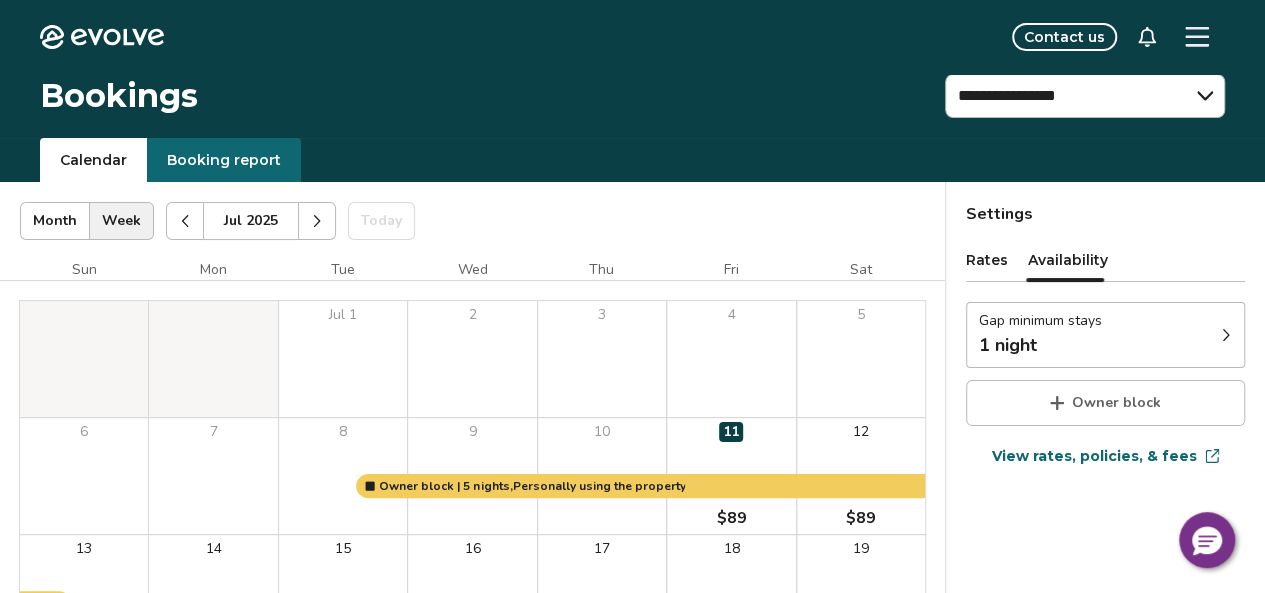 click on "Rates" at bounding box center [987, 260] 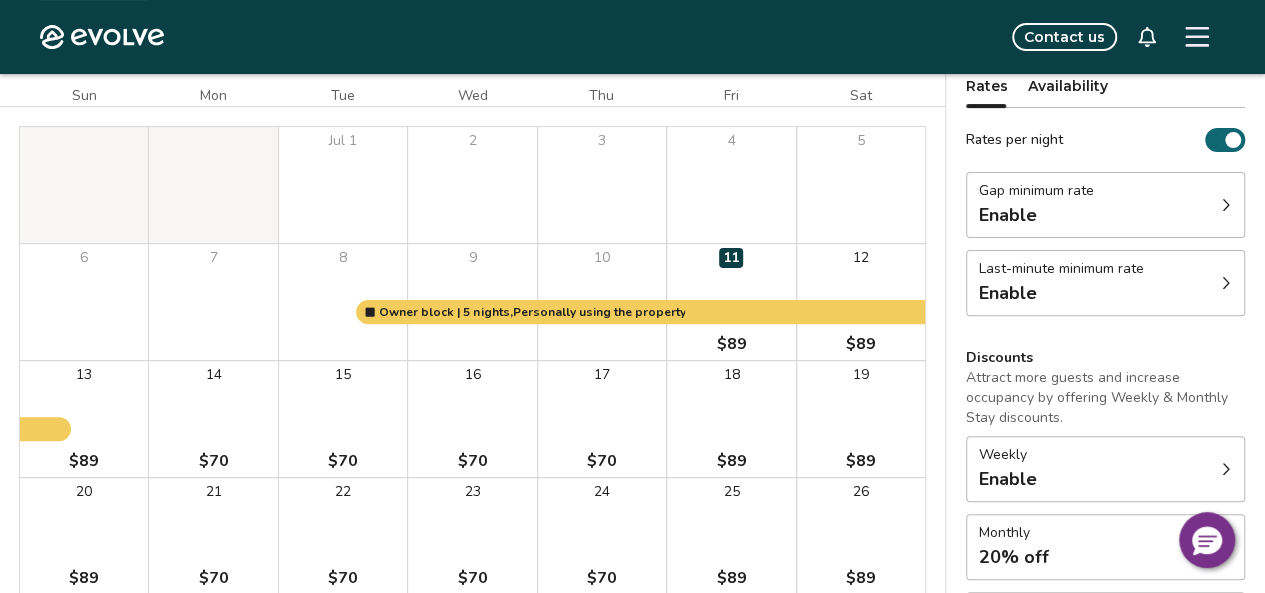 scroll, scrollTop: 227, scrollLeft: 0, axis: vertical 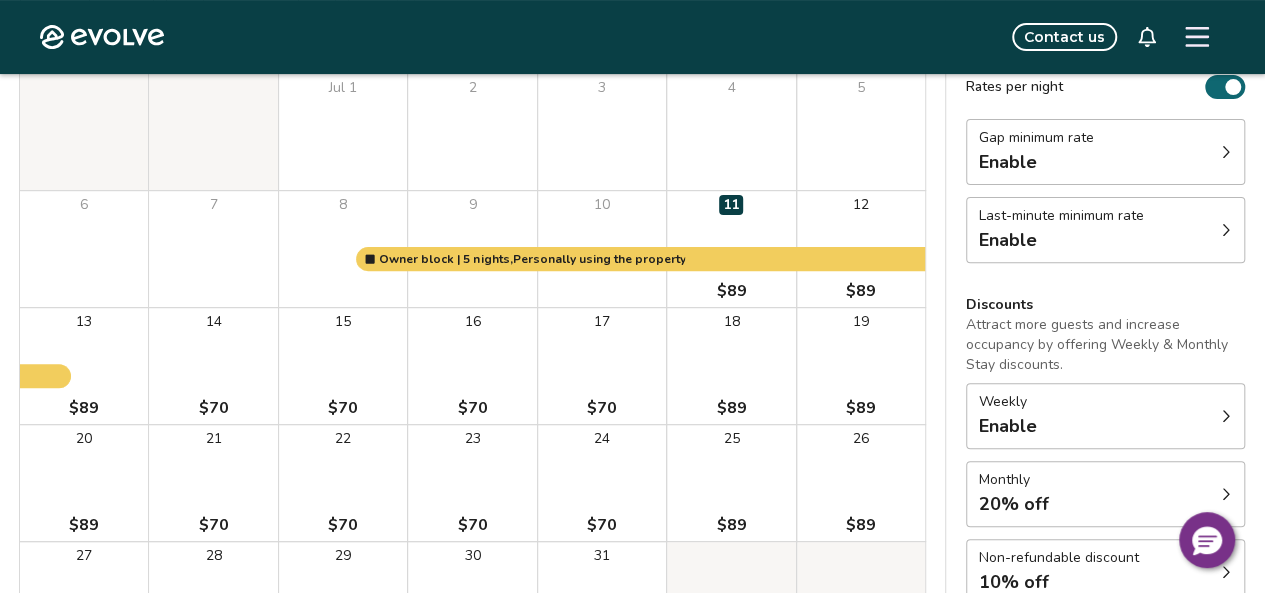 click at bounding box center (1226, 230) 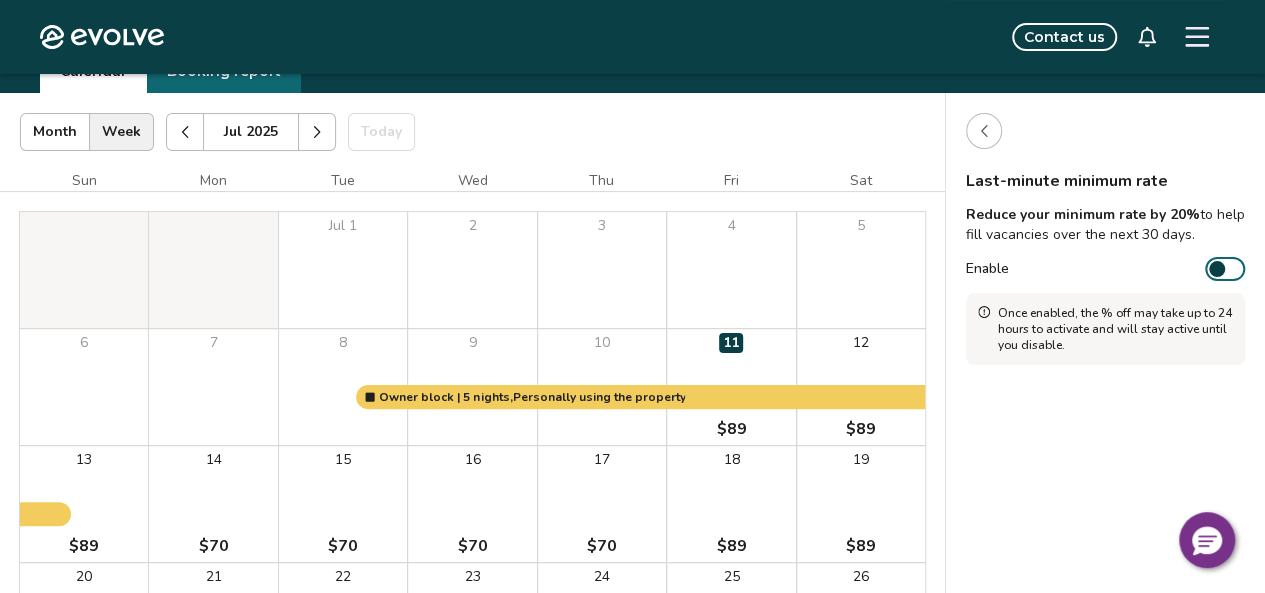 scroll, scrollTop: 80, scrollLeft: 0, axis: vertical 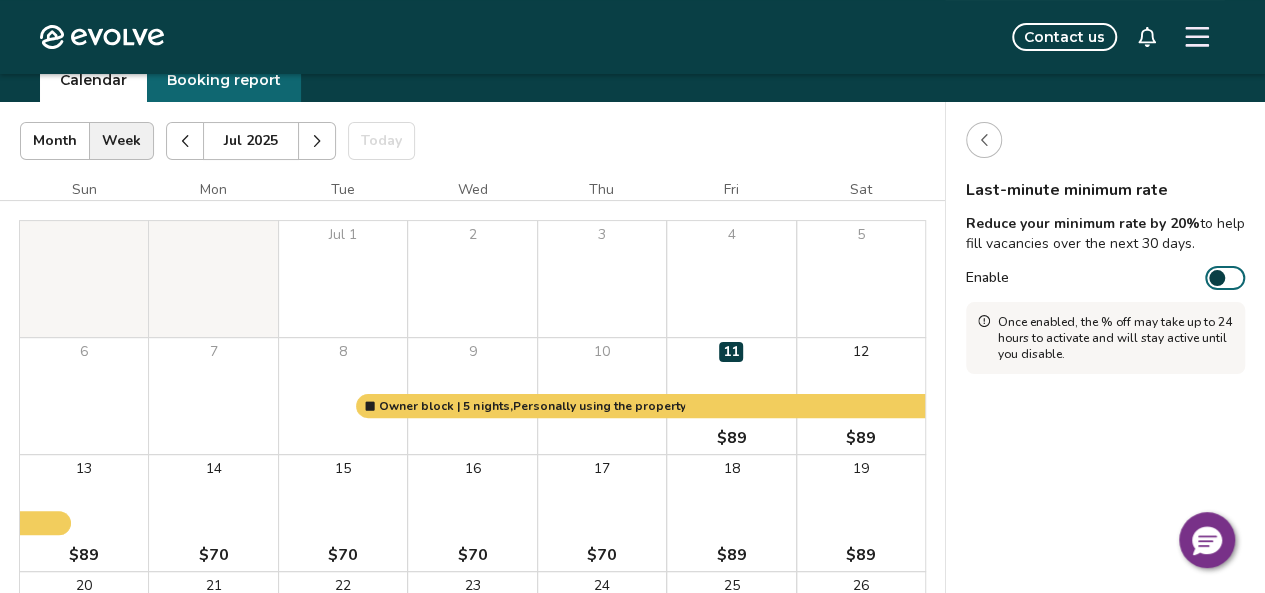 click at bounding box center (1217, 278) 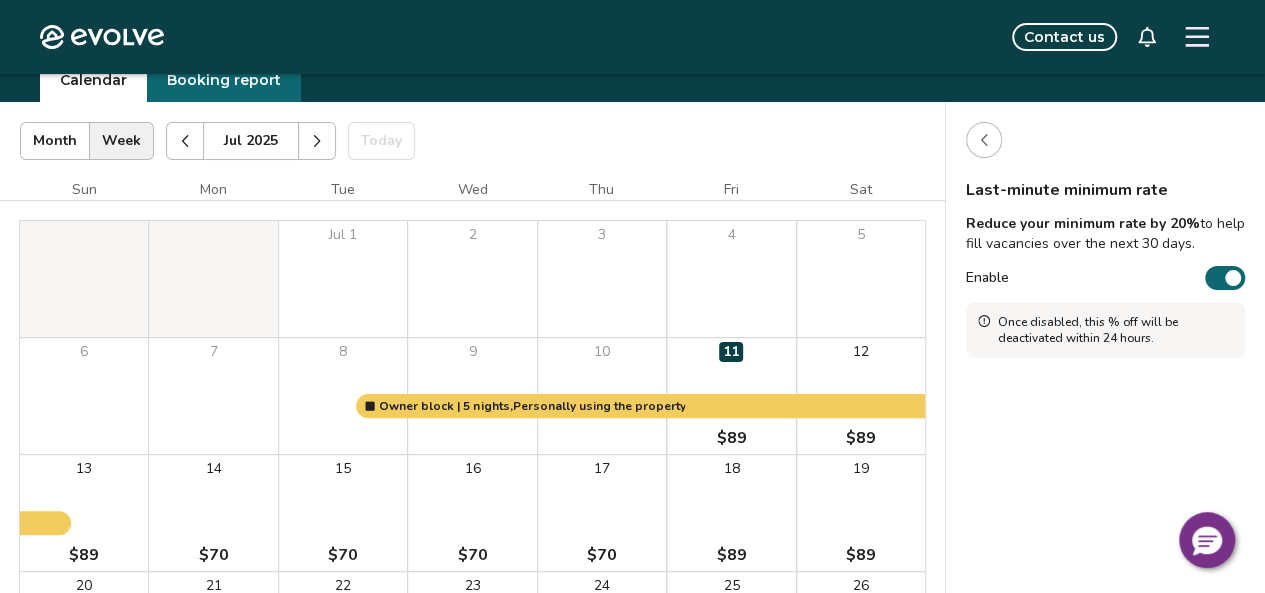 click 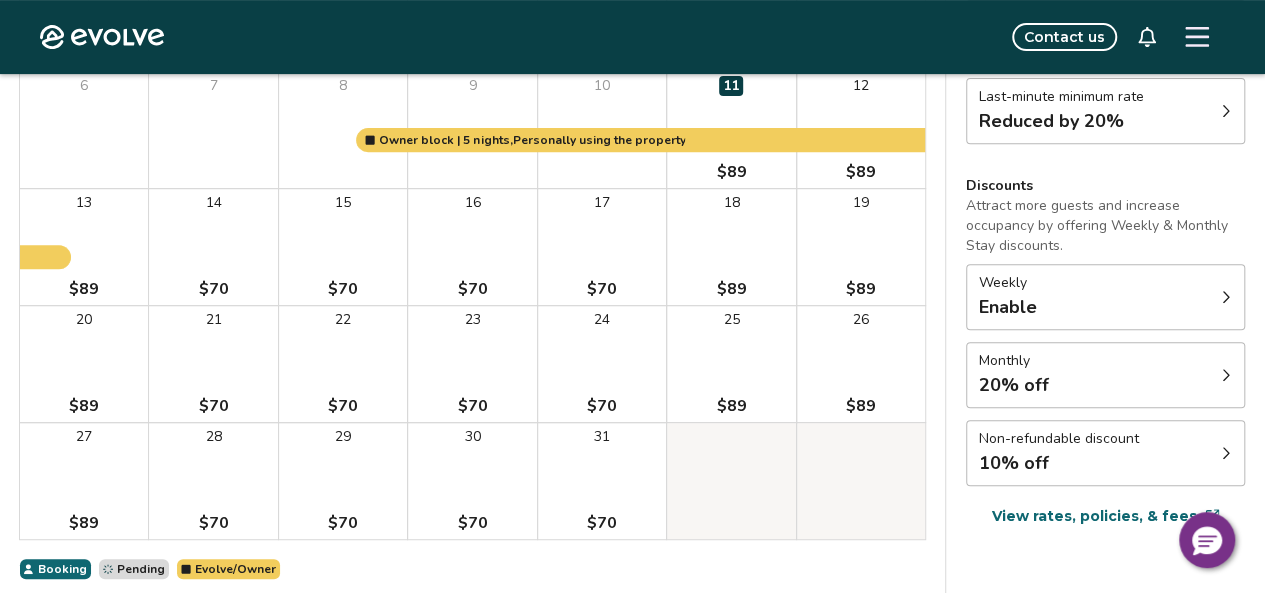 scroll, scrollTop: 363, scrollLeft: 0, axis: vertical 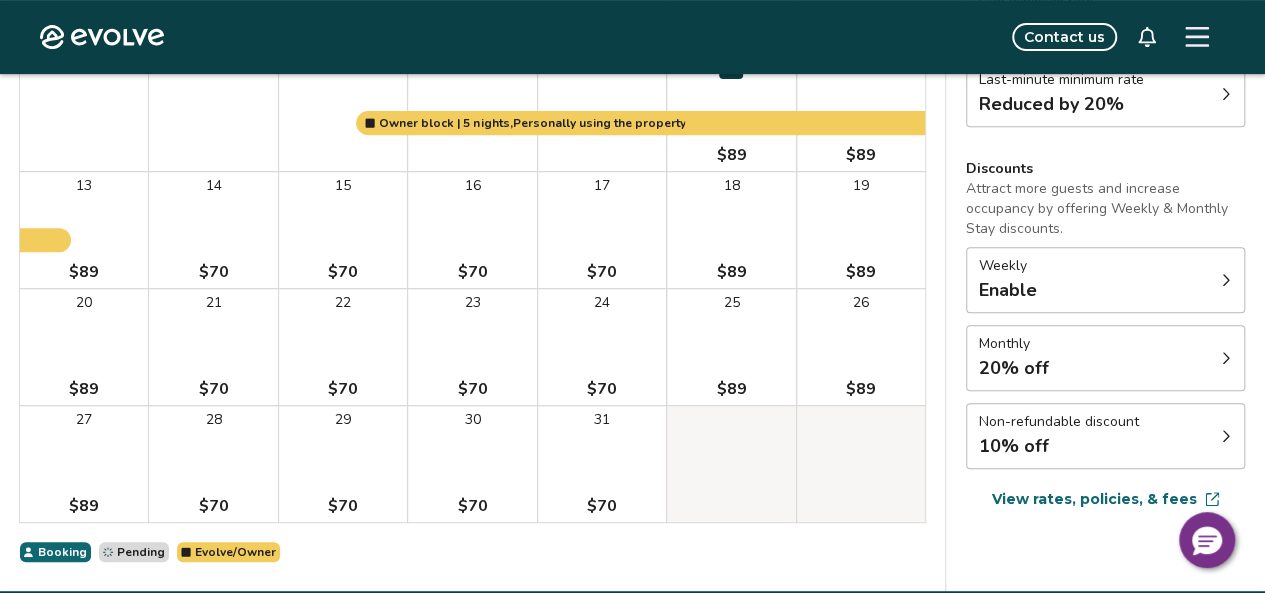click at bounding box center [1226, 280] 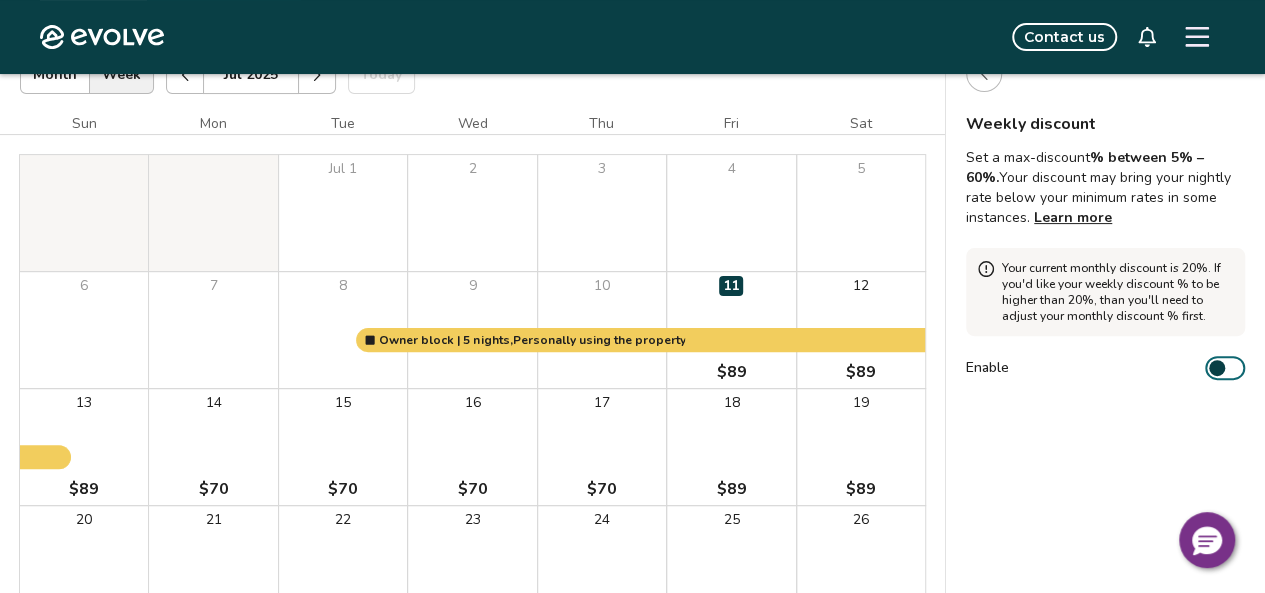 scroll, scrollTop: 142, scrollLeft: 0, axis: vertical 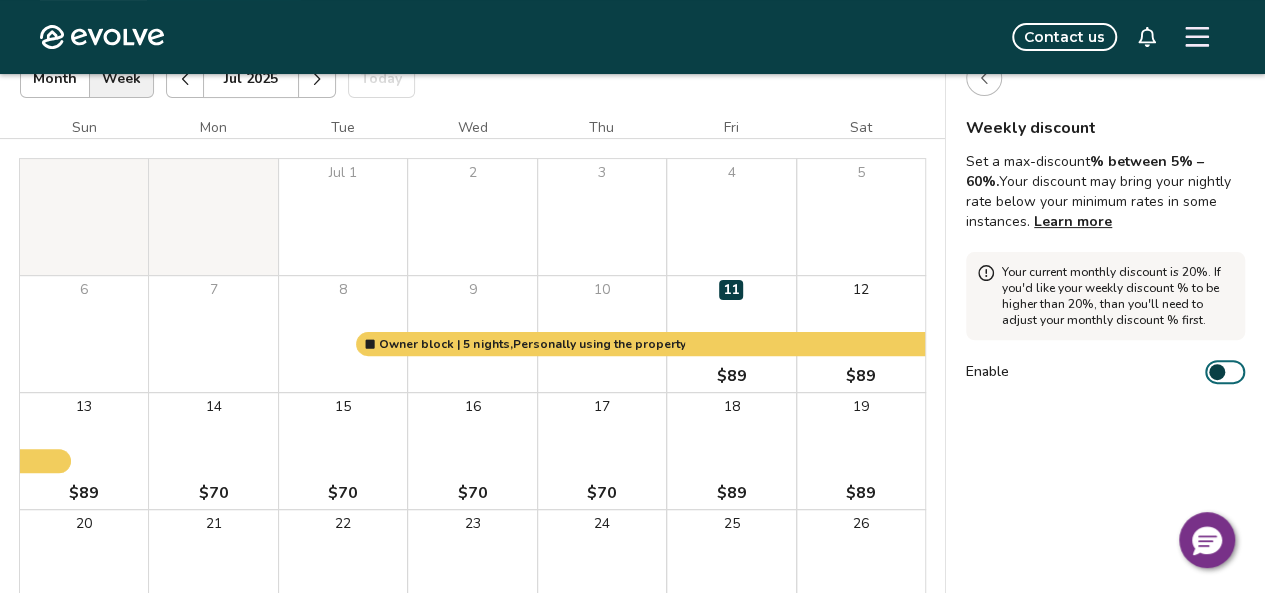 click on "Enable" at bounding box center (1225, 372) 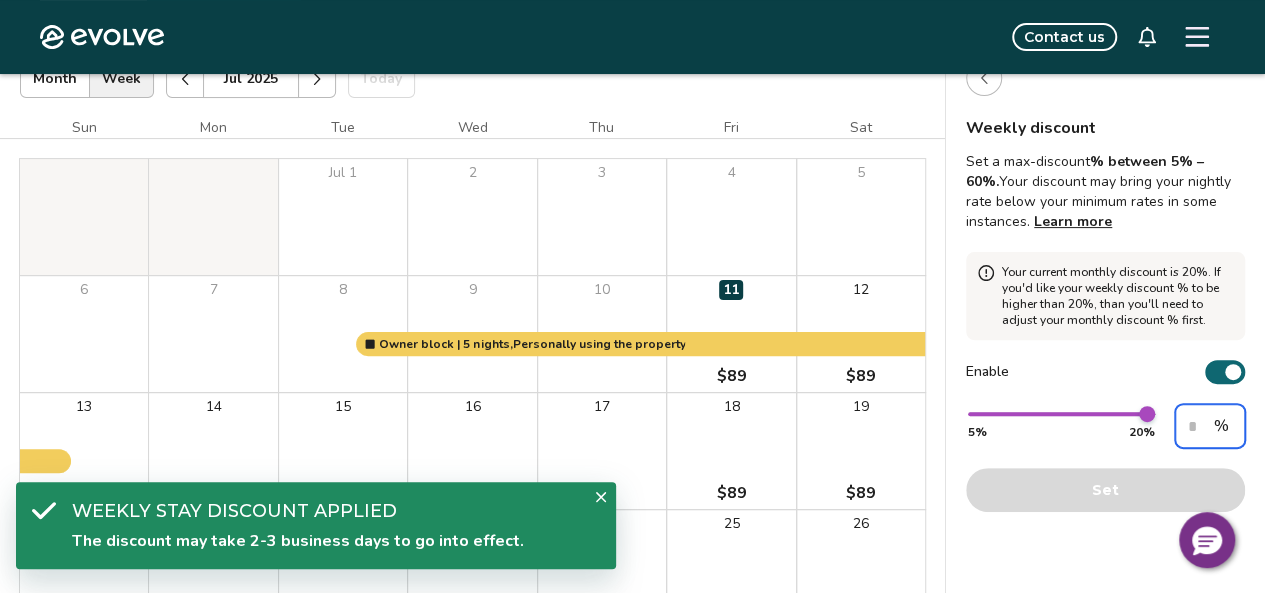 click on "**" at bounding box center [1210, 426] 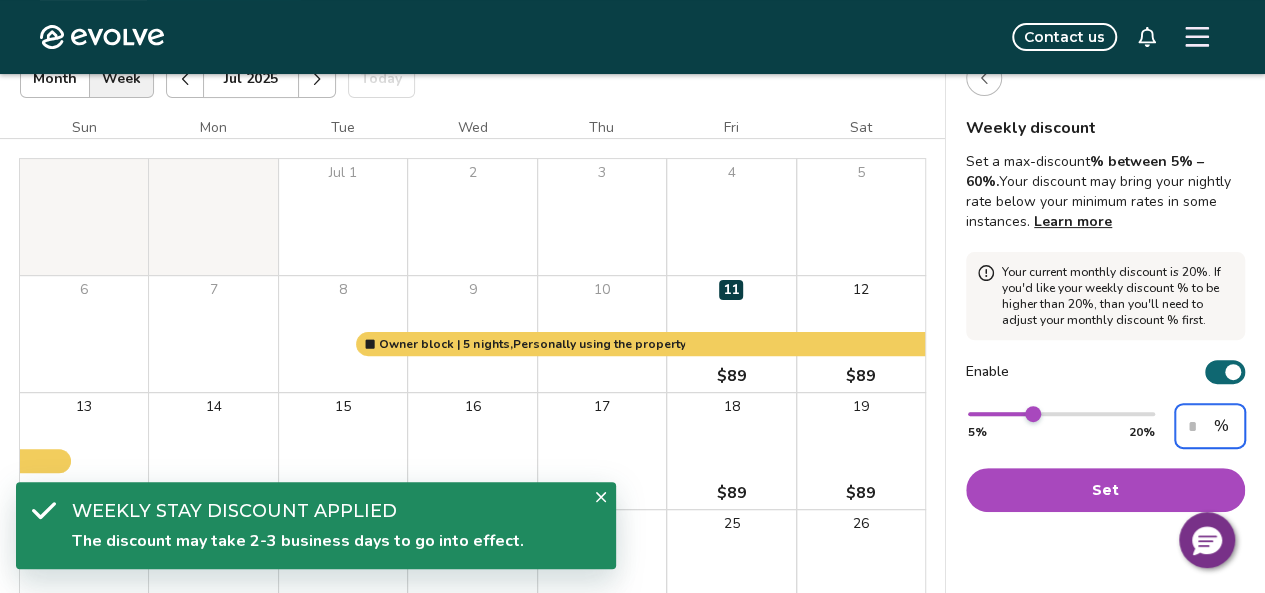 type on "**" 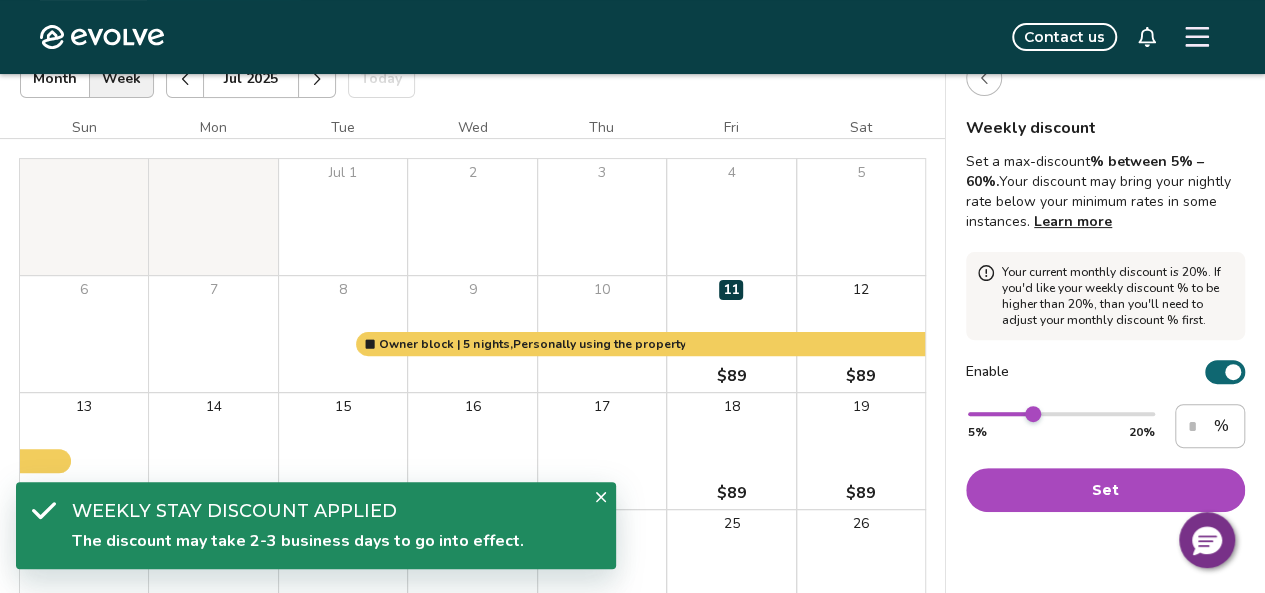click on "Set" at bounding box center [1105, 490] 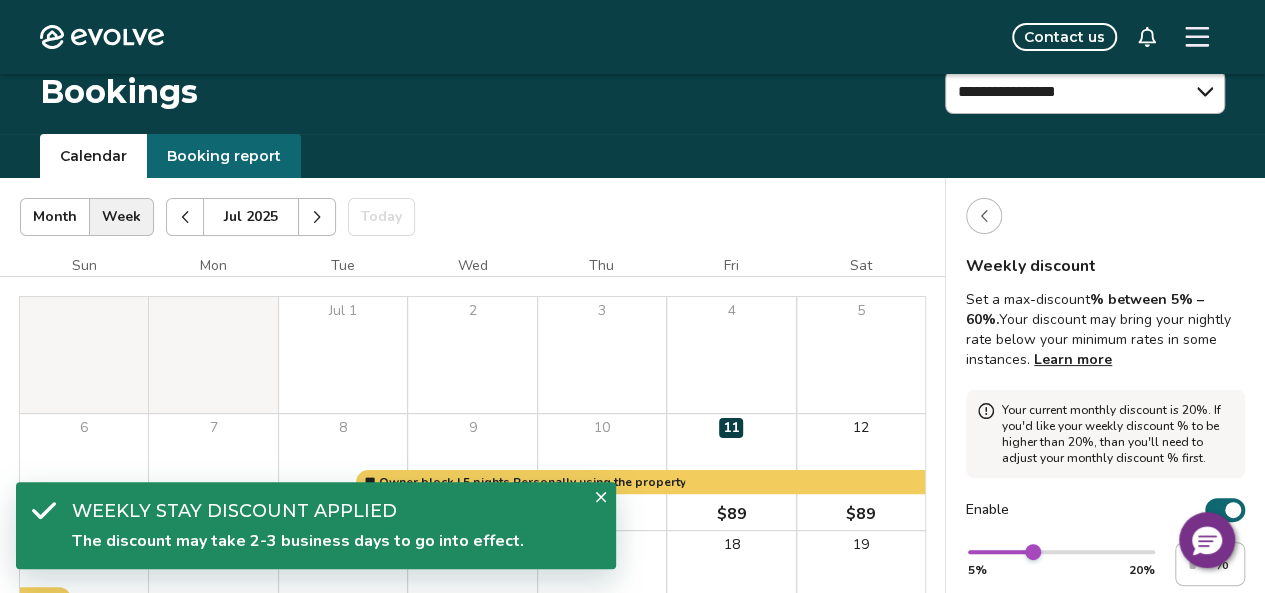 scroll, scrollTop: 2, scrollLeft: 0, axis: vertical 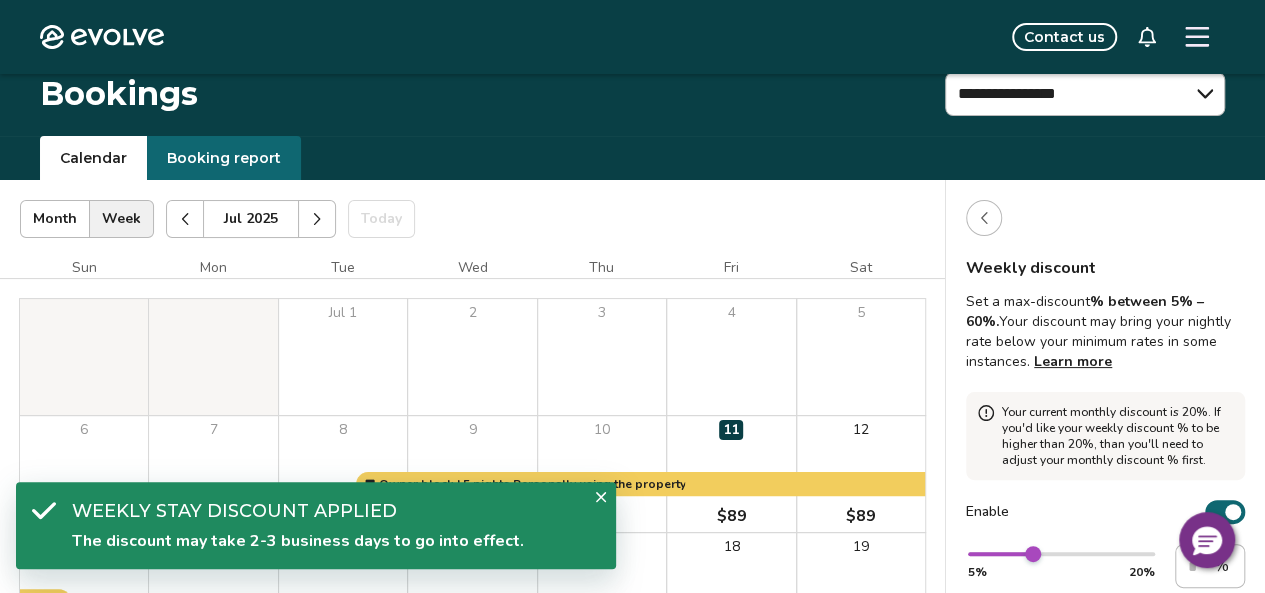 click 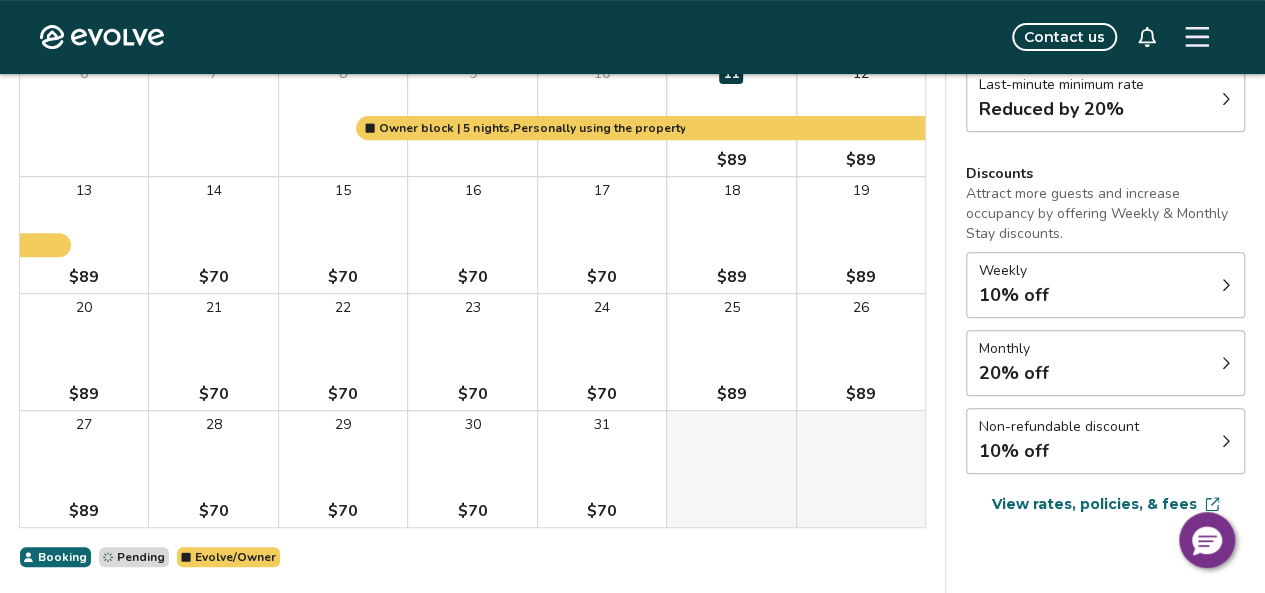 scroll, scrollTop: 367, scrollLeft: 0, axis: vertical 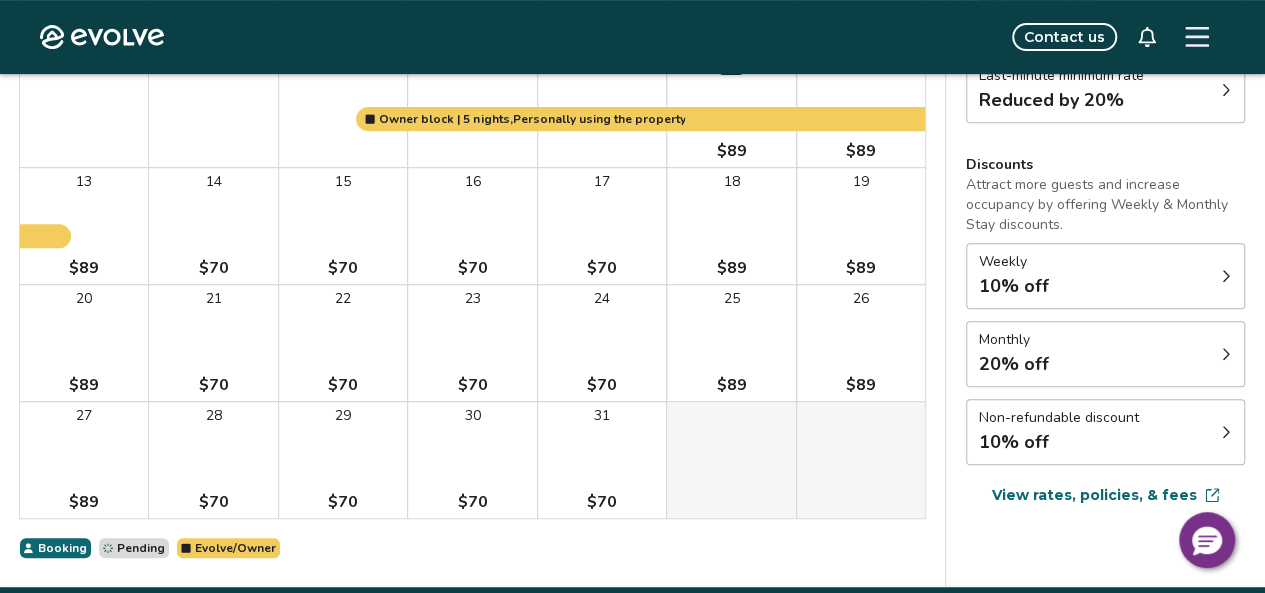 click 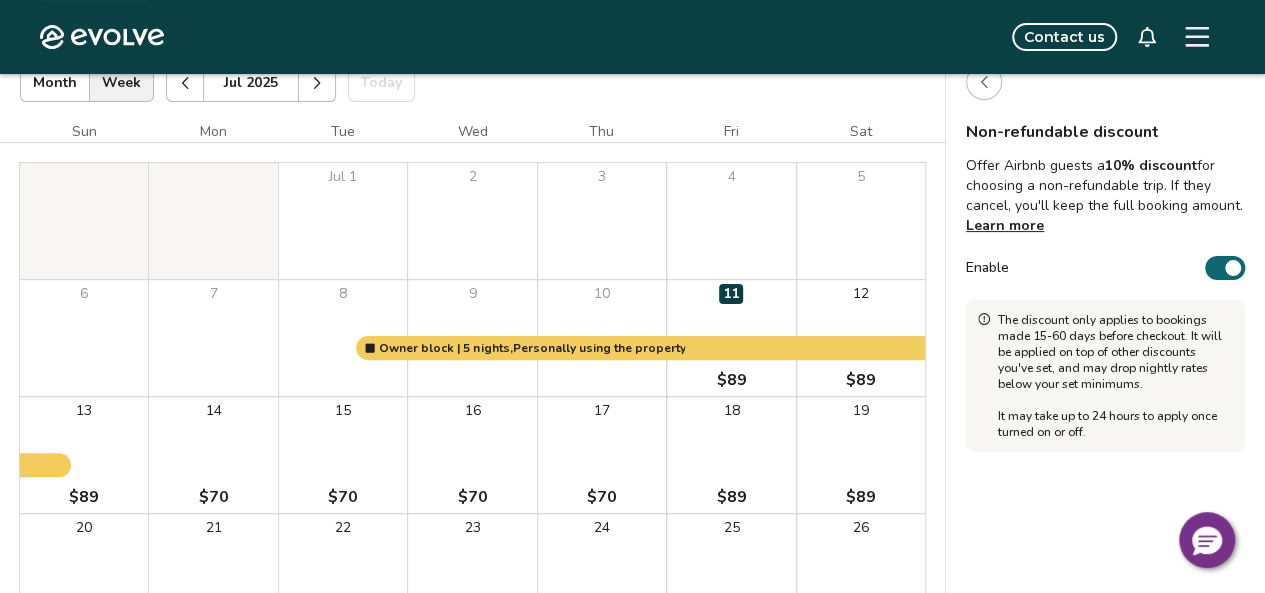 scroll, scrollTop: 129, scrollLeft: 0, axis: vertical 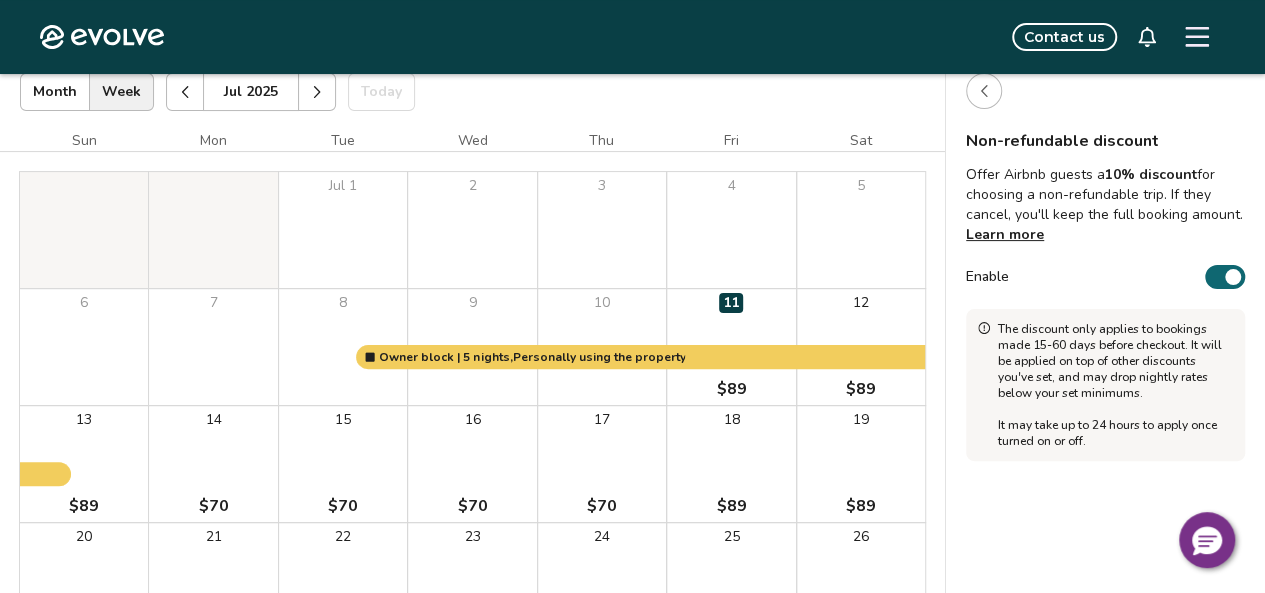 click at bounding box center (984, 91) 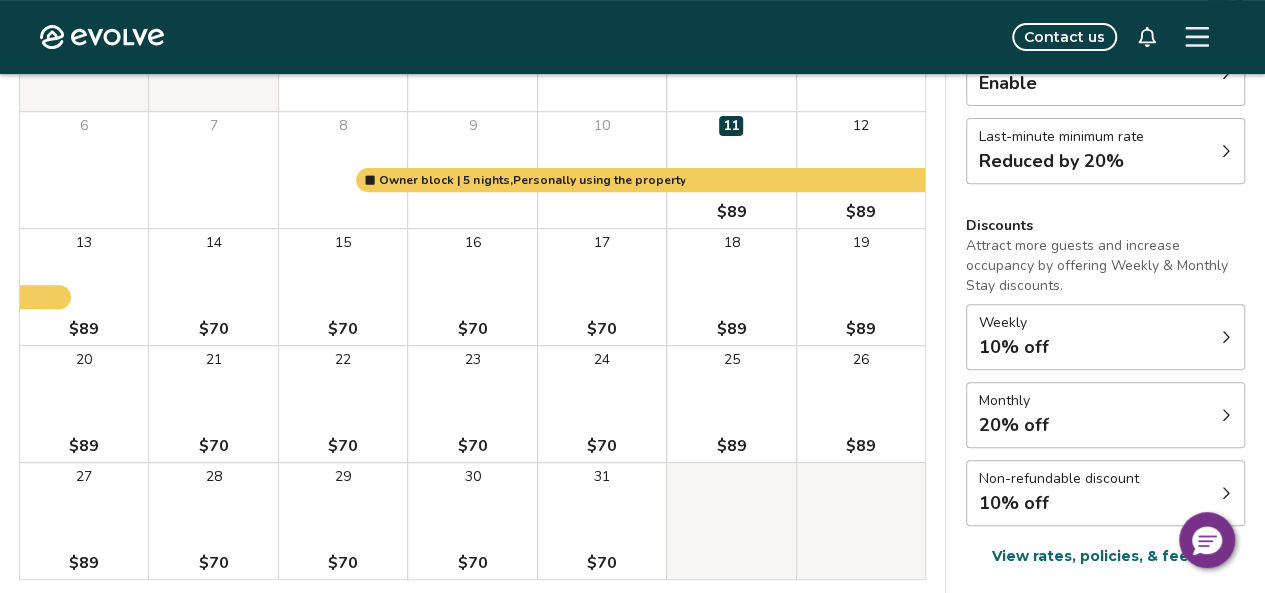 scroll, scrollTop: 391, scrollLeft: 0, axis: vertical 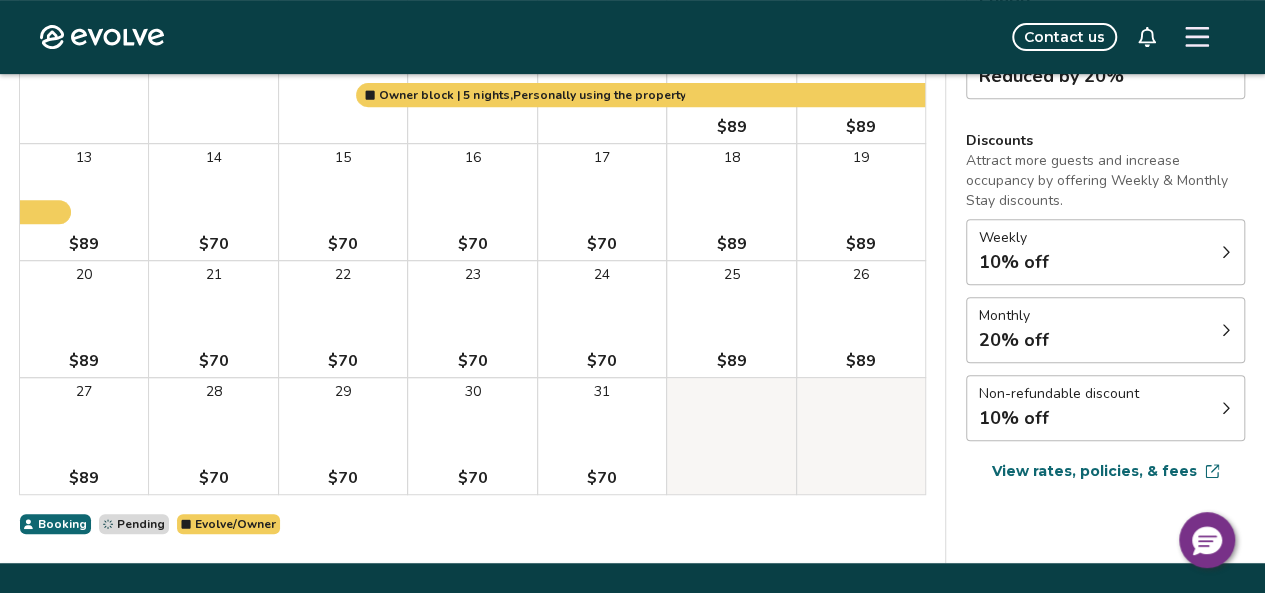 click 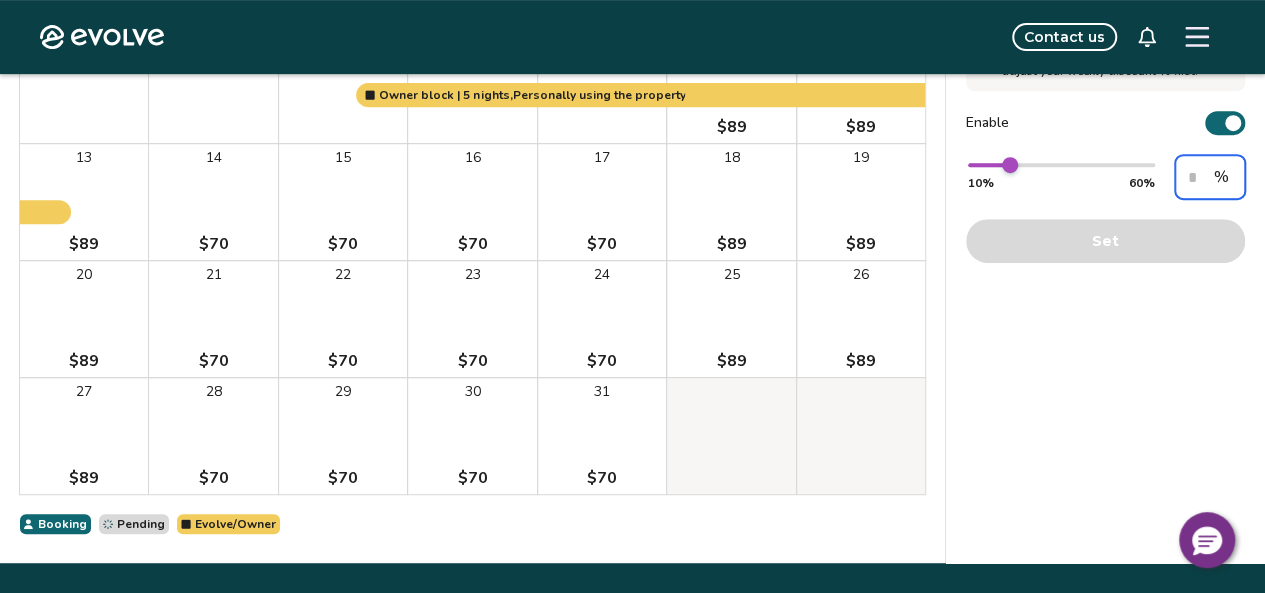 click on "**" at bounding box center (1210, 177) 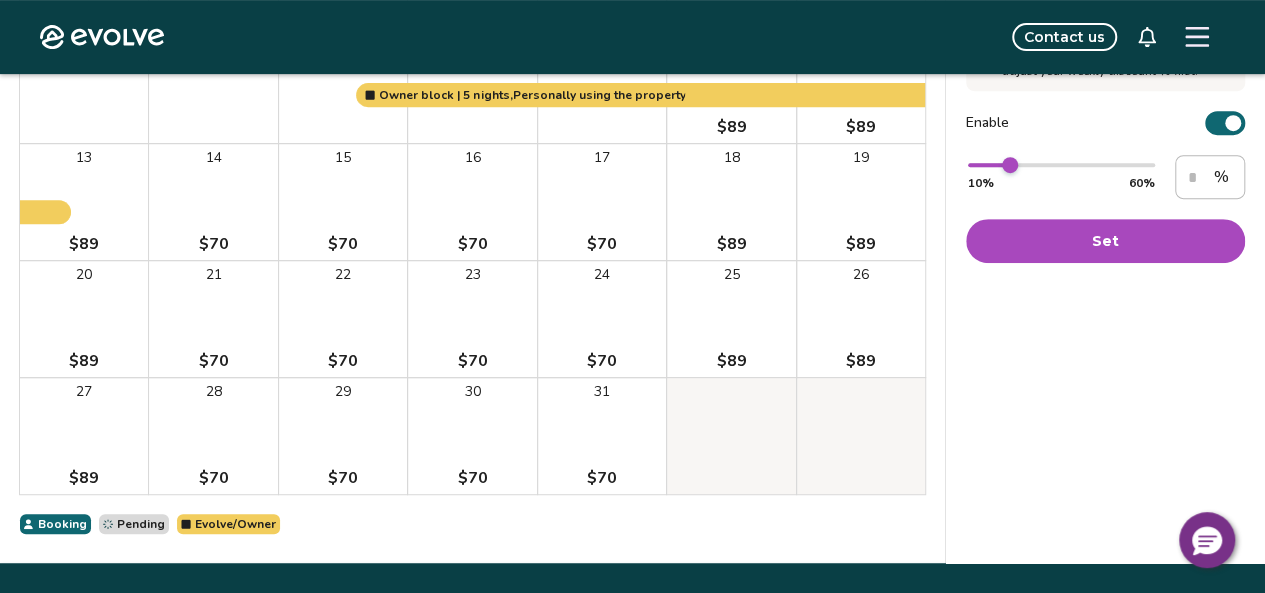click on "Set" at bounding box center [1105, 241] 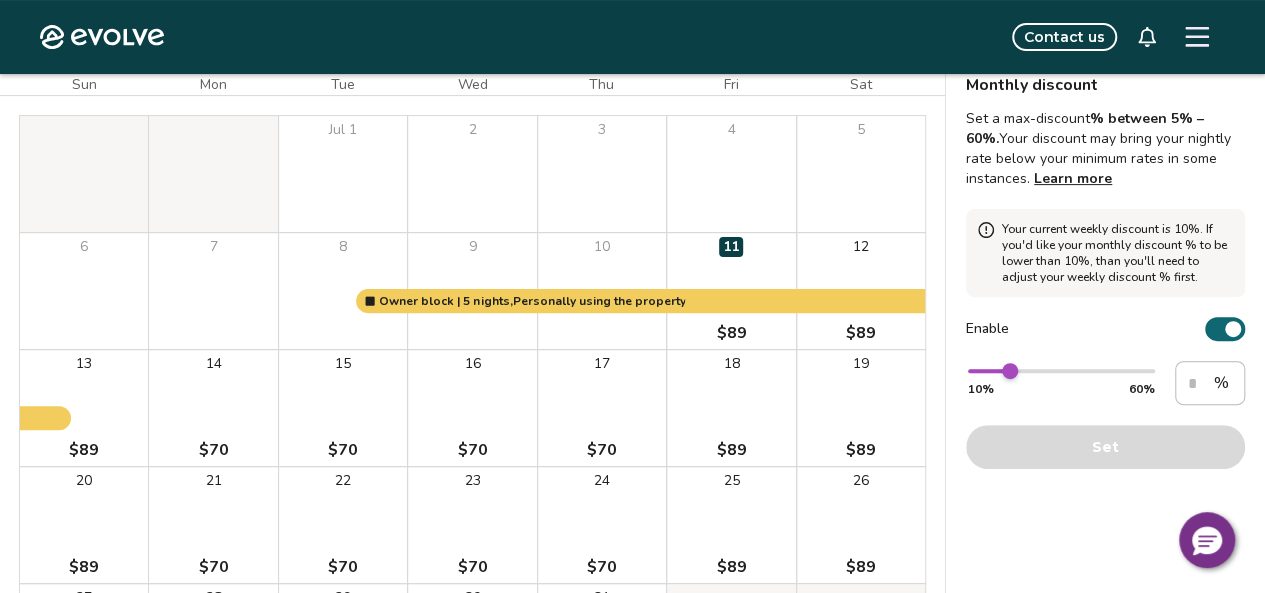 scroll, scrollTop: 0, scrollLeft: 0, axis: both 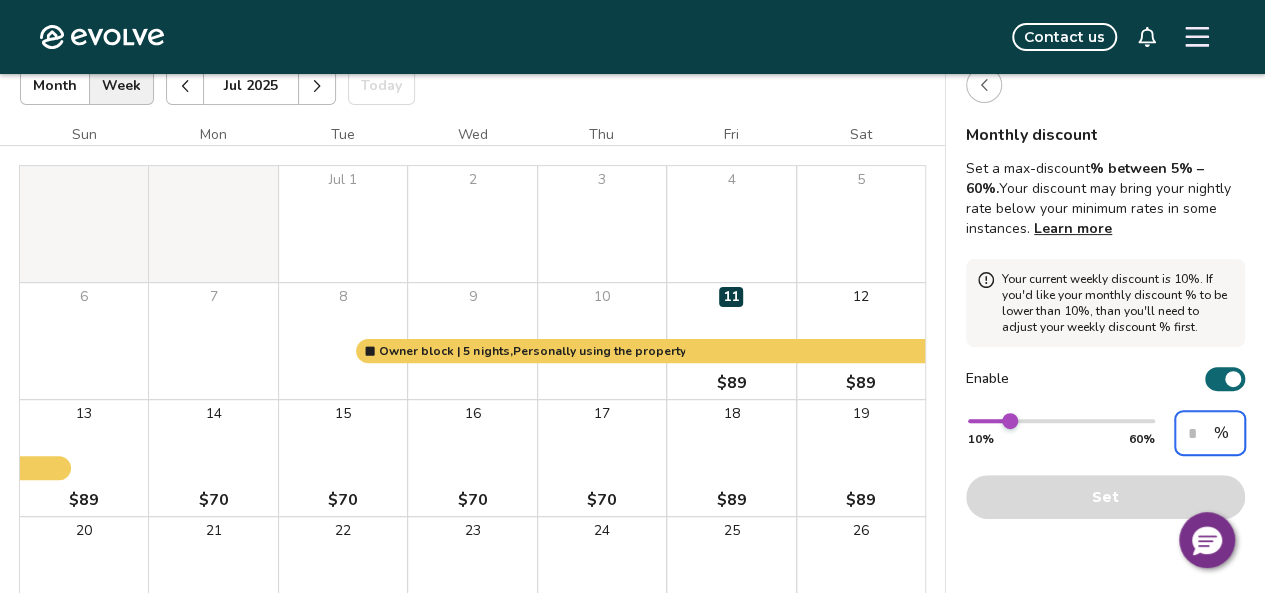 click on "**" at bounding box center [1210, 433] 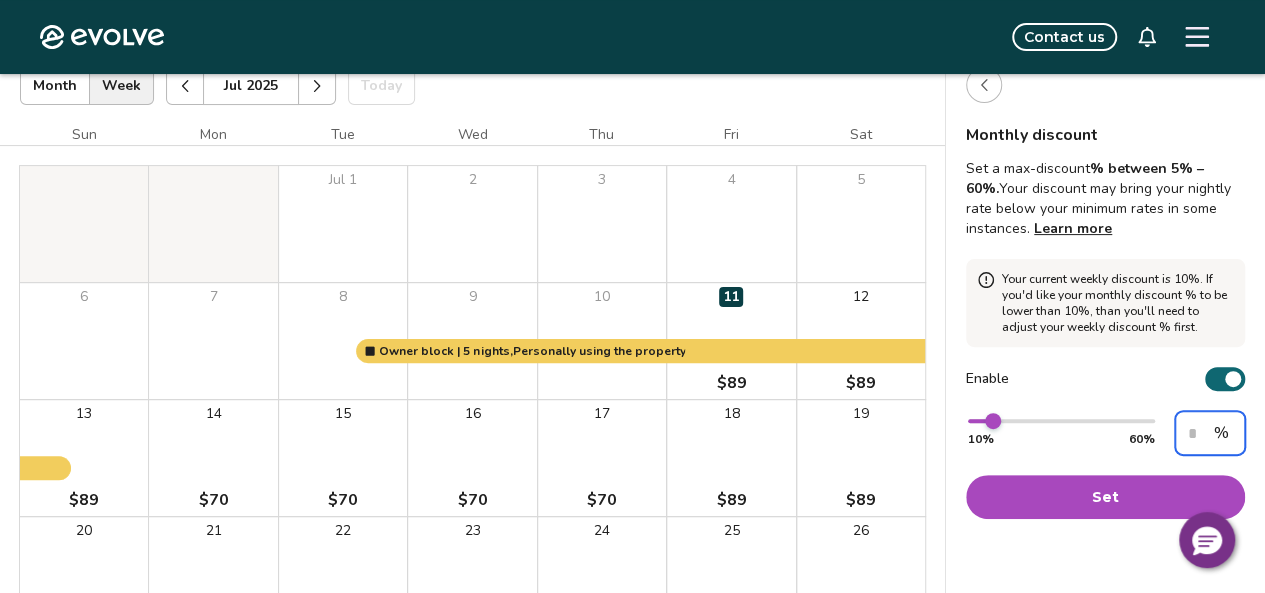type on "**" 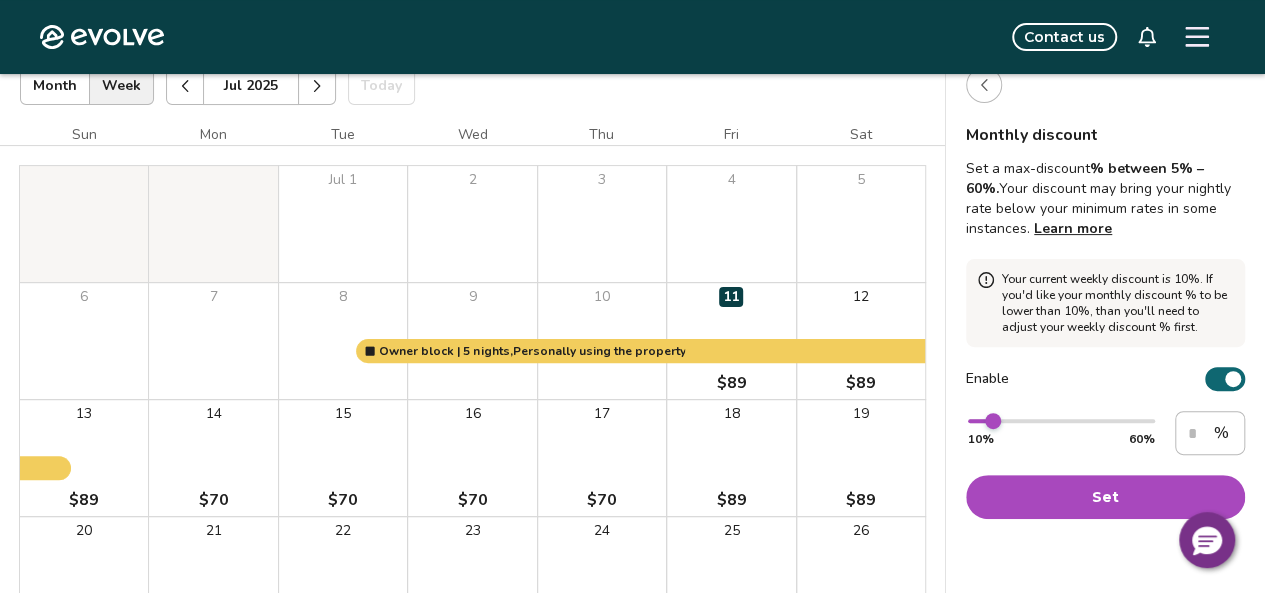 click on "Set" at bounding box center (1105, 497) 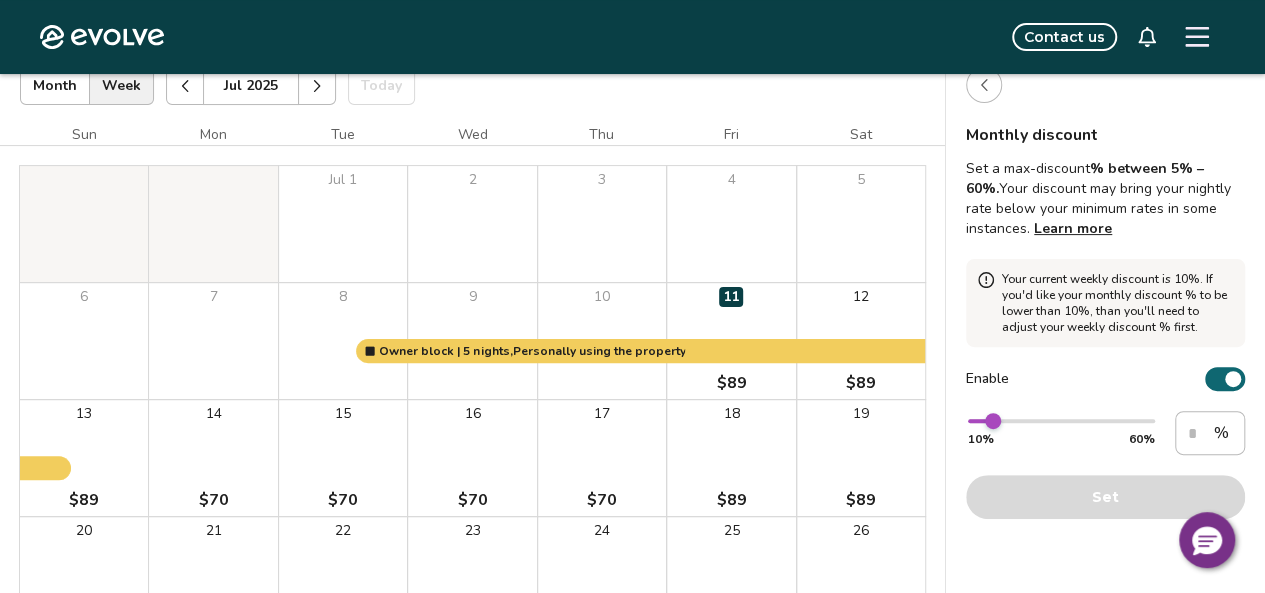 scroll, scrollTop: 0, scrollLeft: 0, axis: both 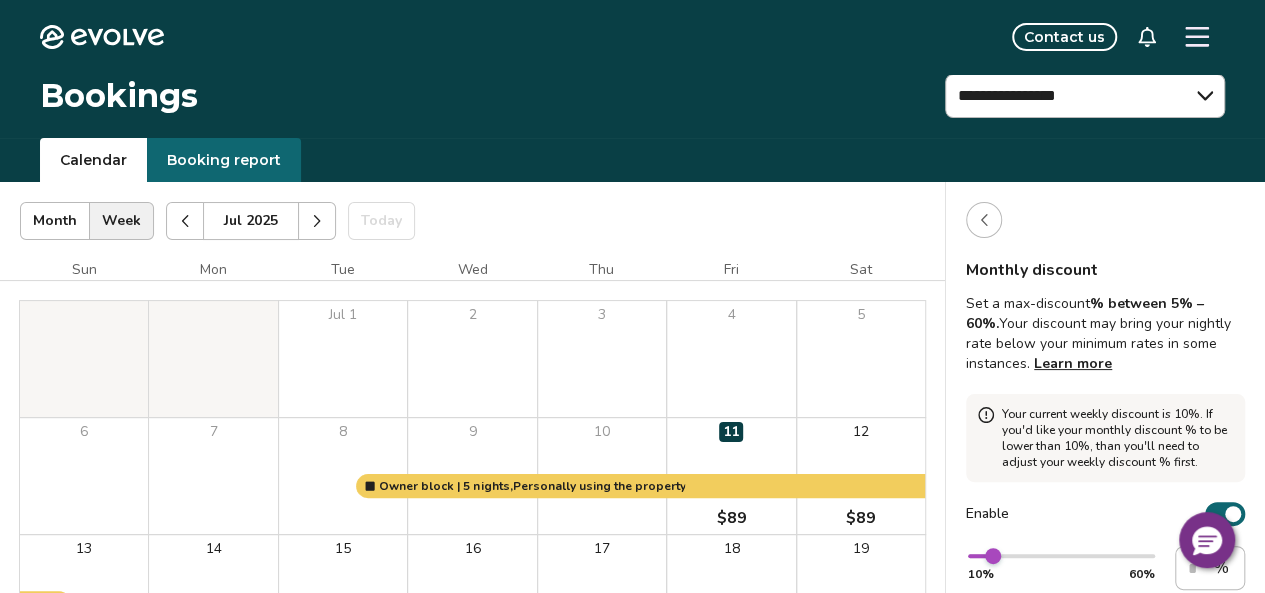 click at bounding box center (984, 220) 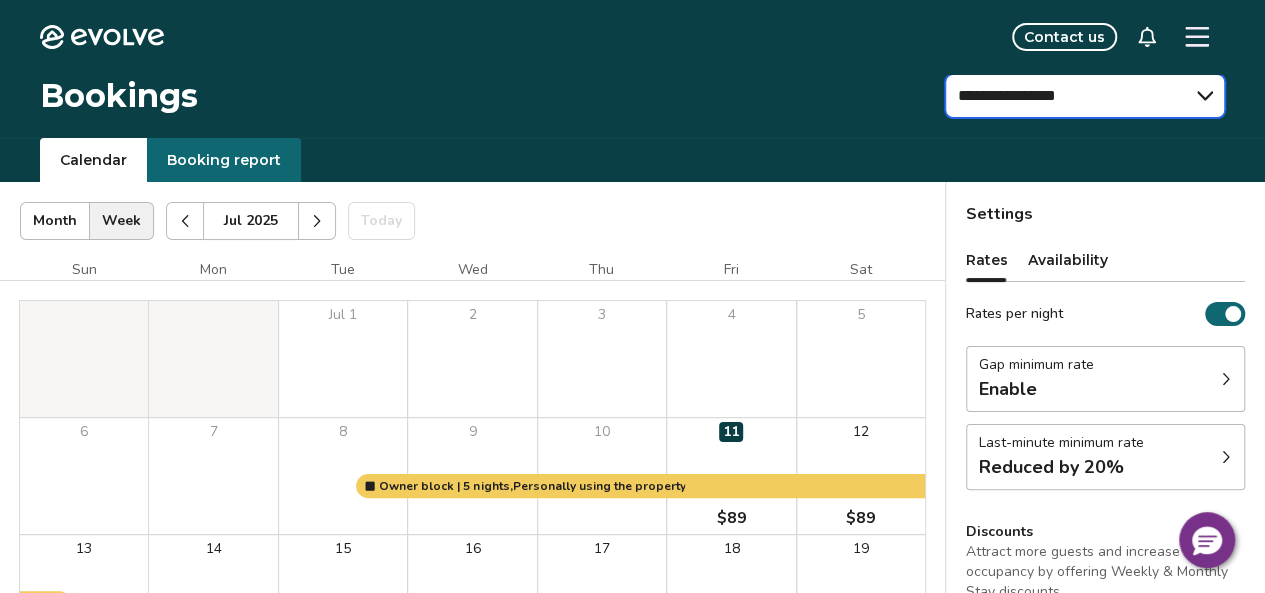 click on "**********" at bounding box center [1085, 96] 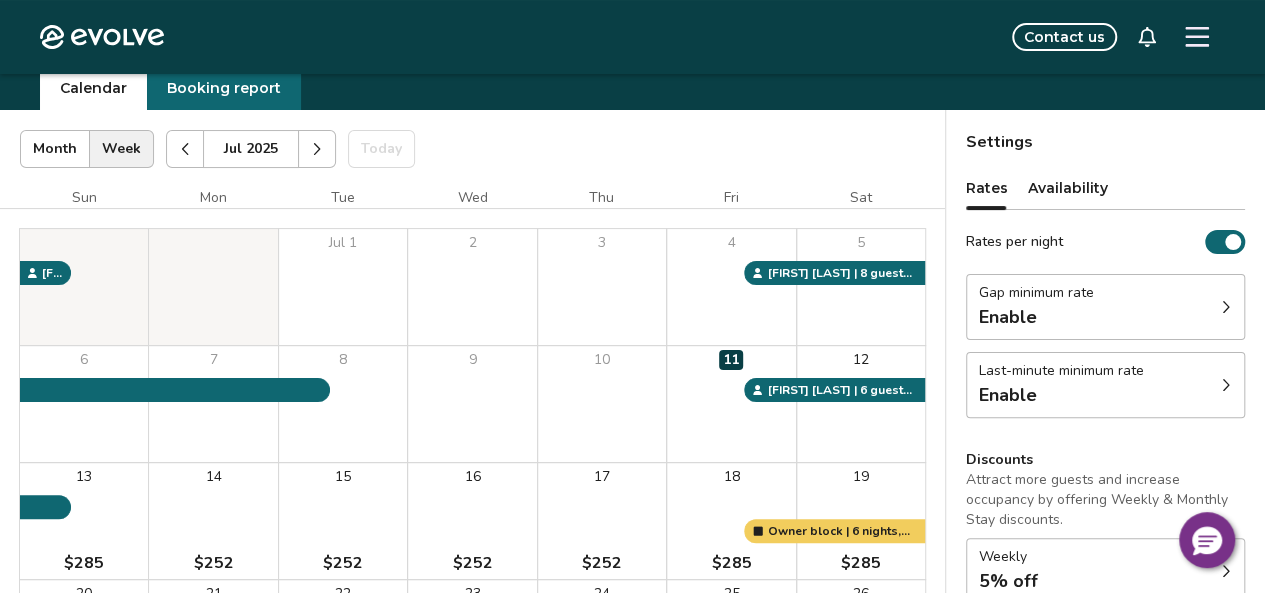 scroll, scrollTop: 0, scrollLeft: 0, axis: both 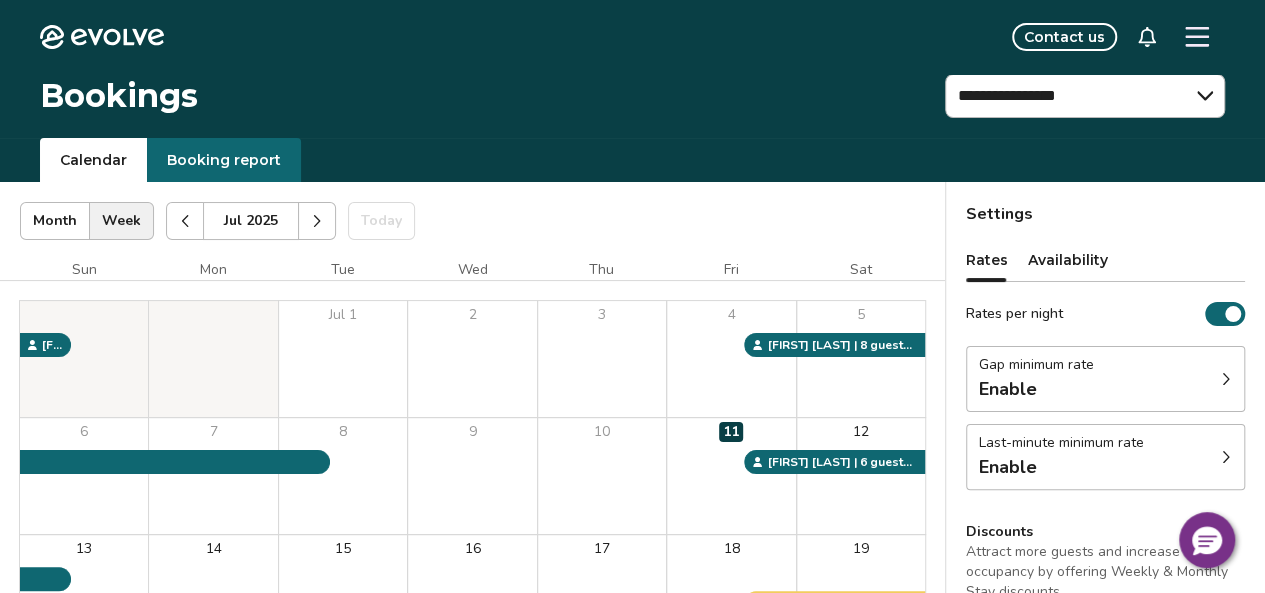 click on "Last-minute minimum rate Enable" at bounding box center [1105, 457] 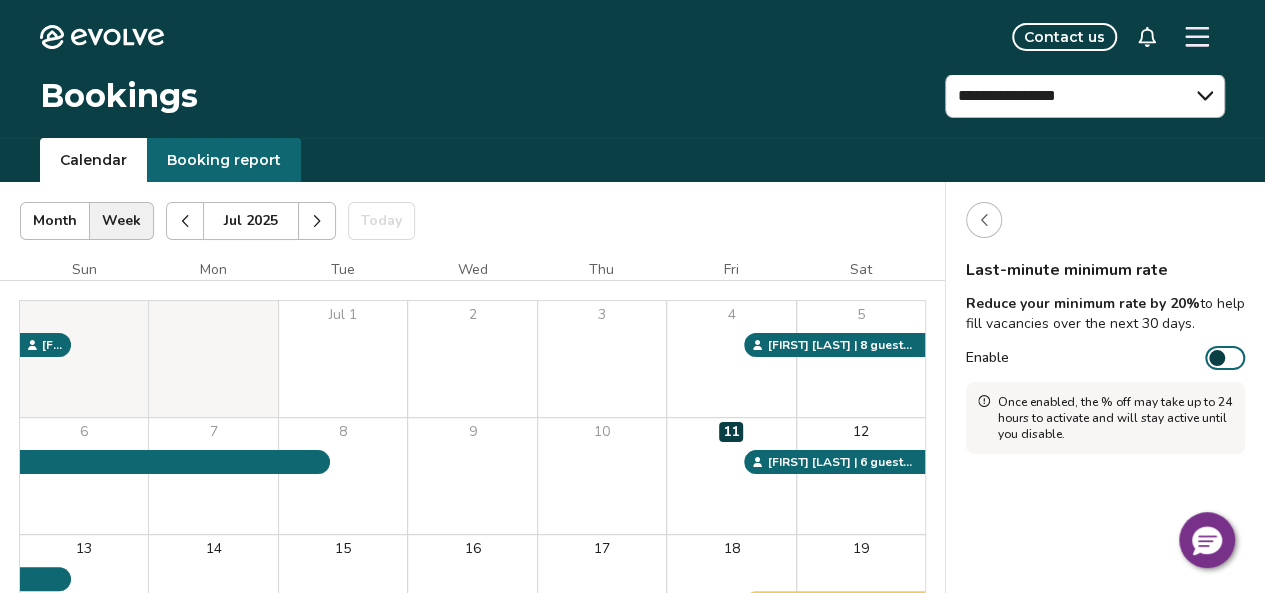 click 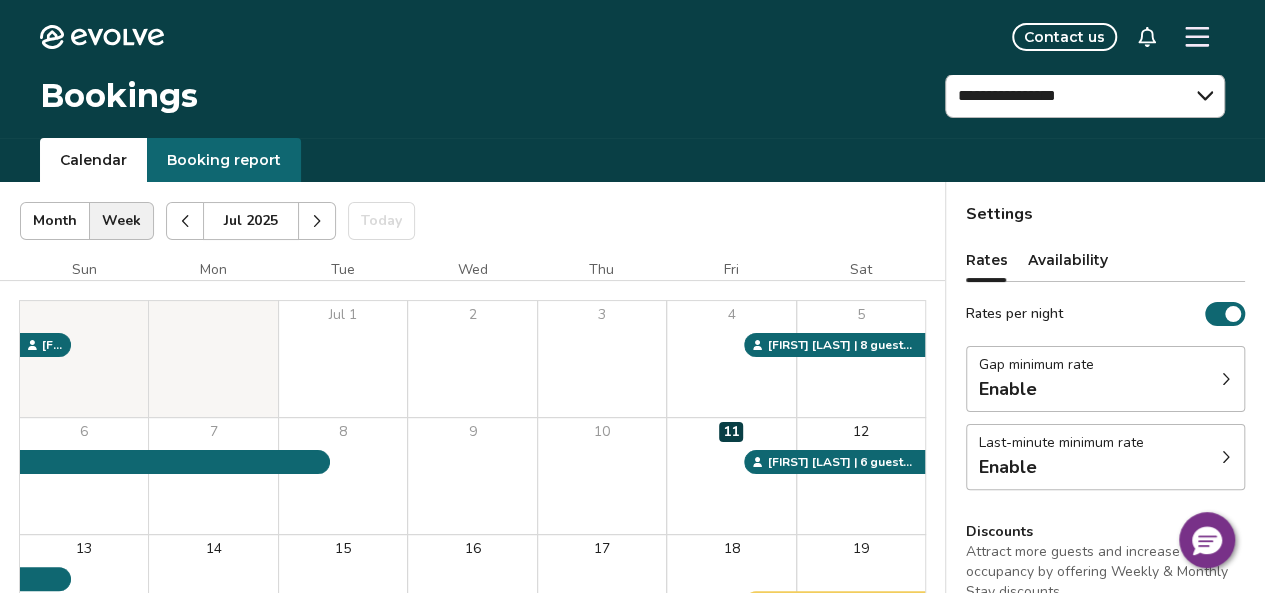 click on "Gap minimum rate Enable" at bounding box center (1105, 379) 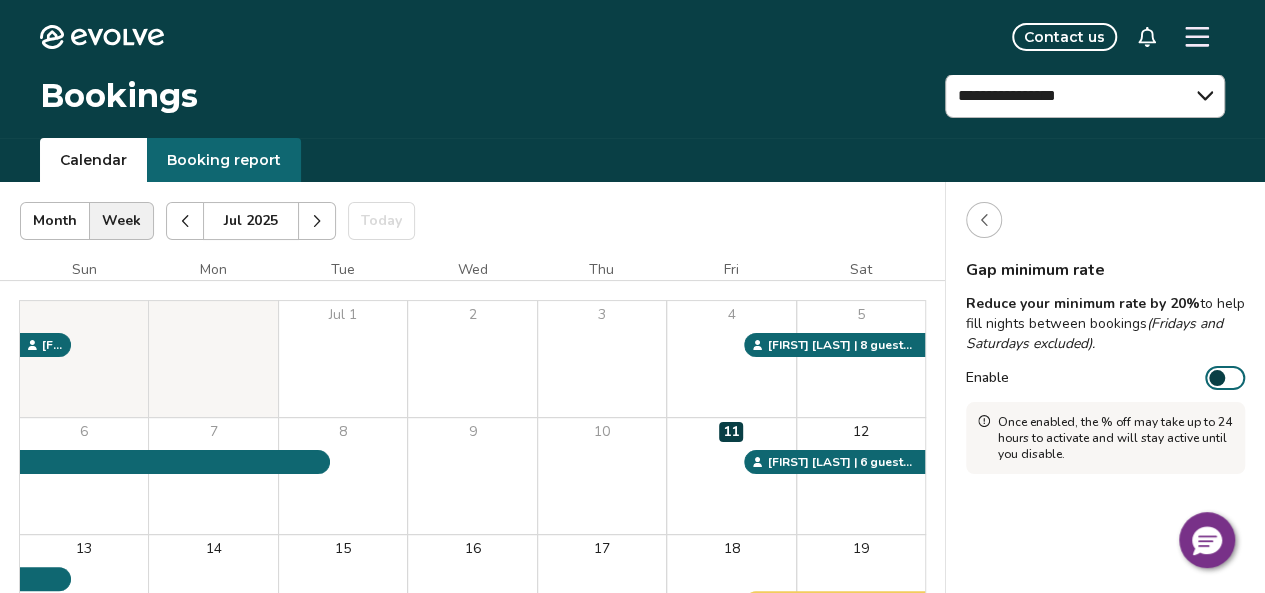 click 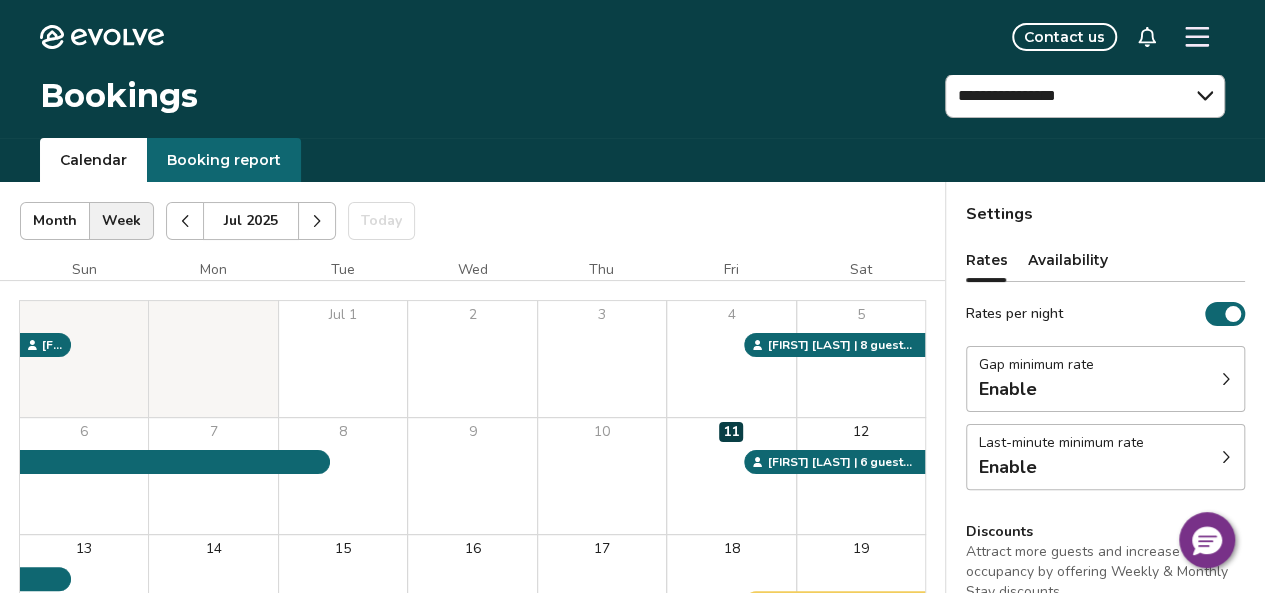 click at bounding box center [1233, 314] 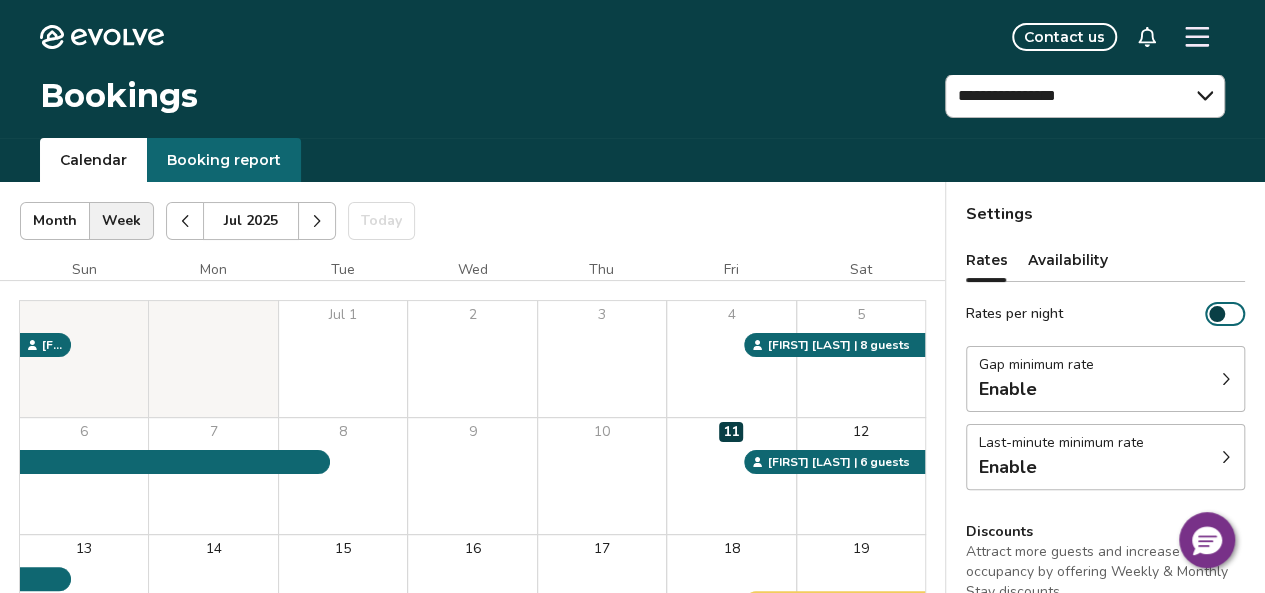 click on "Rates per night" at bounding box center (1225, 314) 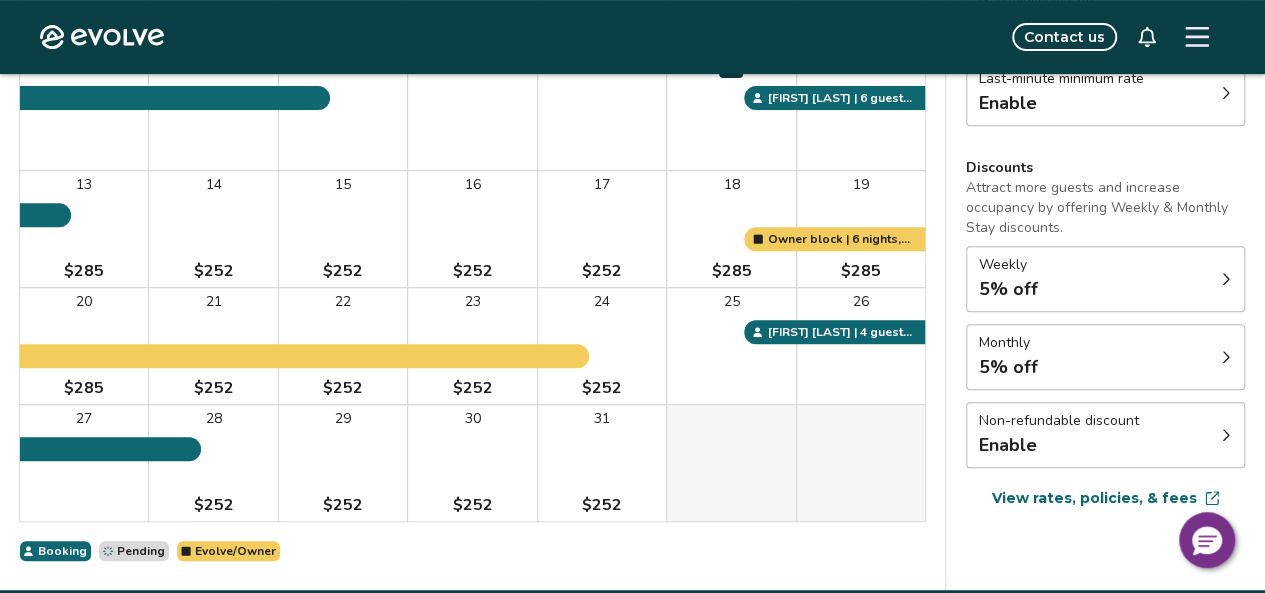 scroll, scrollTop: 366, scrollLeft: 0, axis: vertical 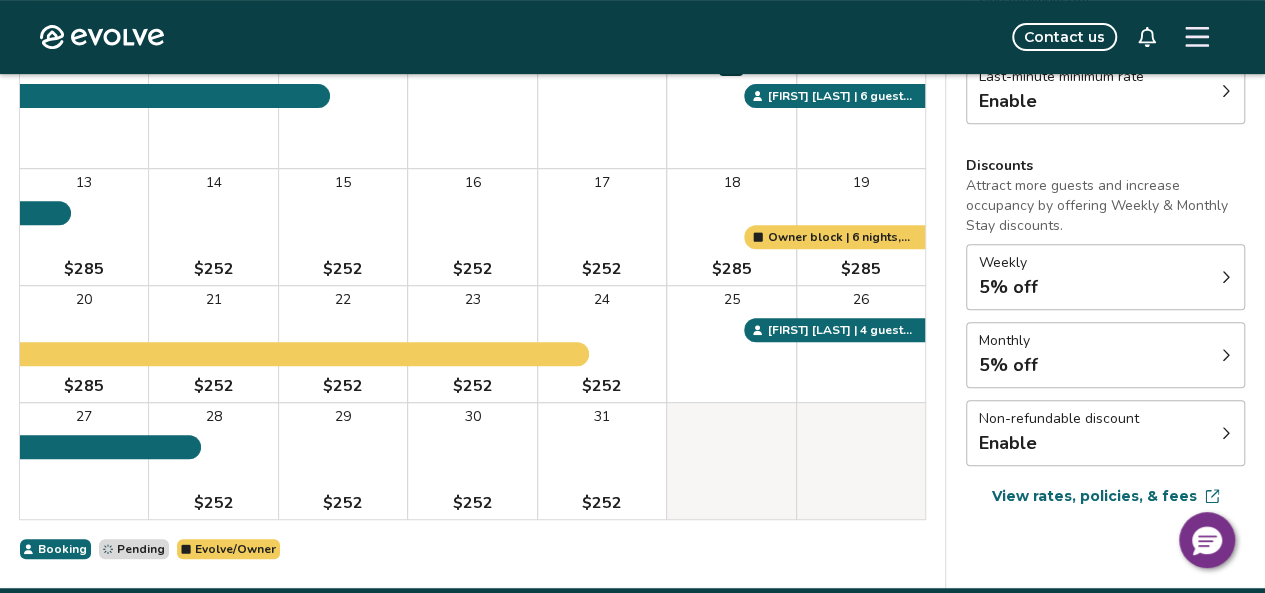 click on "Non-refundable discount Enable" at bounding box center (1105, 433) 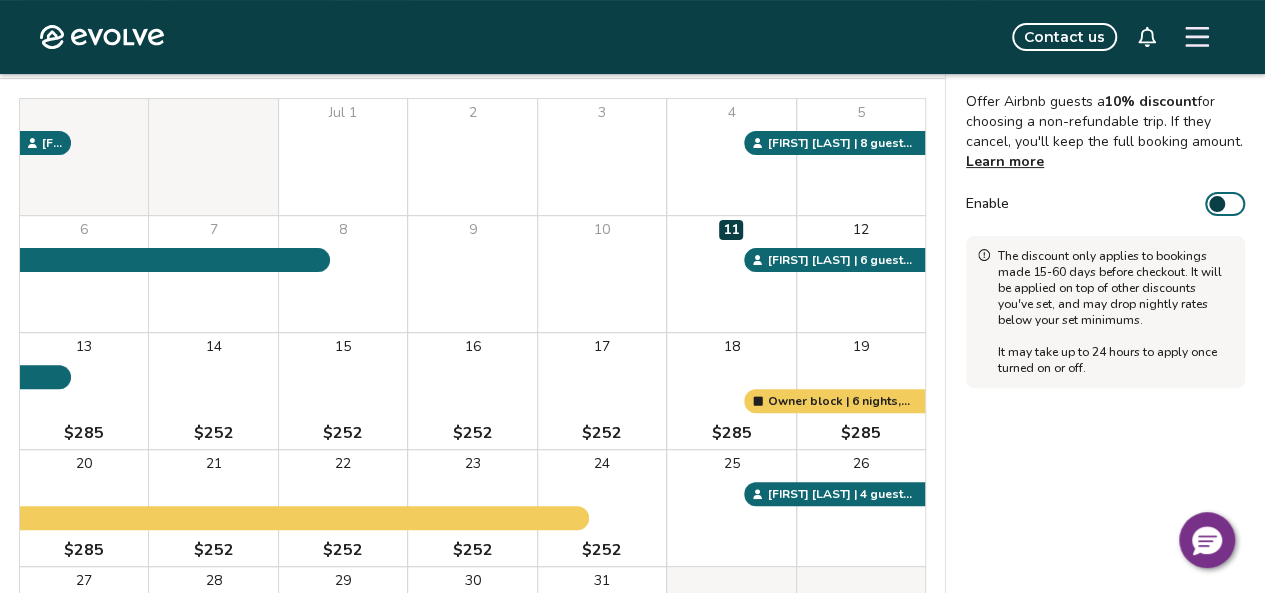 scroll, scrollTop: 0, scrollLeft: 0, axis: both 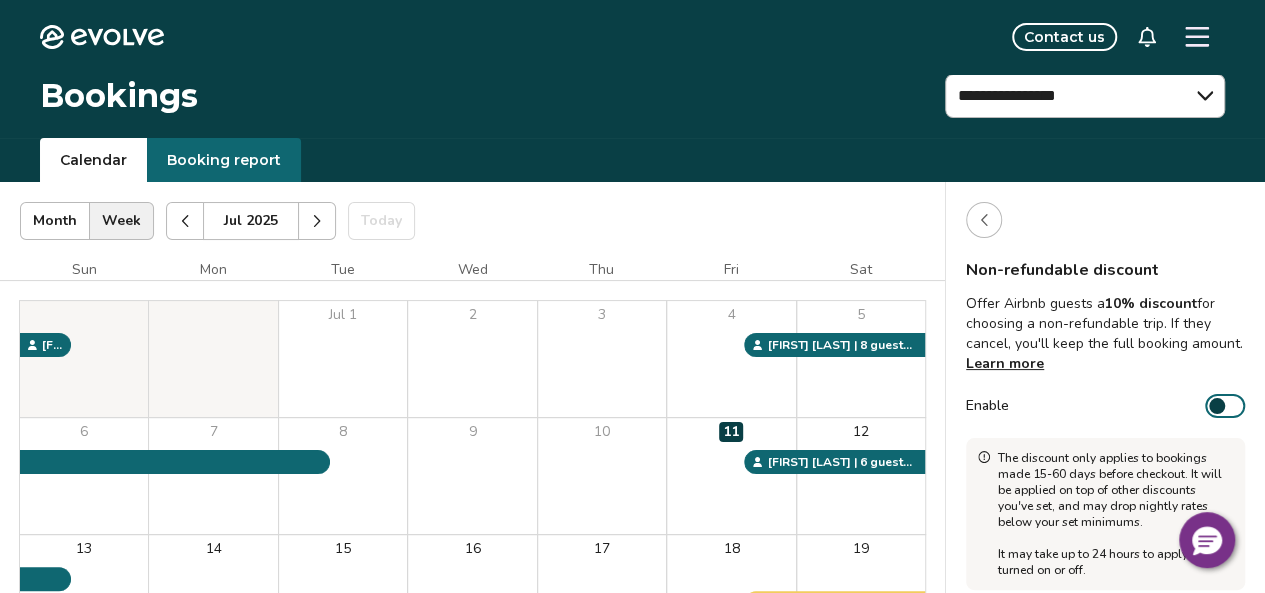 click at bounding box center [1217, 406] 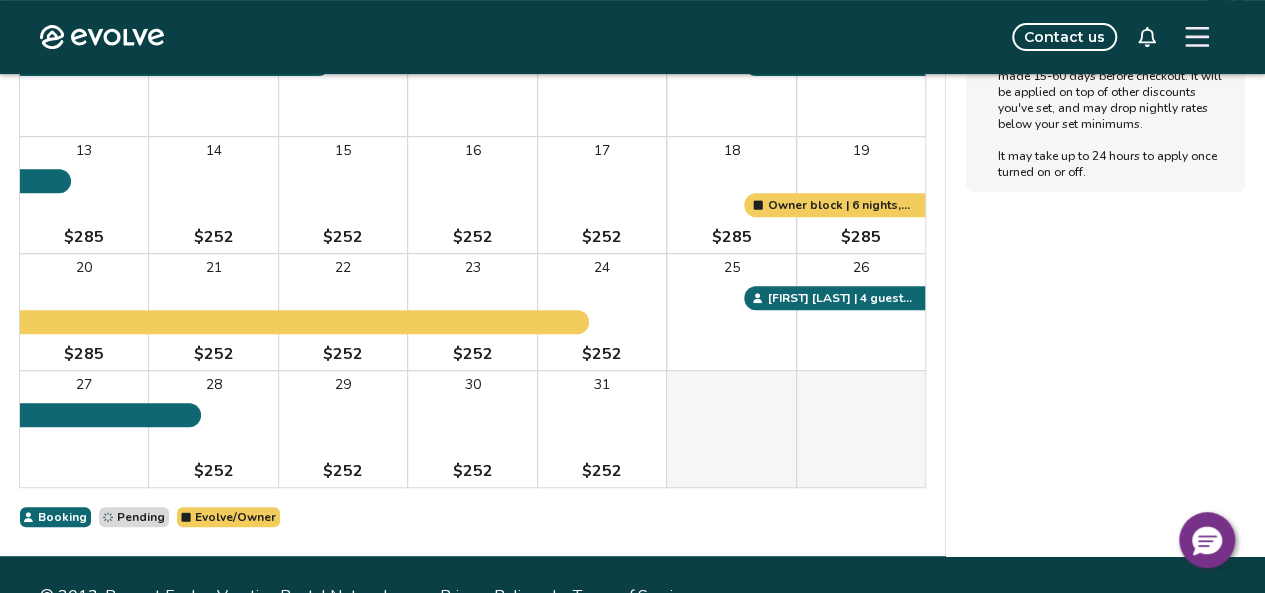 scroll, scrollTop: 0, scrollLeft: 0, axis: both 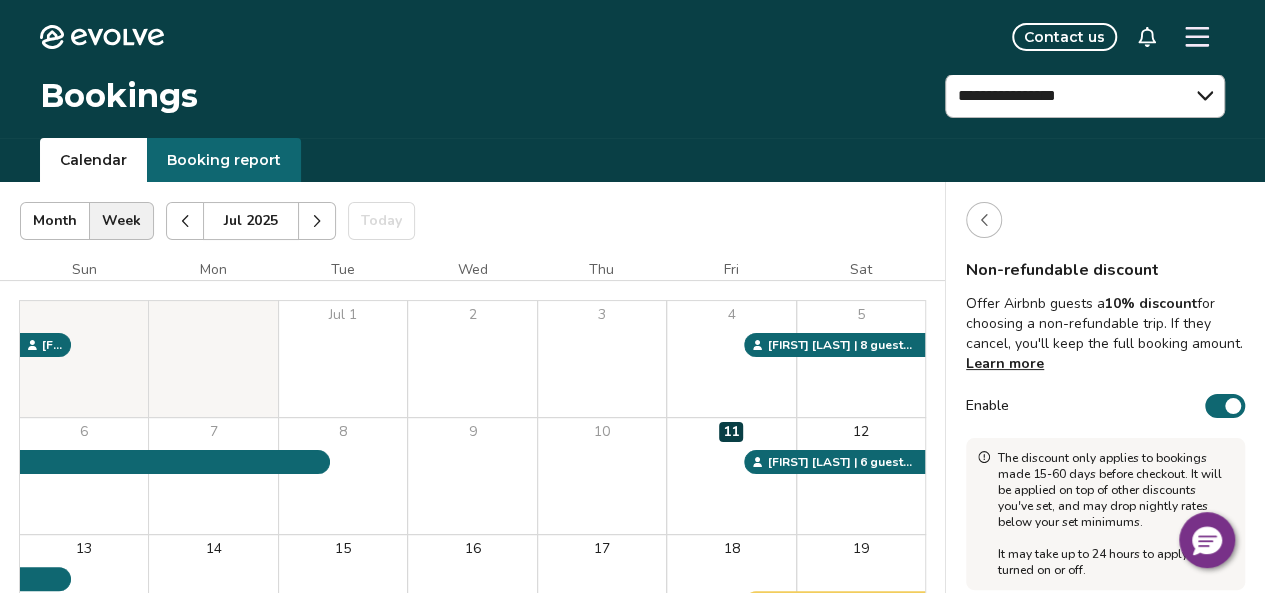 click at bounding box center [984, 220] 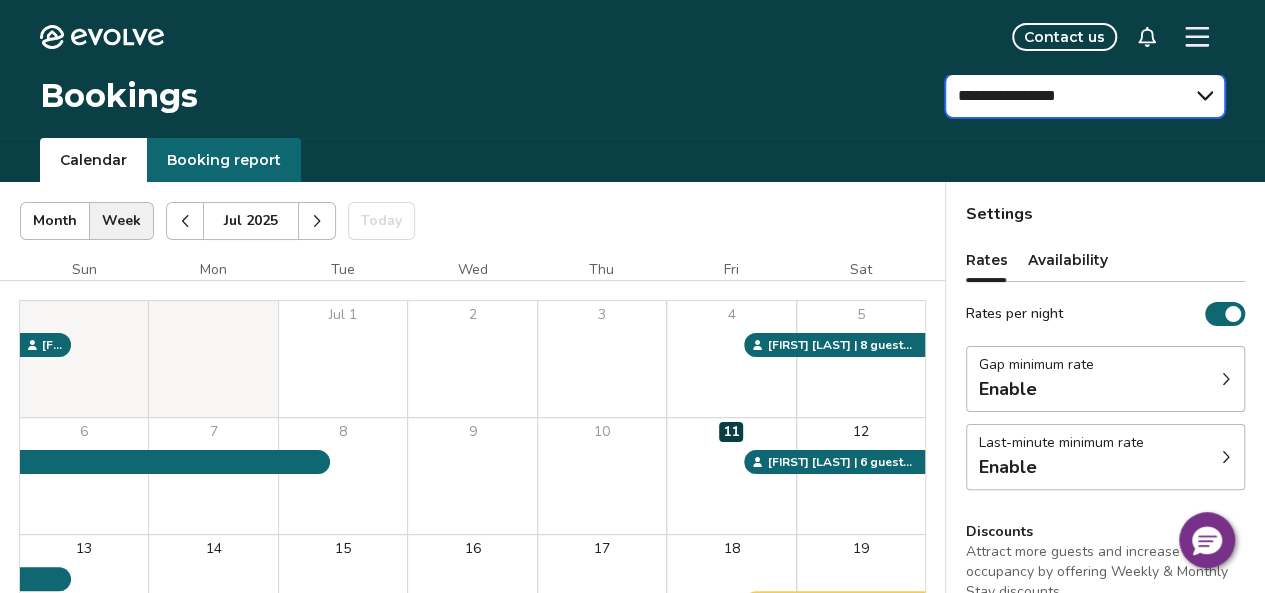 click on "**********" at bounding box center (1085, 96) 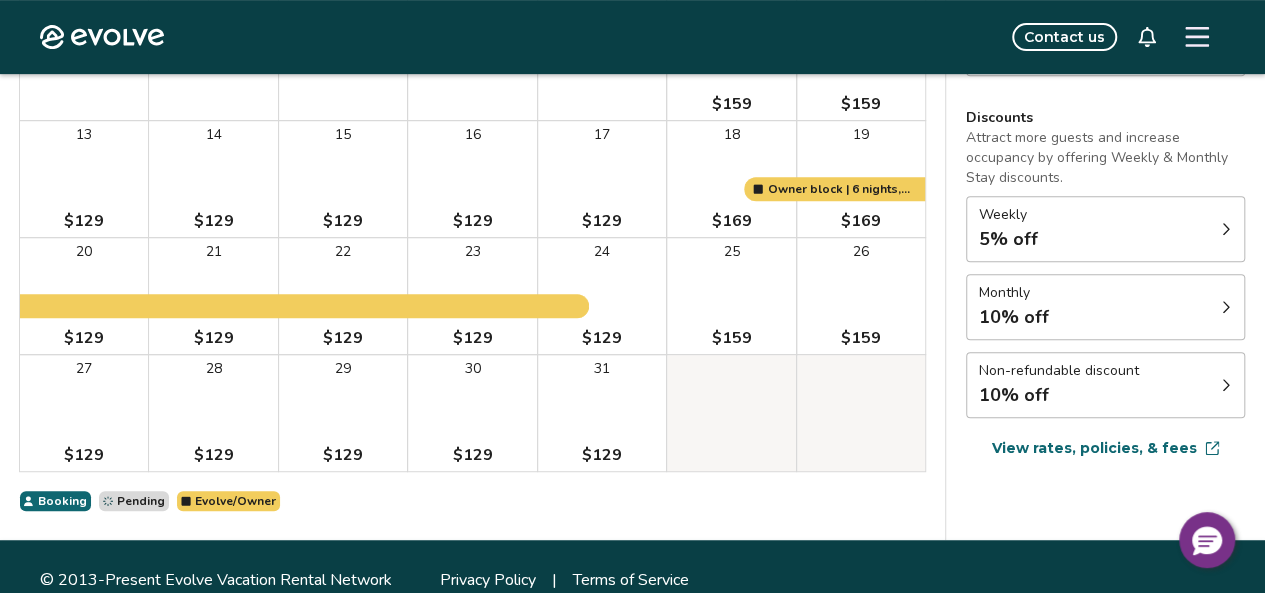 scroll, scrollTop: 416, scrollLeft: 0, axis: vertical 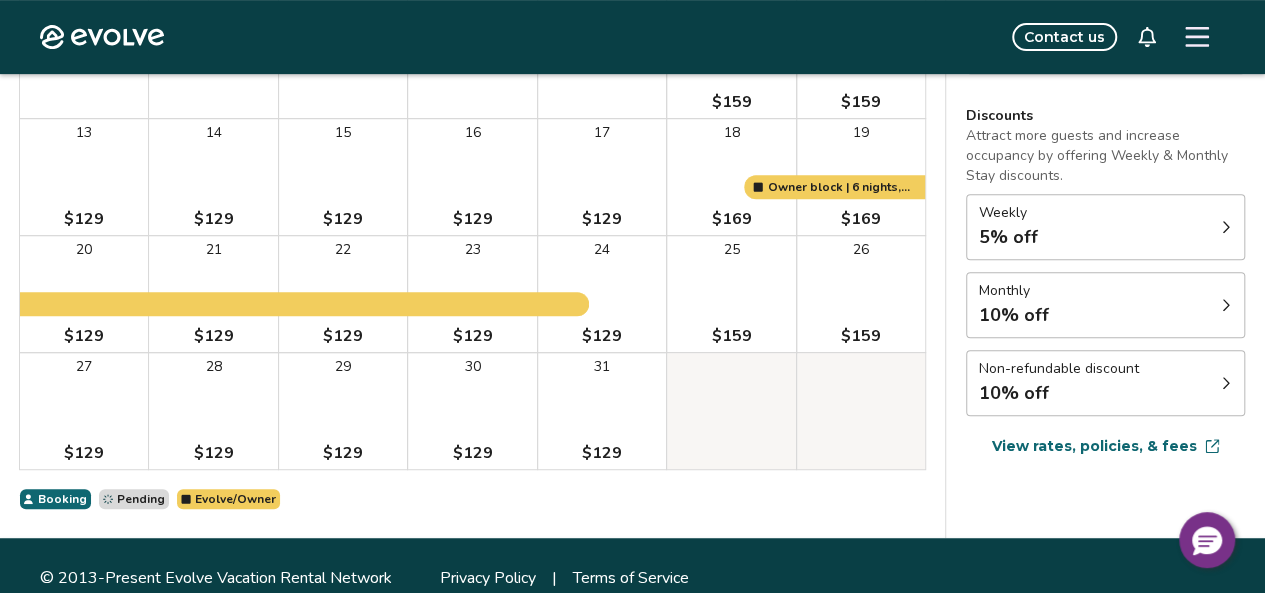 click at bounding box center (1226, 383) 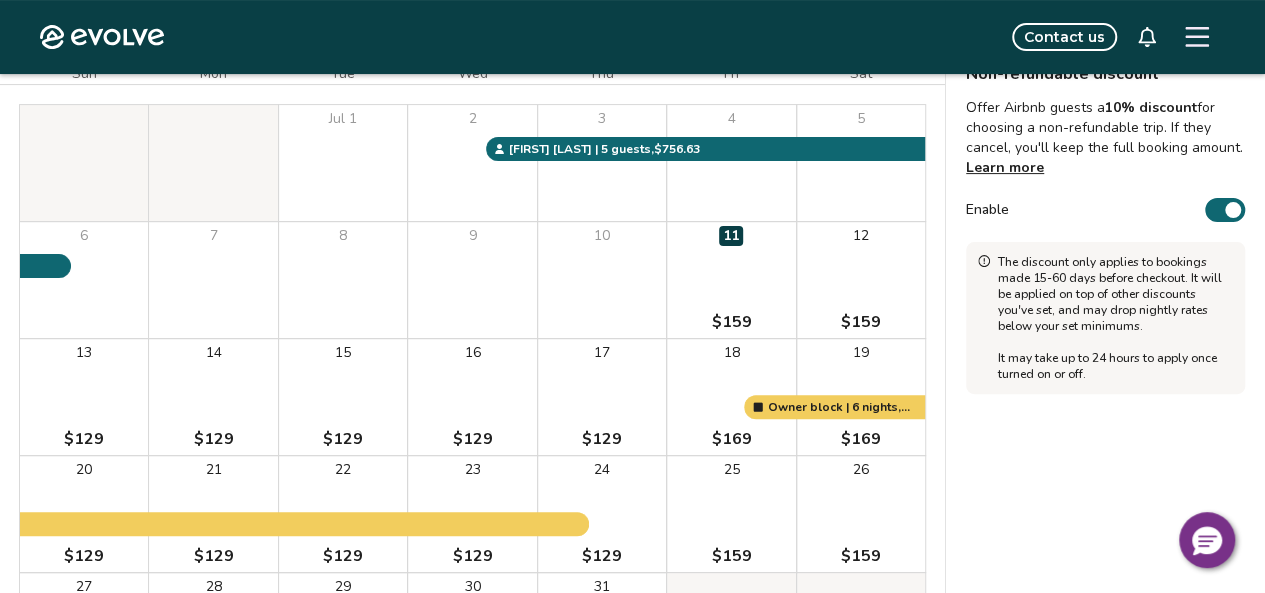 scroll, scrollTop: 167, scrollLeft: 0, axis: vertical 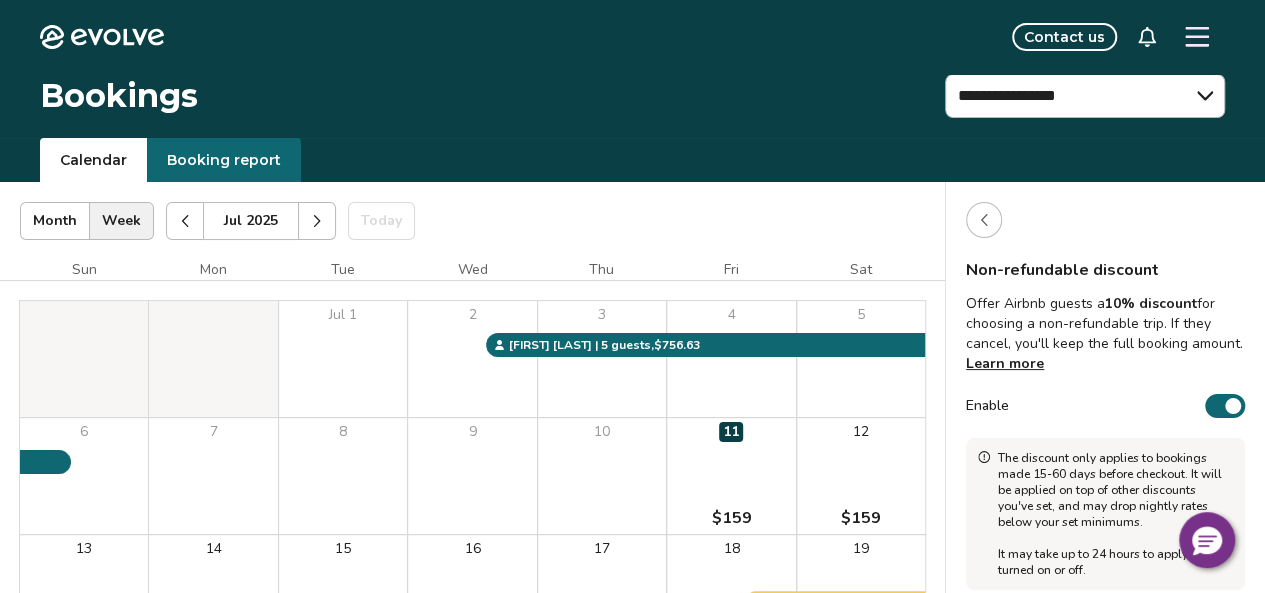 click at bounding box center (984, 220) 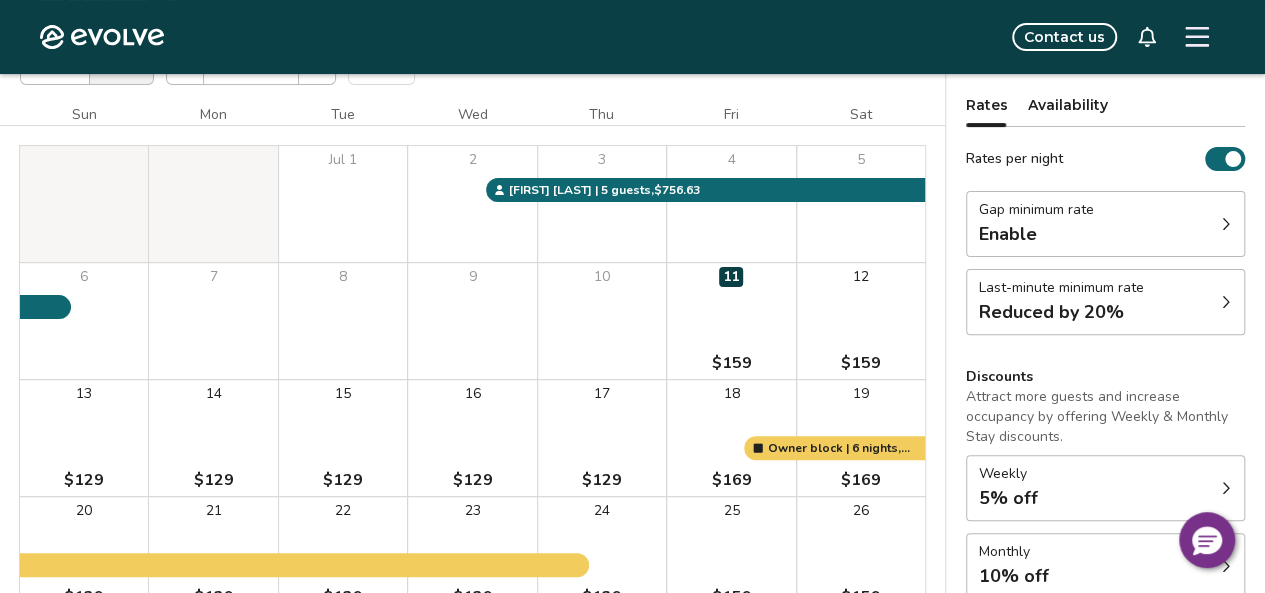 scroll, scrollTop: 161, scrollLeft: 0, axis: vertical 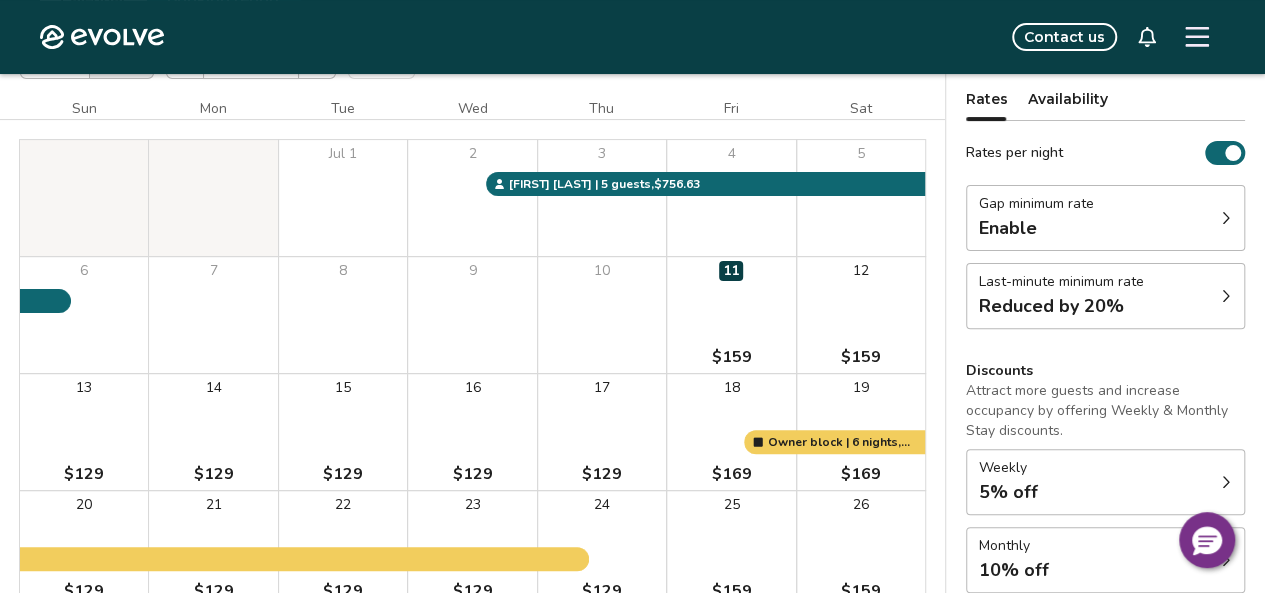 click on "Last-minute minimum rate Reduced by 20%" at bounding box center [1105, 296] 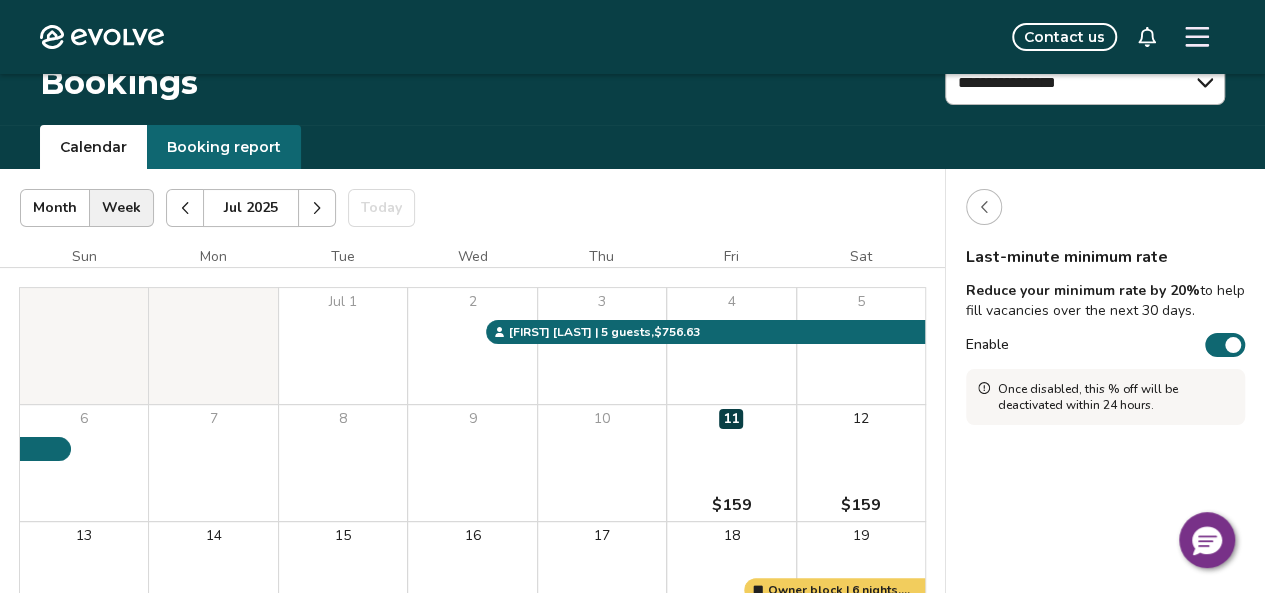 scroll, scrollTop: 0, scrollLeft: 0, axis: both 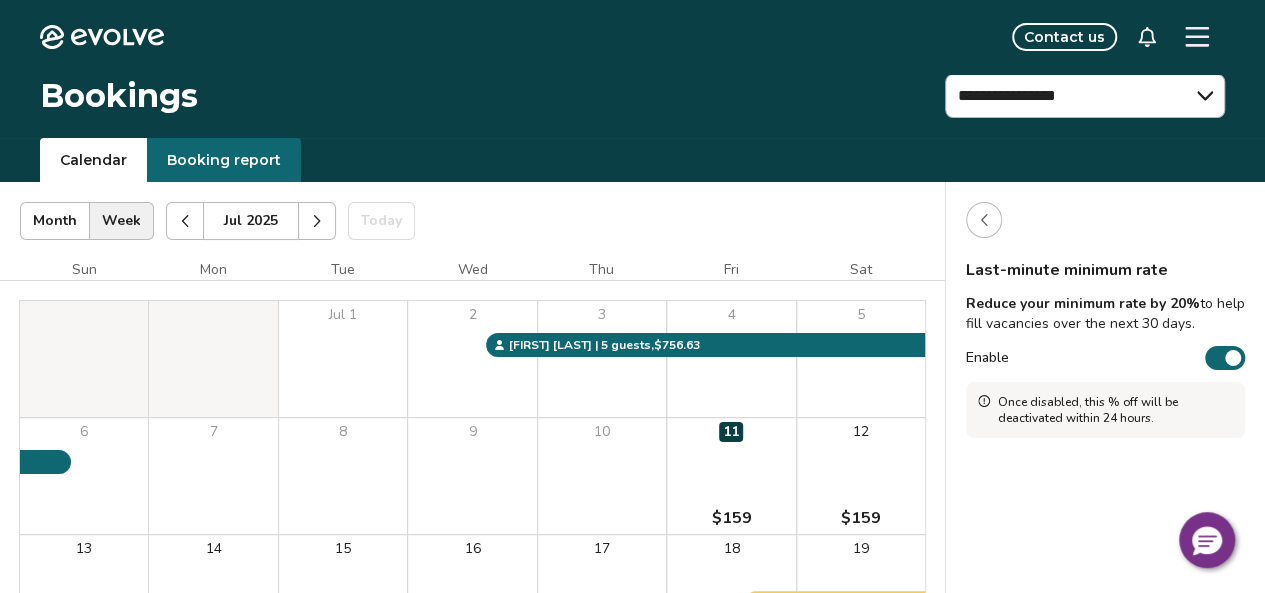 click at bounding box center (984, 220) 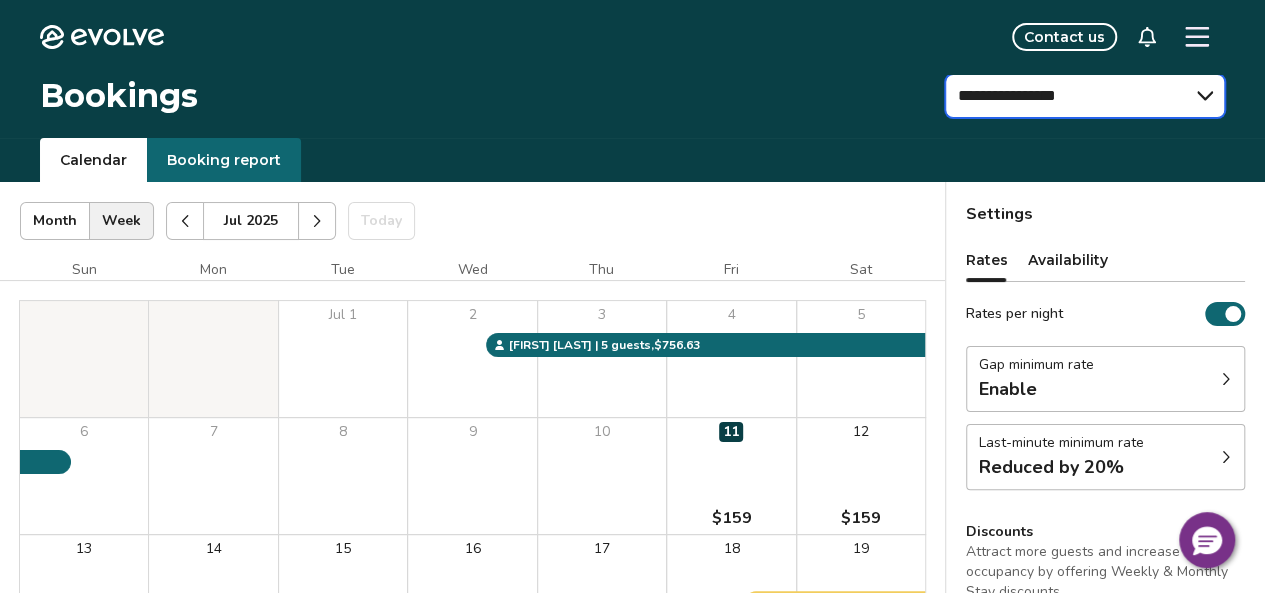 click on "**********" at bounding box center [1085, 96] 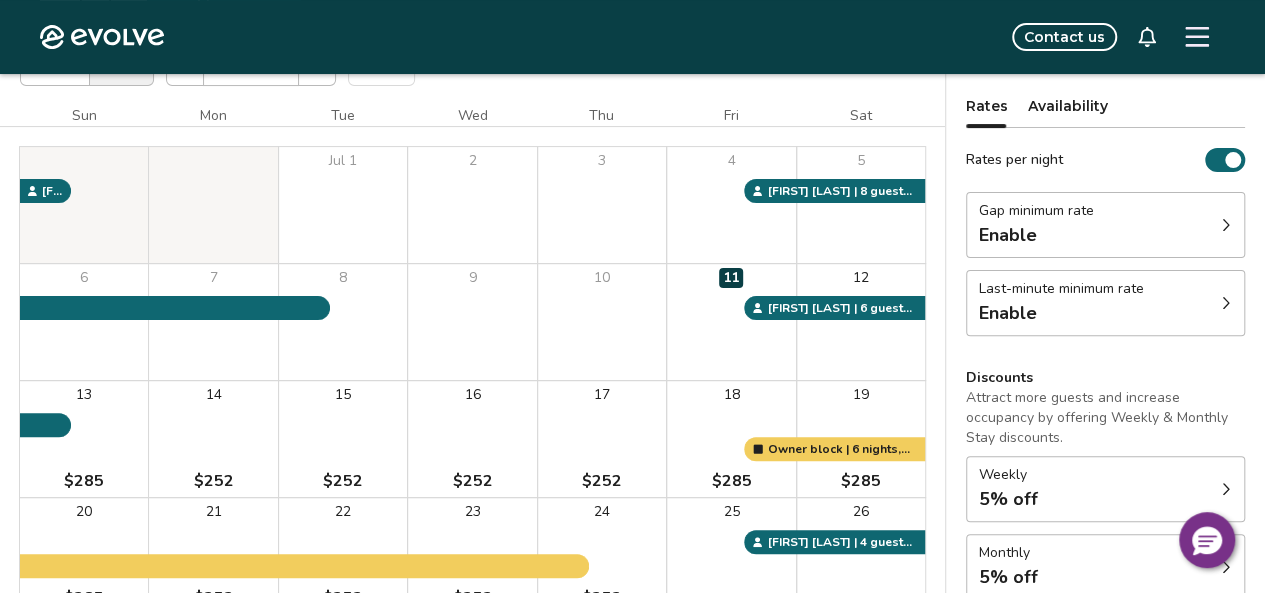 scroll, scrollTop: 148, scrollLeft: 0, axis: vertical 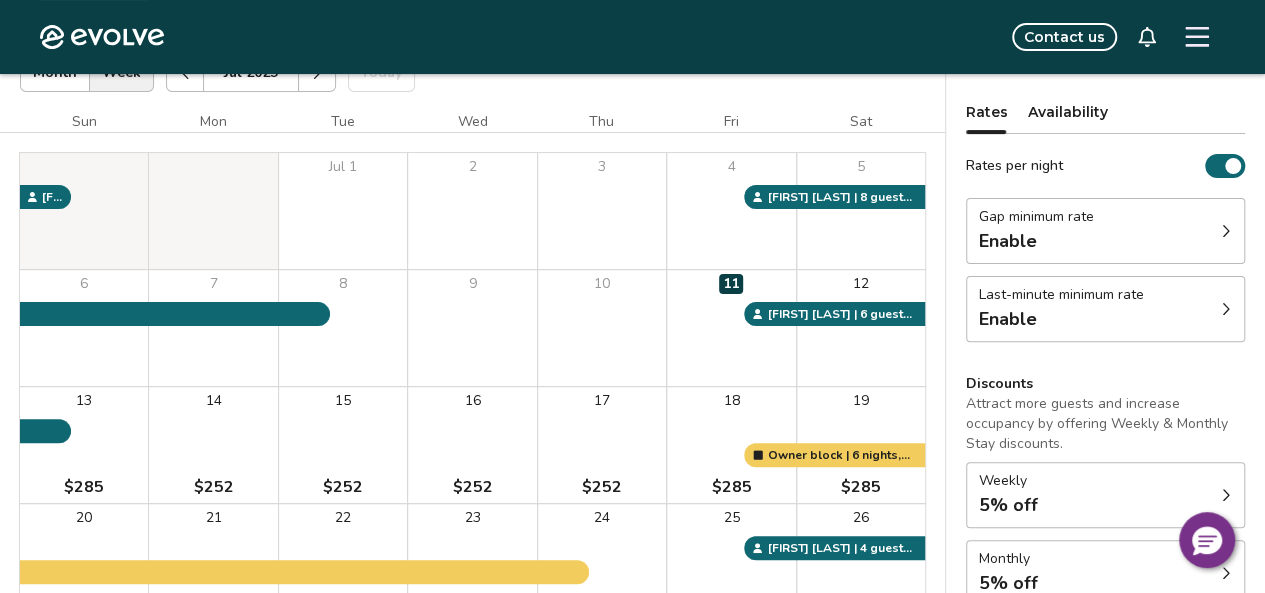 click on "Settings Rates Availability Rates per night Gap minimum rate Enable Last-minute minimum rate Enable Discounts Attract more guests and increase occupancy by offering Weekly & Monthly Stay discounts. Weekly 5% off Monthly 5% off Non-refundable discount 10% off View rates, policies, & fees Gap minimum rate Reduce your minimum rate by 20%  to help fill nights between bookings  (Fridays and Saturdays excluded). Enable Once enabled, the % off may take up to 24 hours to activate and will stay active until you disable. Last-minute minimum rate Reduce your minimum rate by 20%  to help fill vacancies over the next 30 days. Enable Once disabled, this % off will be deactivated within 24 hours. Weekly discount Set a max-discount  % between 5% – 60%.  Your discount may bring your nightly rate below your minimum rates in some instances.   Learn more Your current monthly discount is 5%. If you'd like your weekly discount % to be higher than 5%, than you'll need to adjust your monthly discount % first. Enable * 5% 5% * %" at bounding box center (1105, 420) 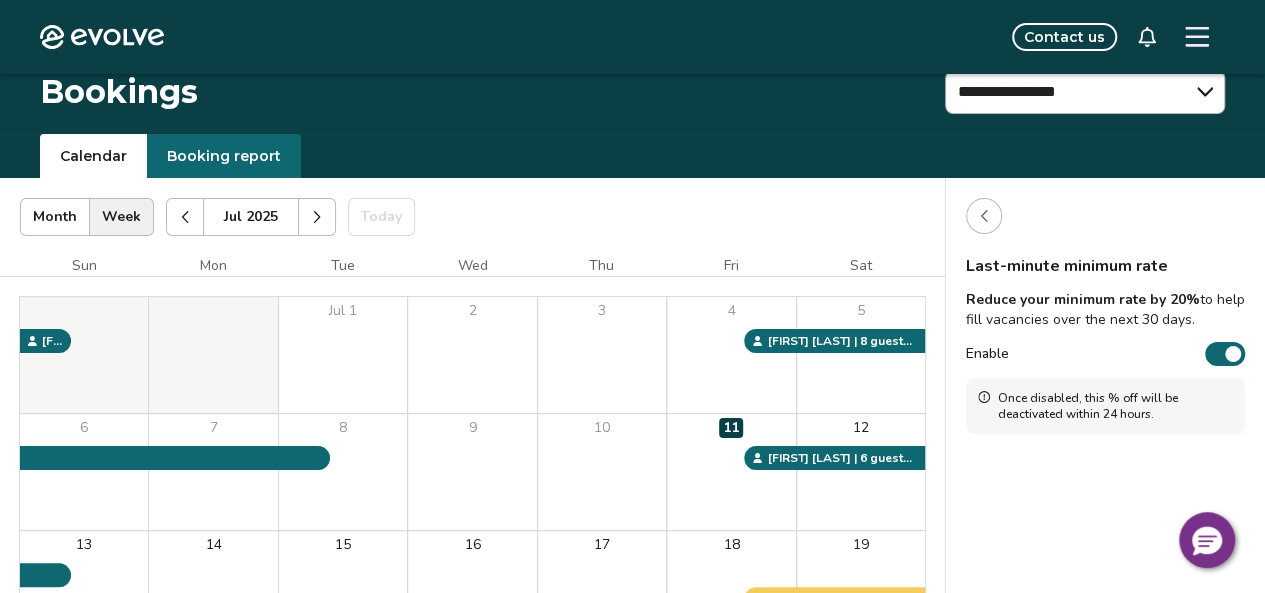 scroll, scrollTop: 0, scrollLeft: 0, axis: both 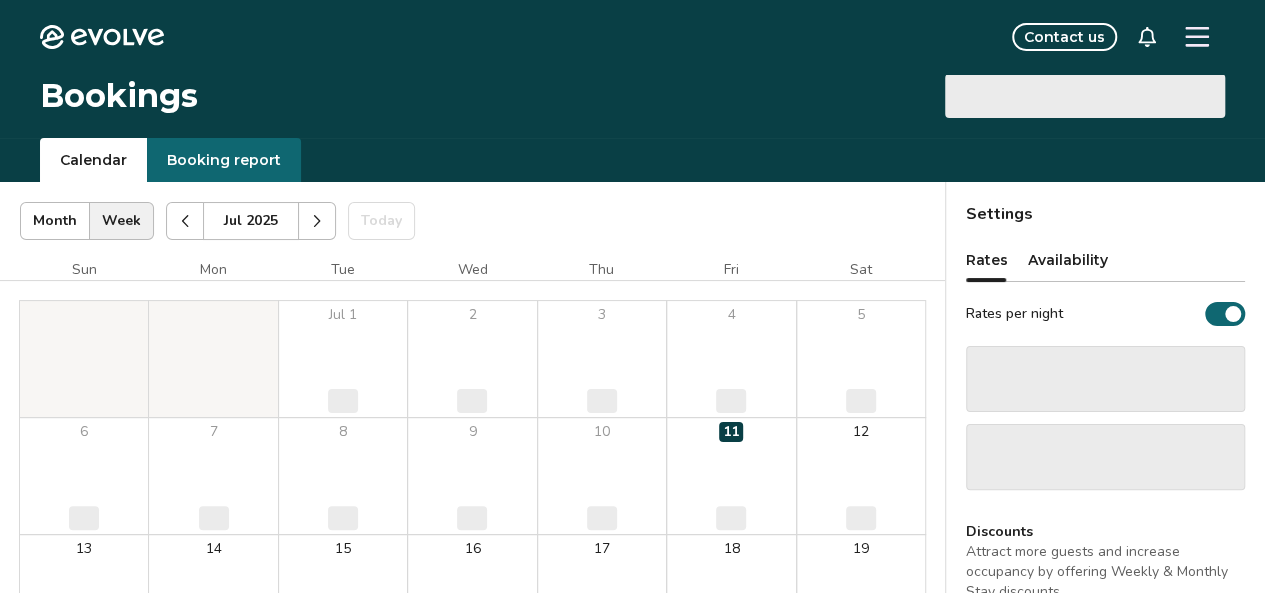 select on "**********" 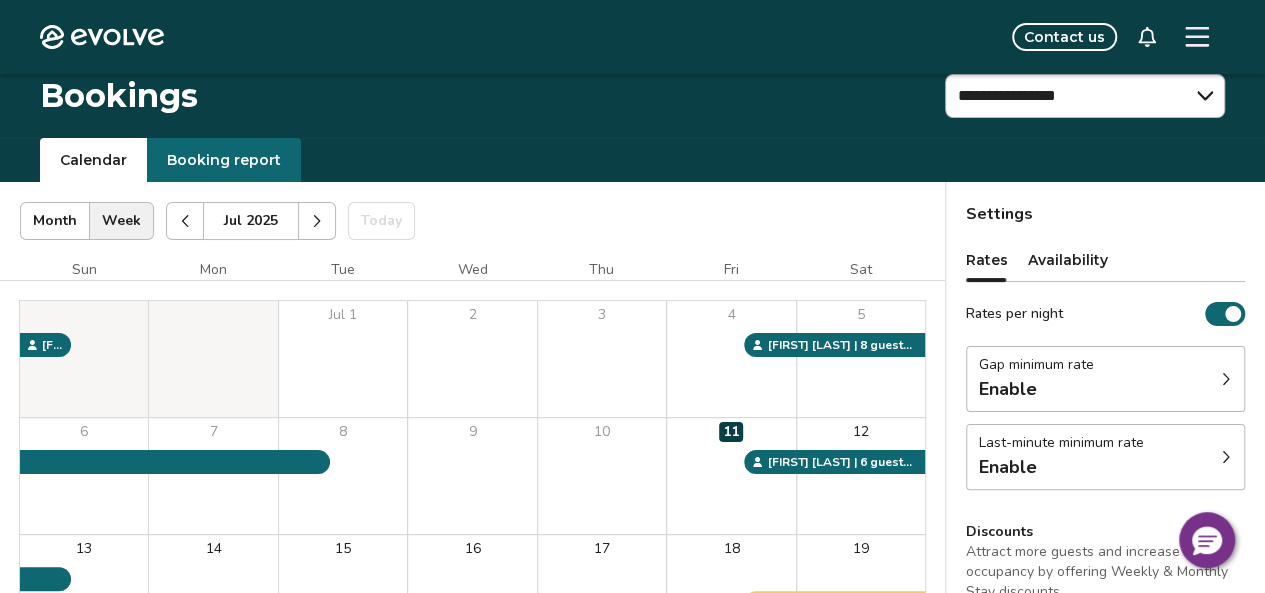scroll, scrollTop: 44, scrollLeft: 0, axis: vertical 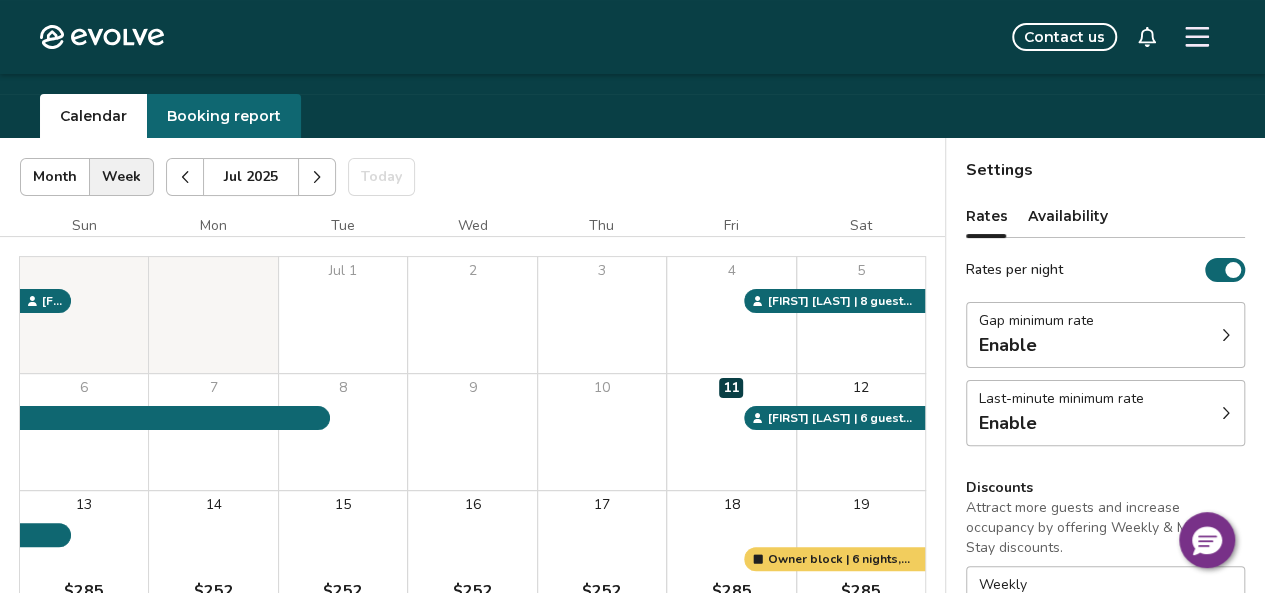 click on "Last-minute minimum rate Enable" at bounding box center [1105, 413] 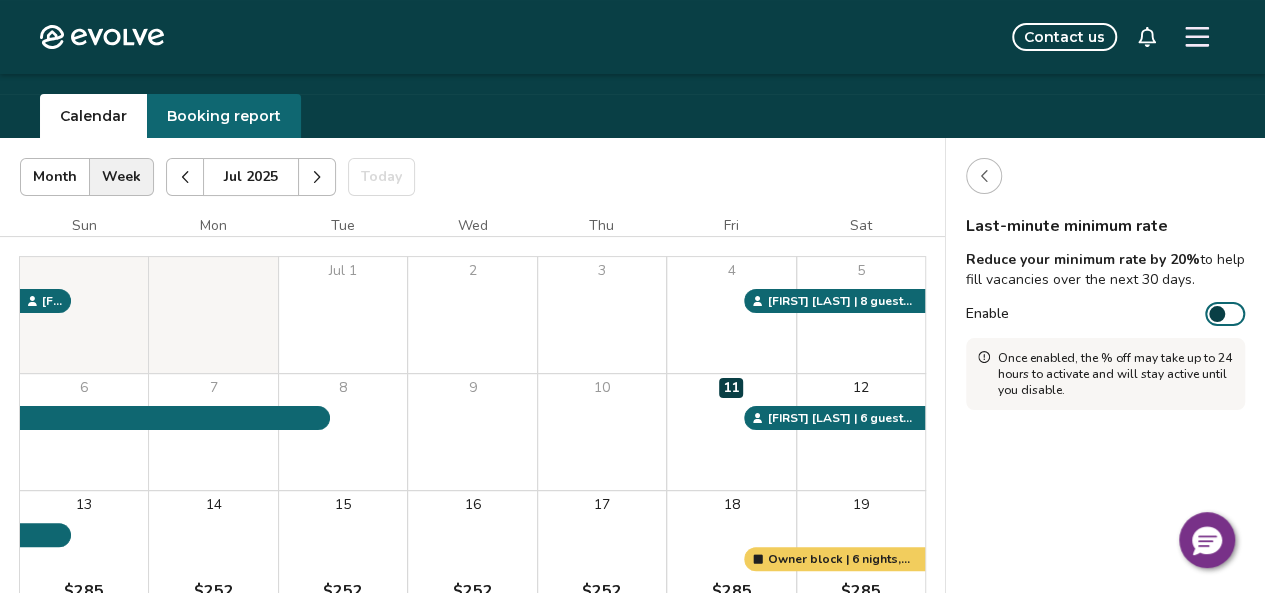 click 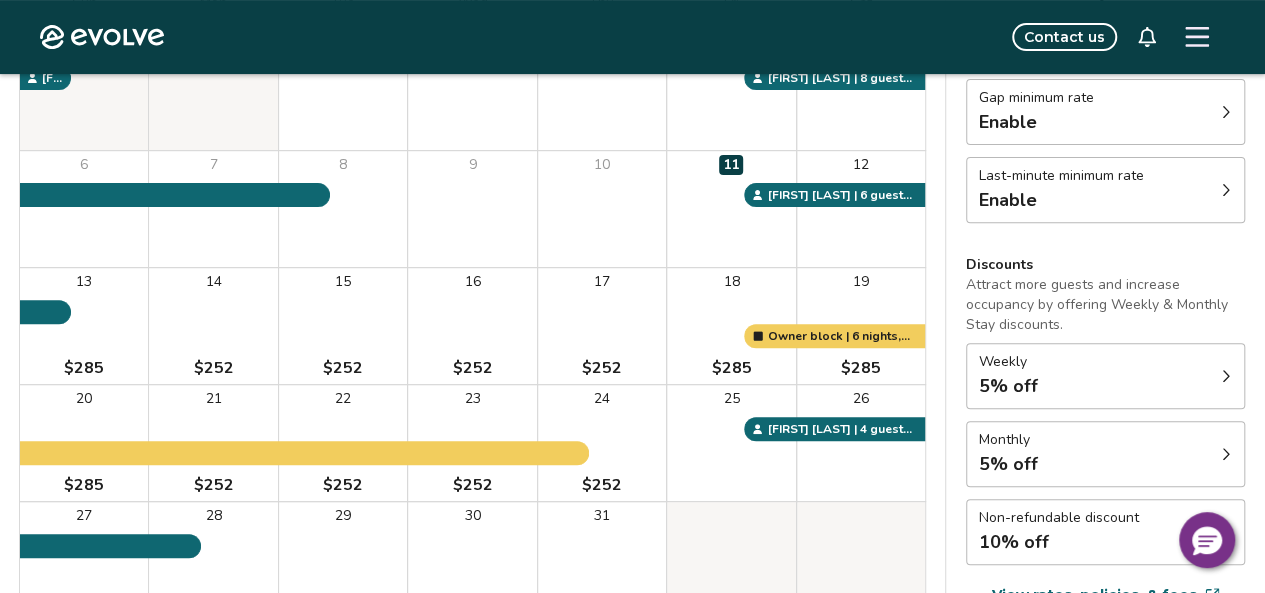 scroll, scrollTop: 156, scrollLeft: 0, axis: vertical 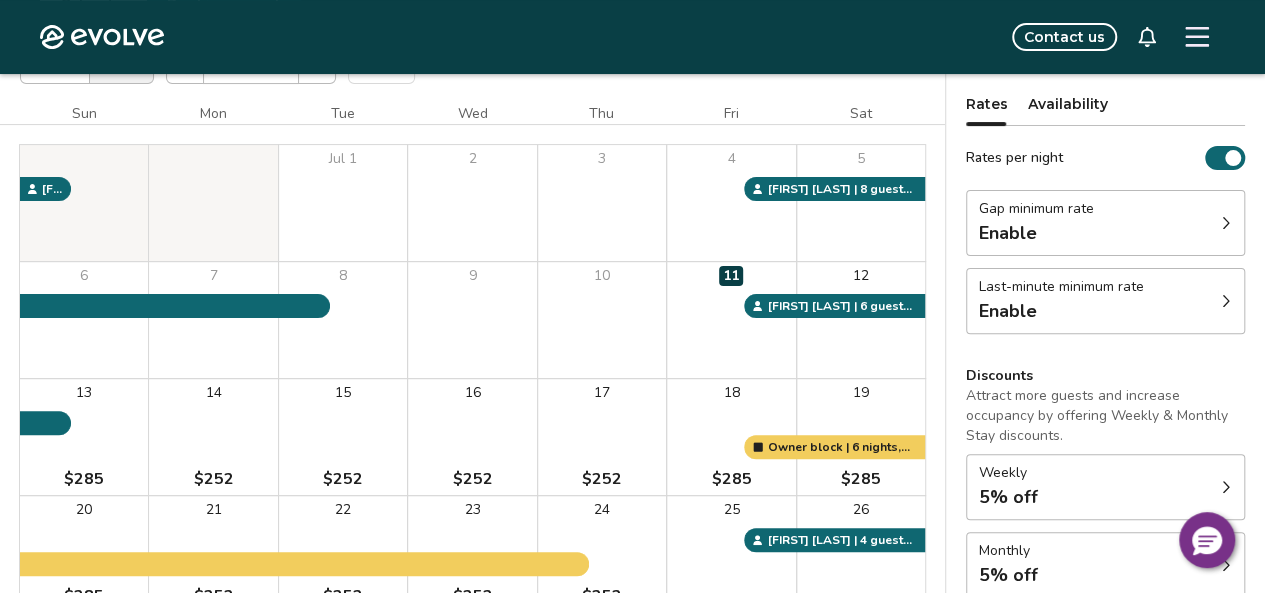 click on "Last-minute minimum rate Enable" at bounding box center (1105, 301) 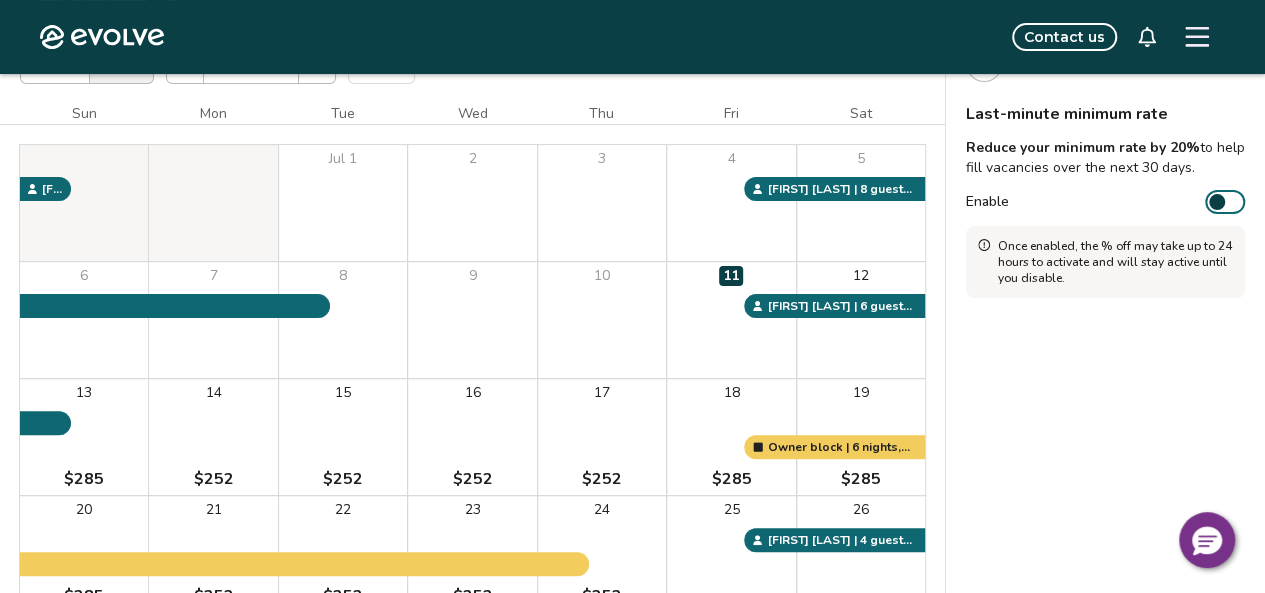 click on "Last-minute minimum rate Reduce your minimum rate by 20%  to help fill vacancies over the next 30 days. Enable Once enabled, the % off may take up to 24 hours to activate and will stay active until you disable." at bounding box center [1105, 412] 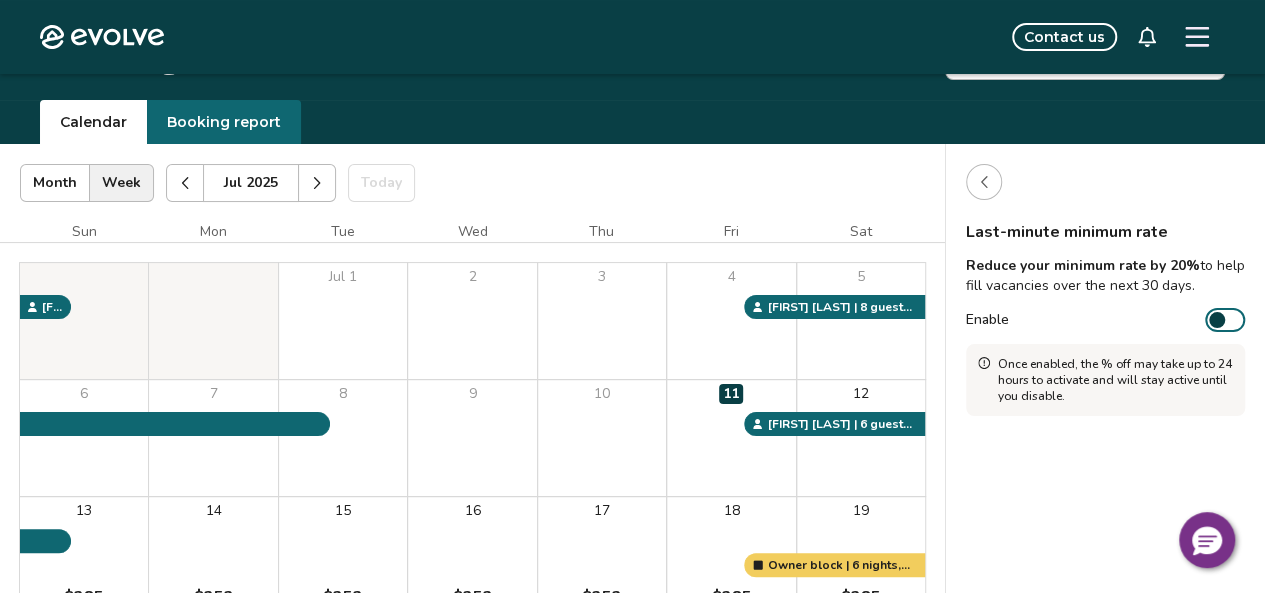 scroll, scrollTop: 15, scrollLeft: 0, axis: vertical 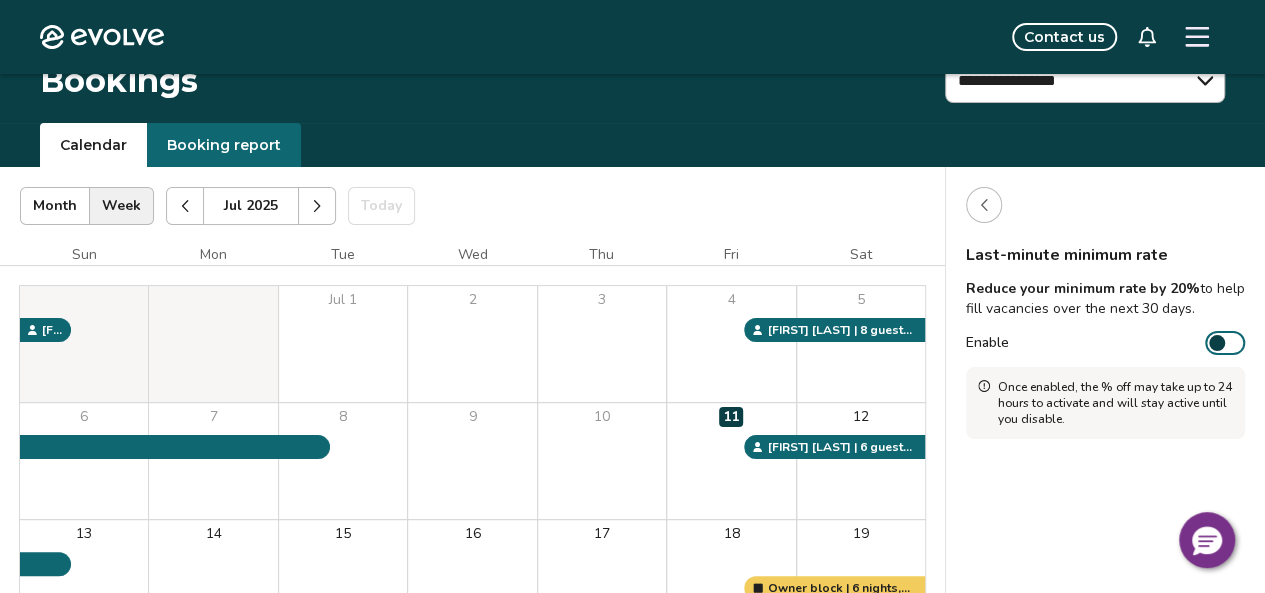 click at bounding box center (984, 205) 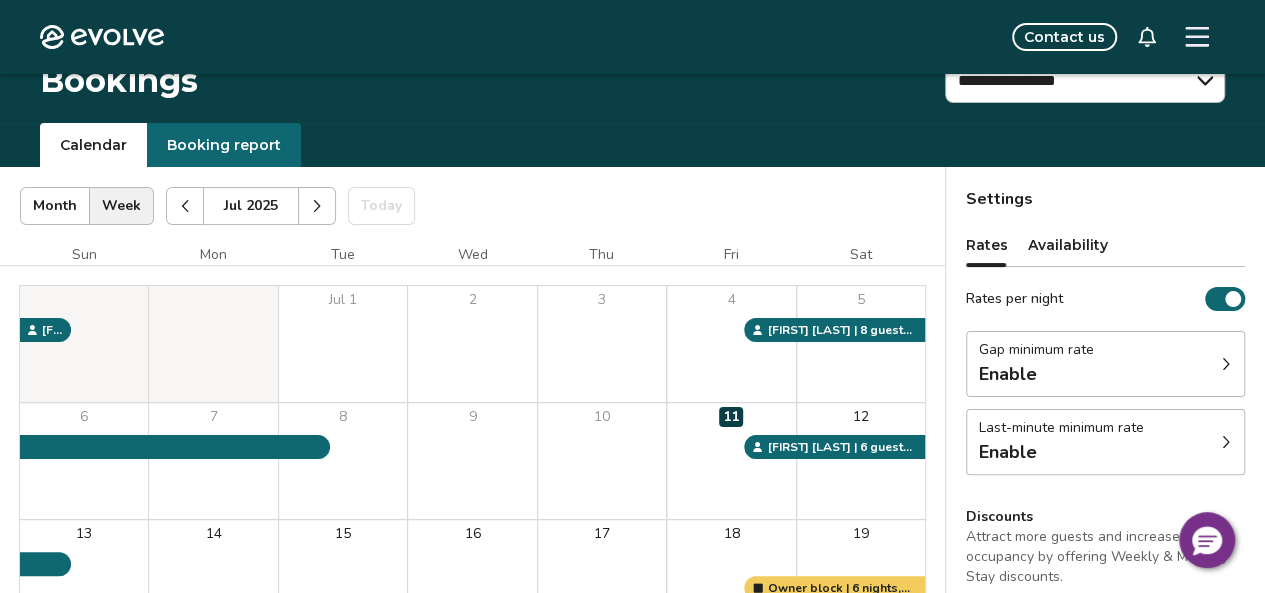 type 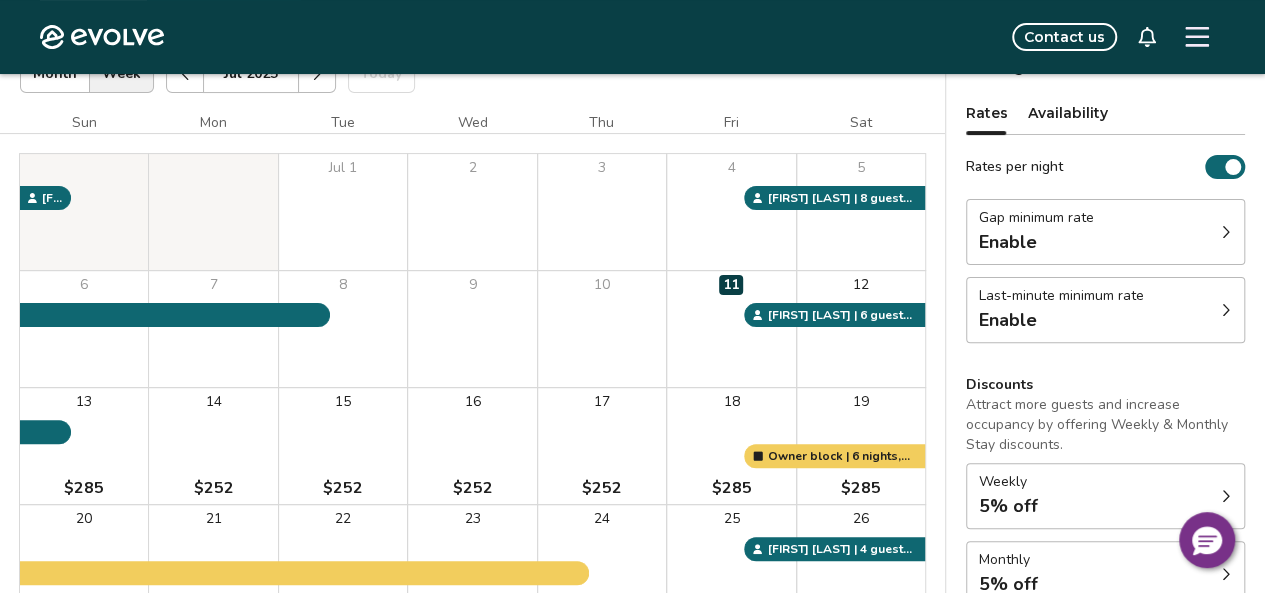 scroll, scrollTop: 115, scrollLeft: 0, axis: vertical 